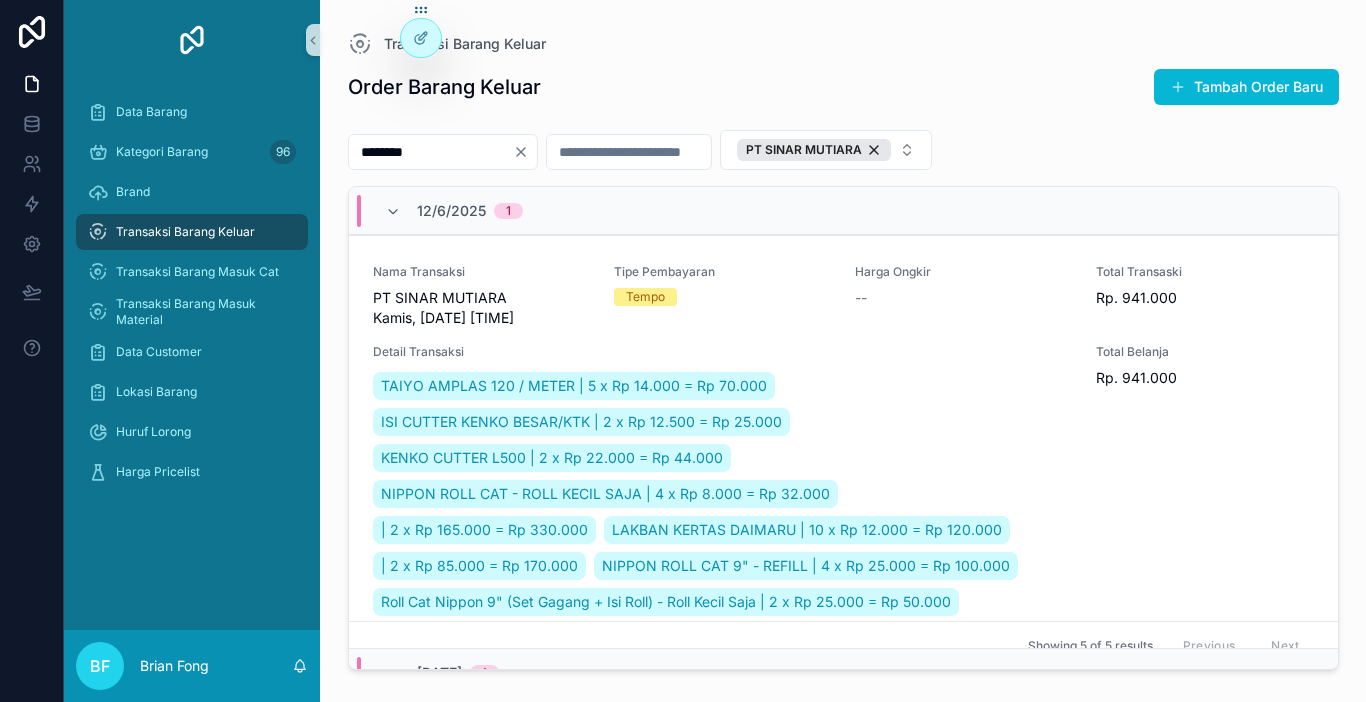 scroll, scrollTop: 0, scrollLeft: 0, axis: both 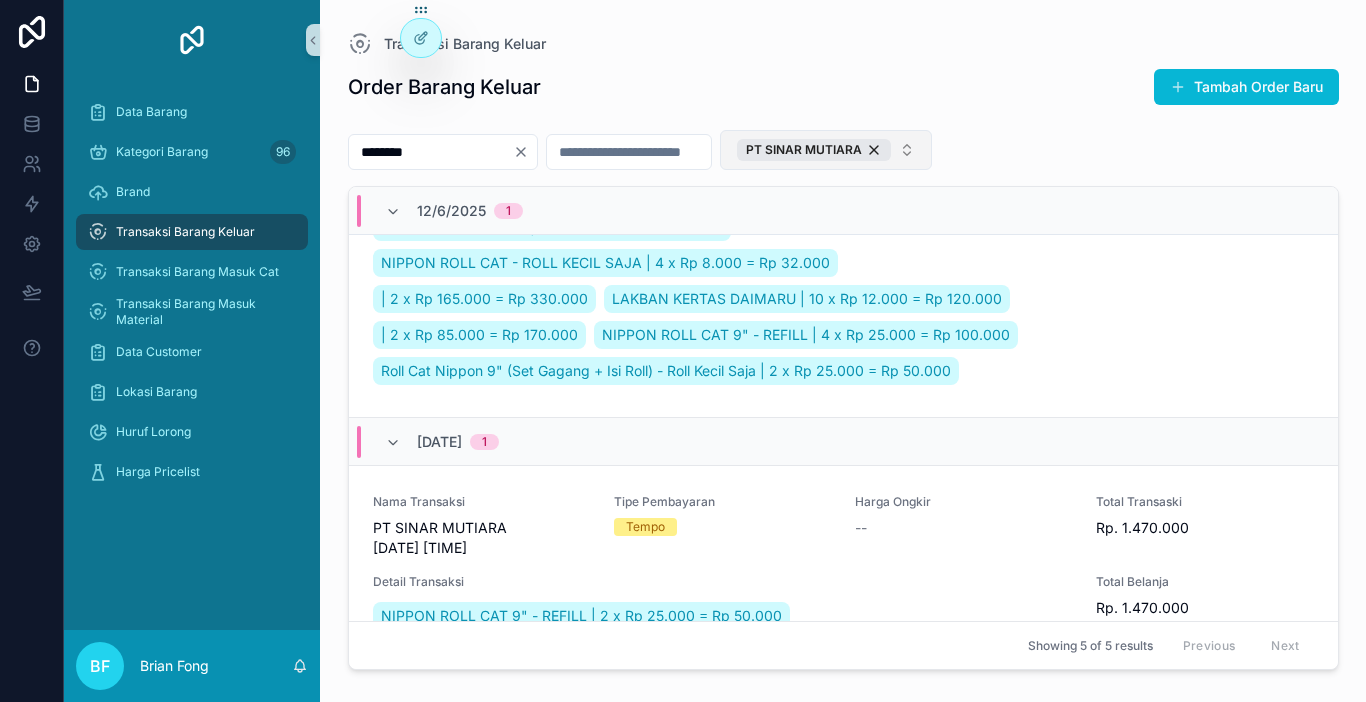 click on "PT SINAR MUTIARA" at bounding box center [814, 150] 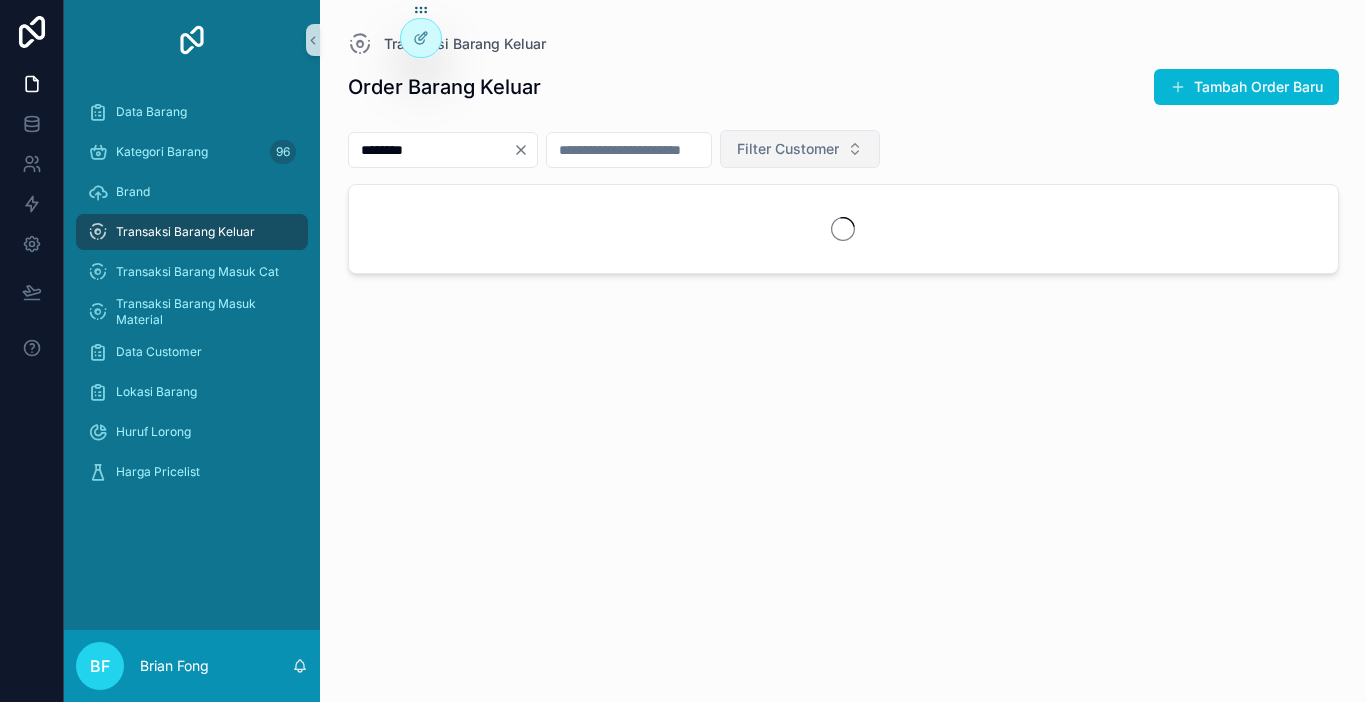 click on "Filter Customer" at bounding box center [800, 149] 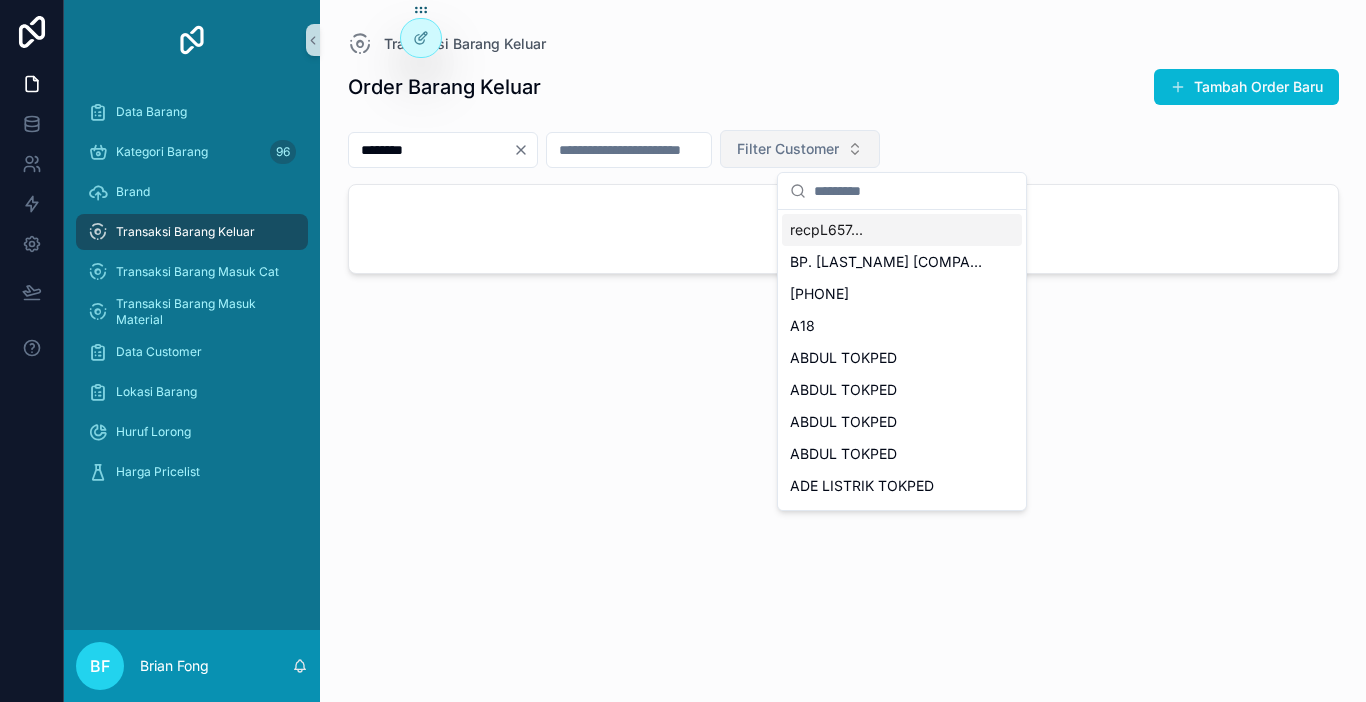 click on "Filter Customer" at bounding box center (788, 149) 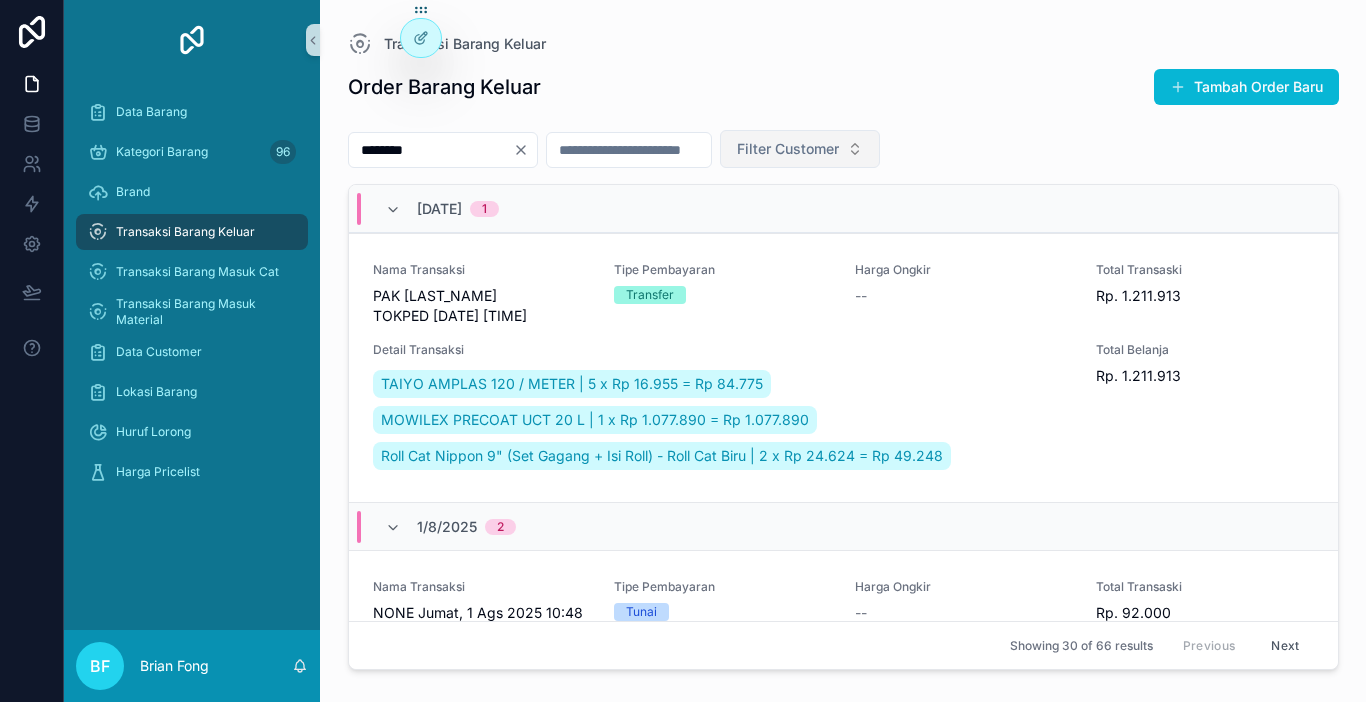 type 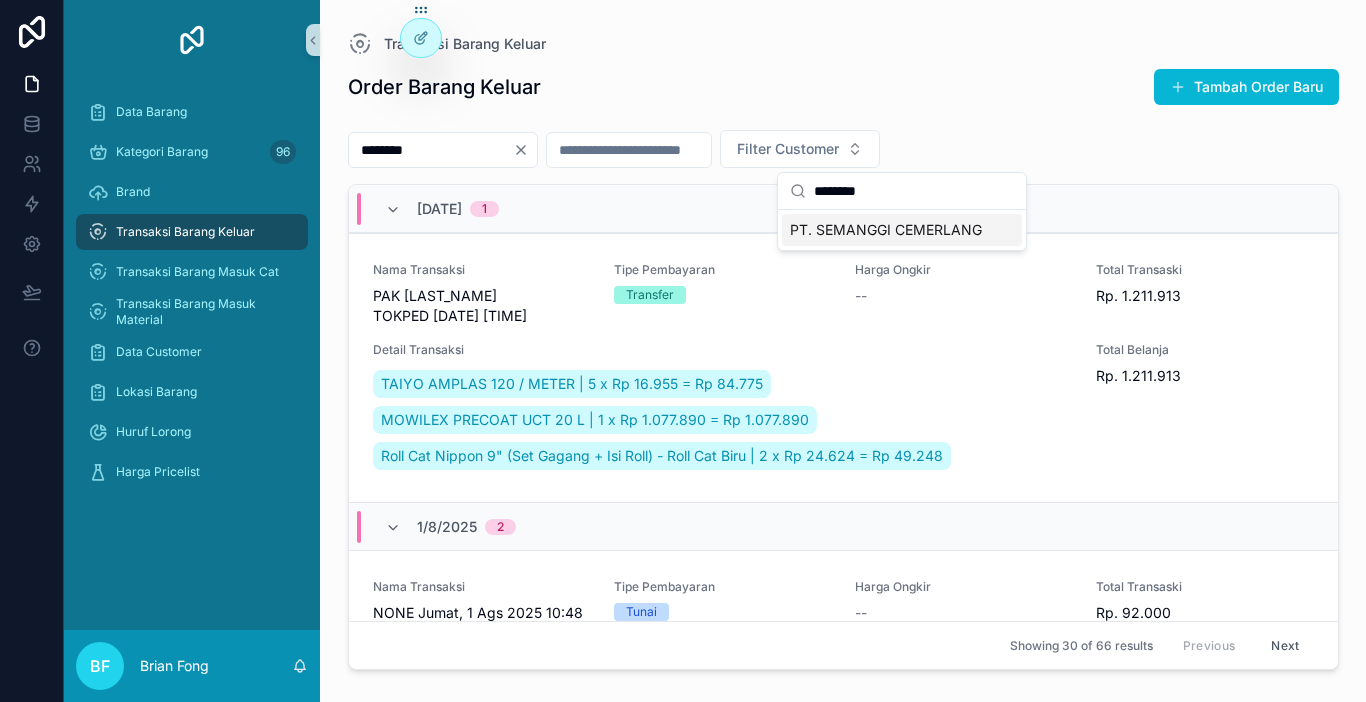 type on "********" 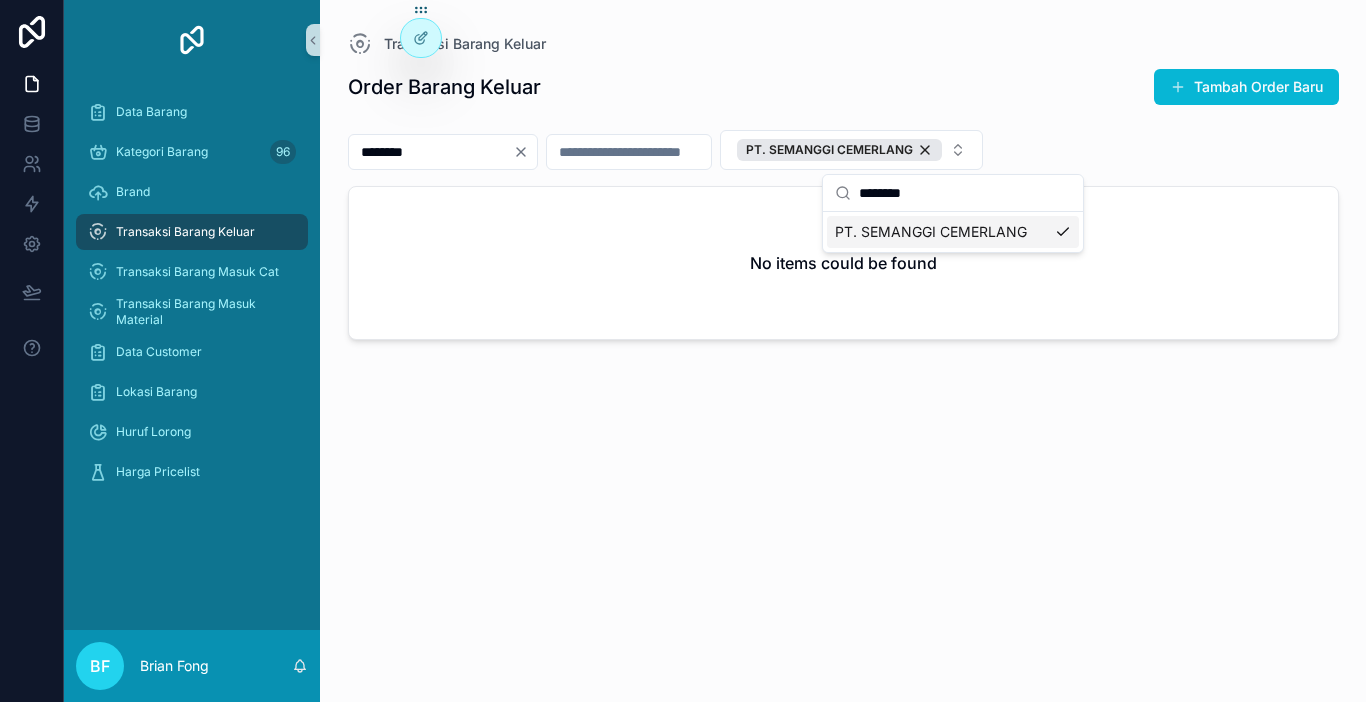 click 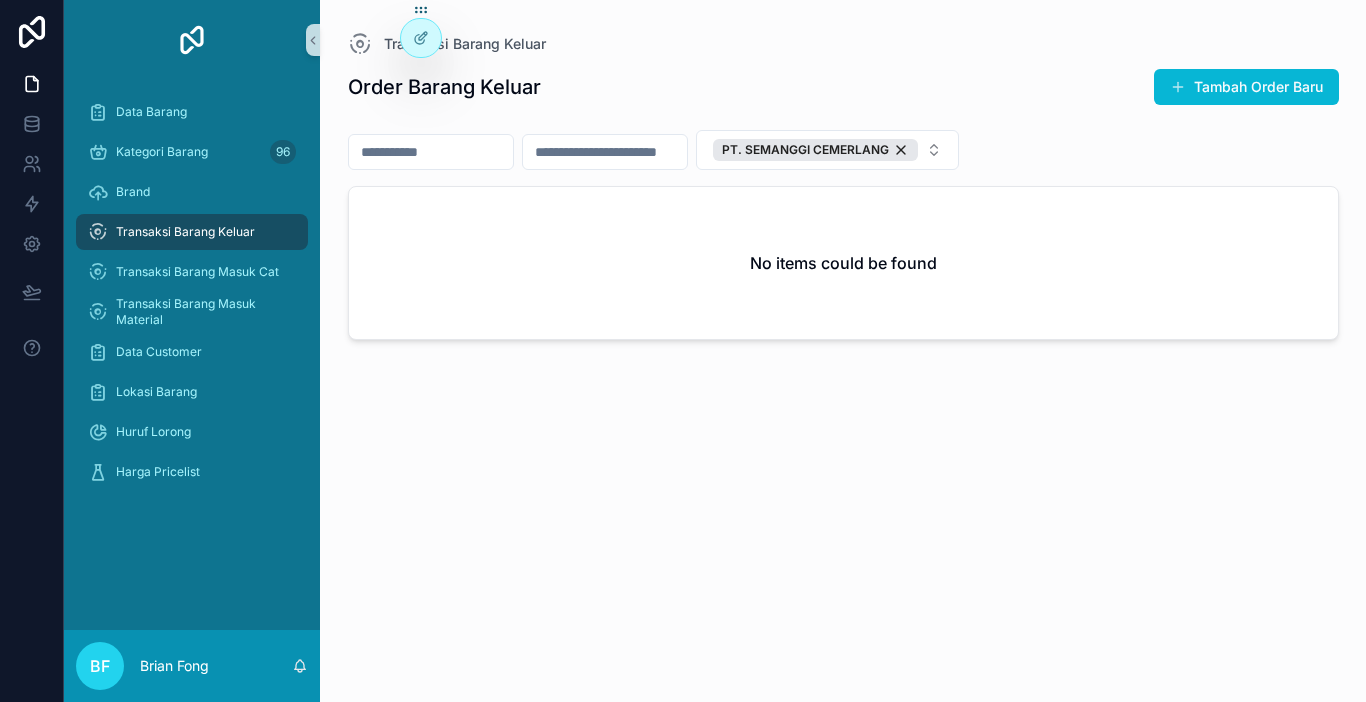 click at bounding box center [431, 152] 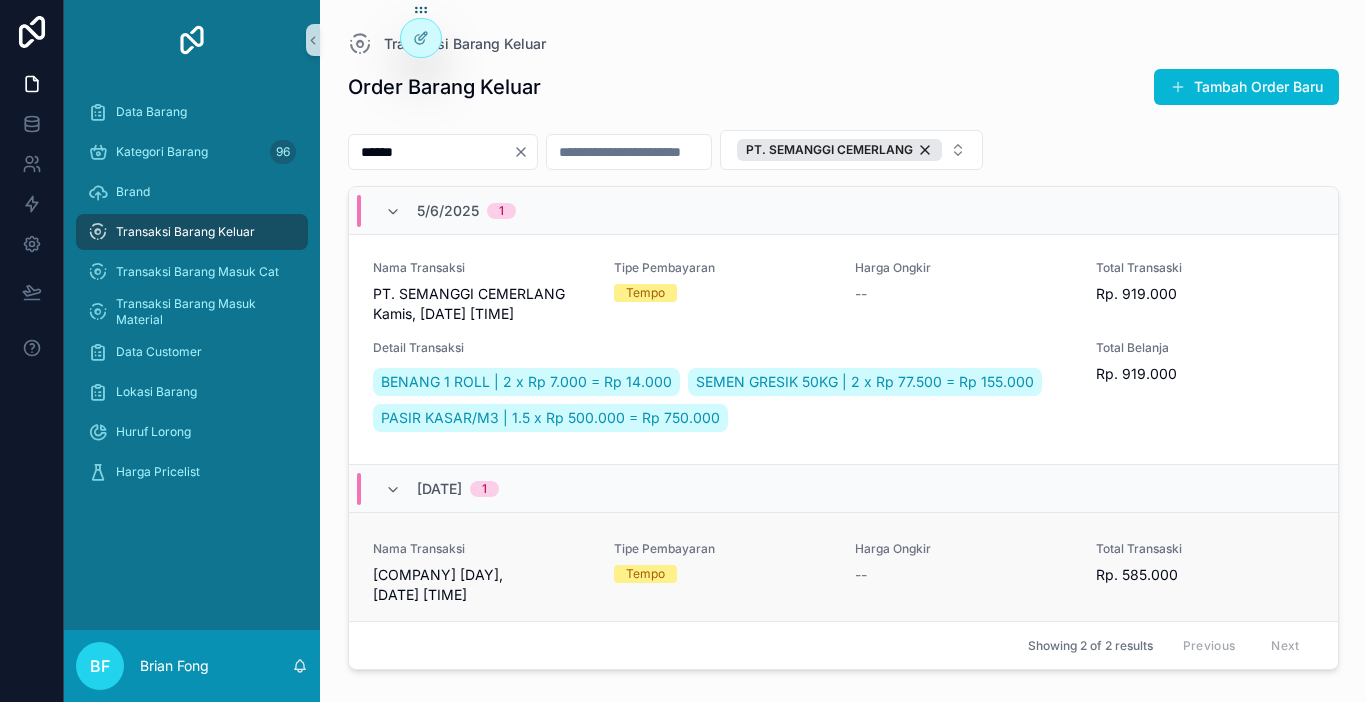 scroll, scrollTop: 0, scrollLeft: 0, axis: both 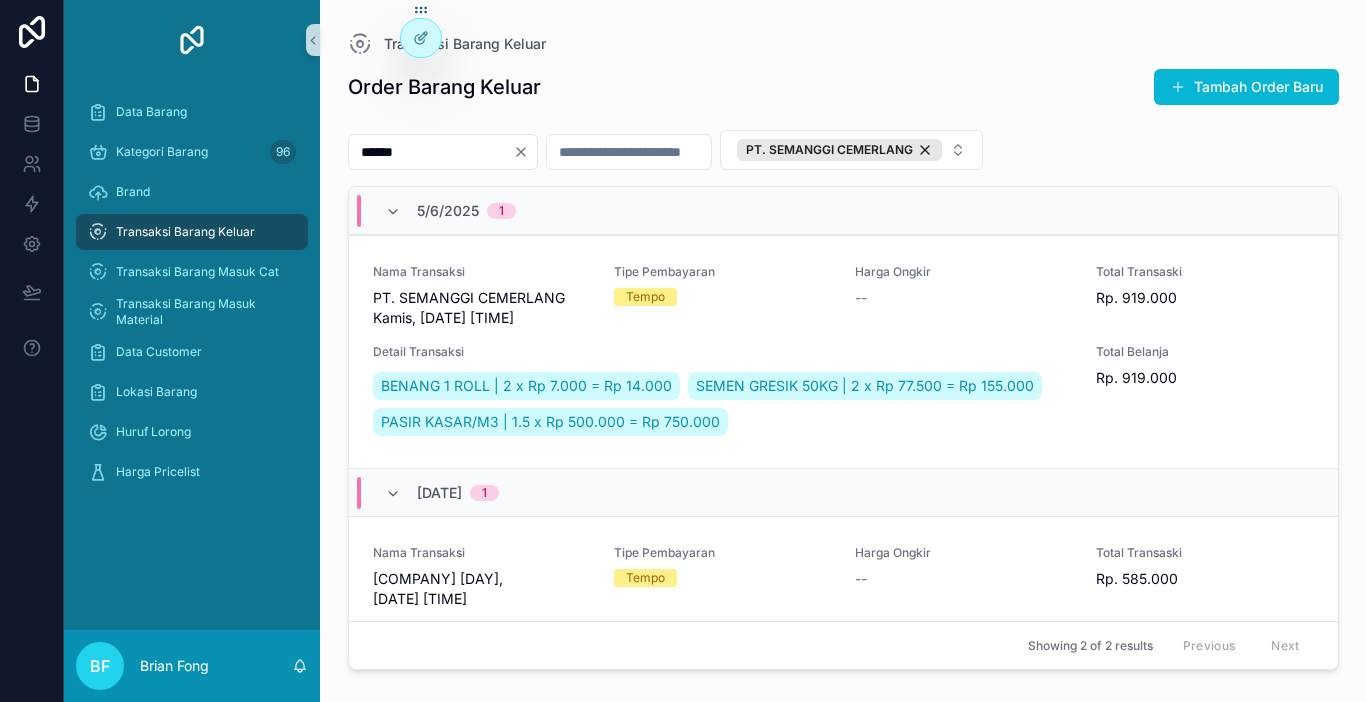 type on "******" 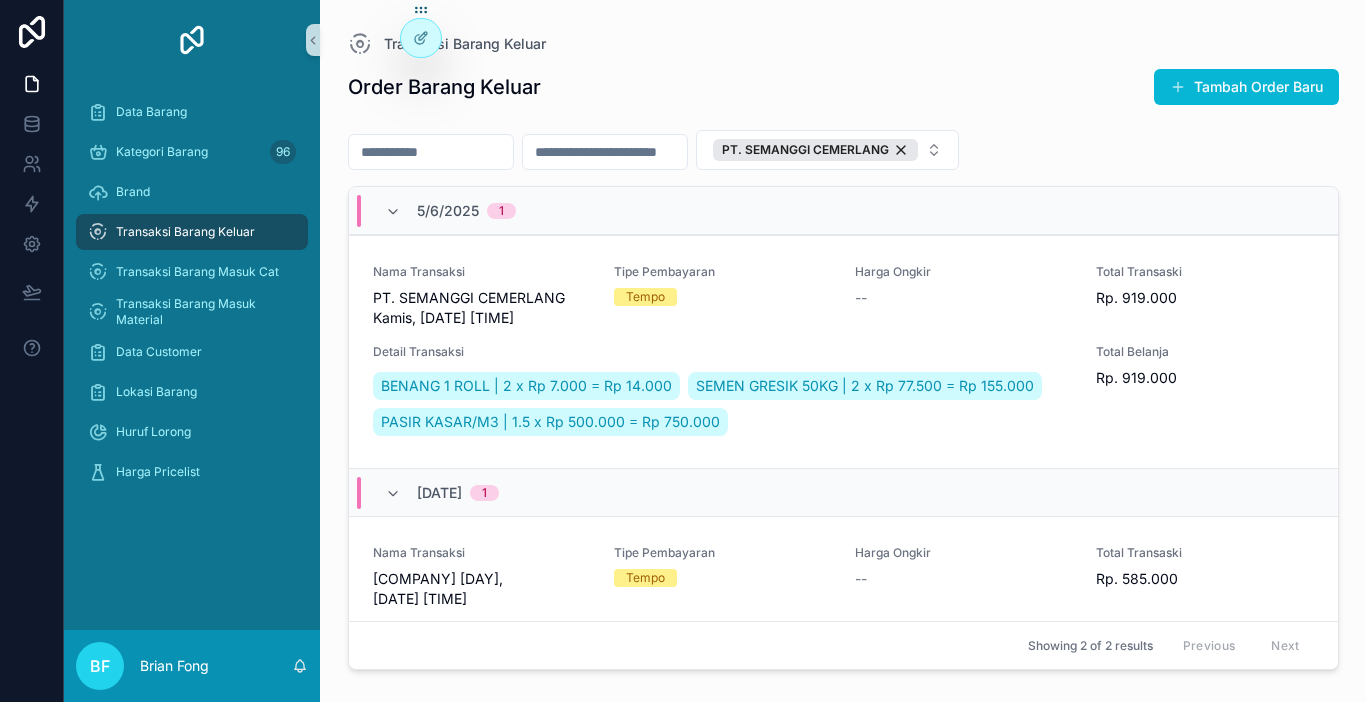 click at bounding box center [431, 152] 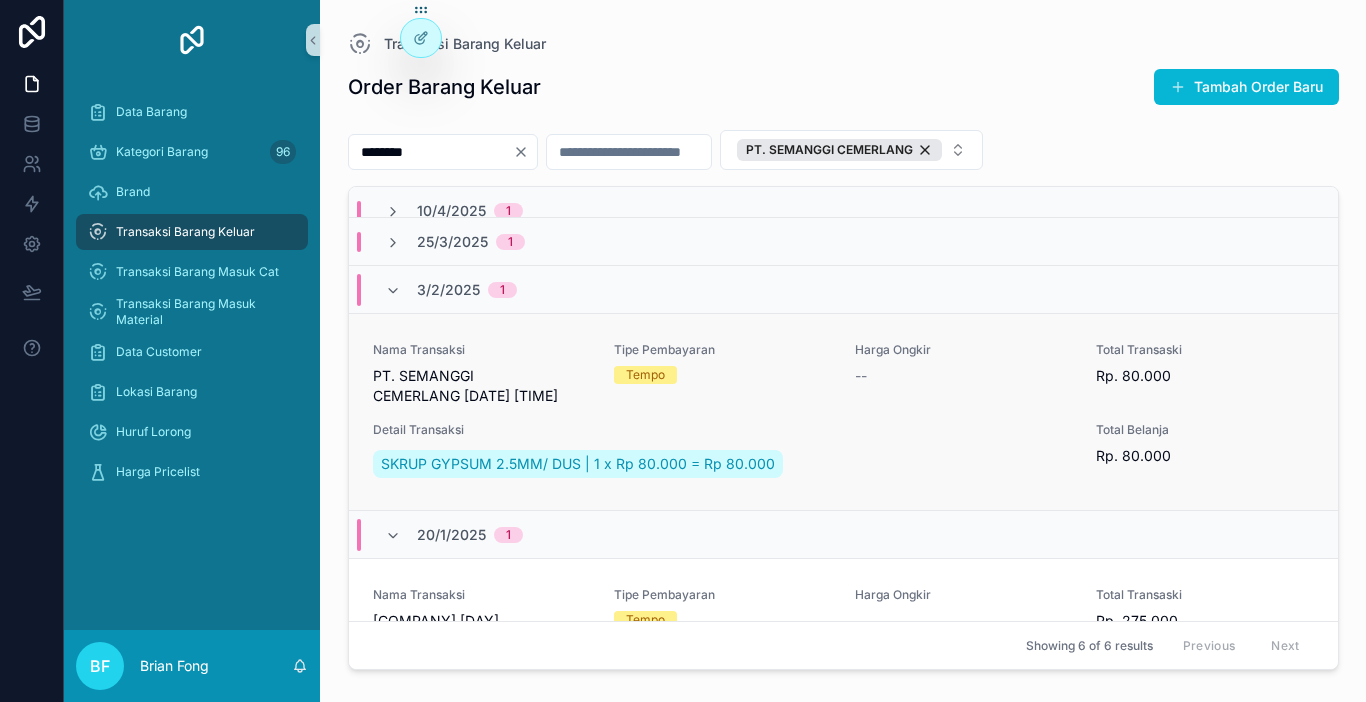 scroll, scrollTop: 0, scrollLeft: 0, axis: both 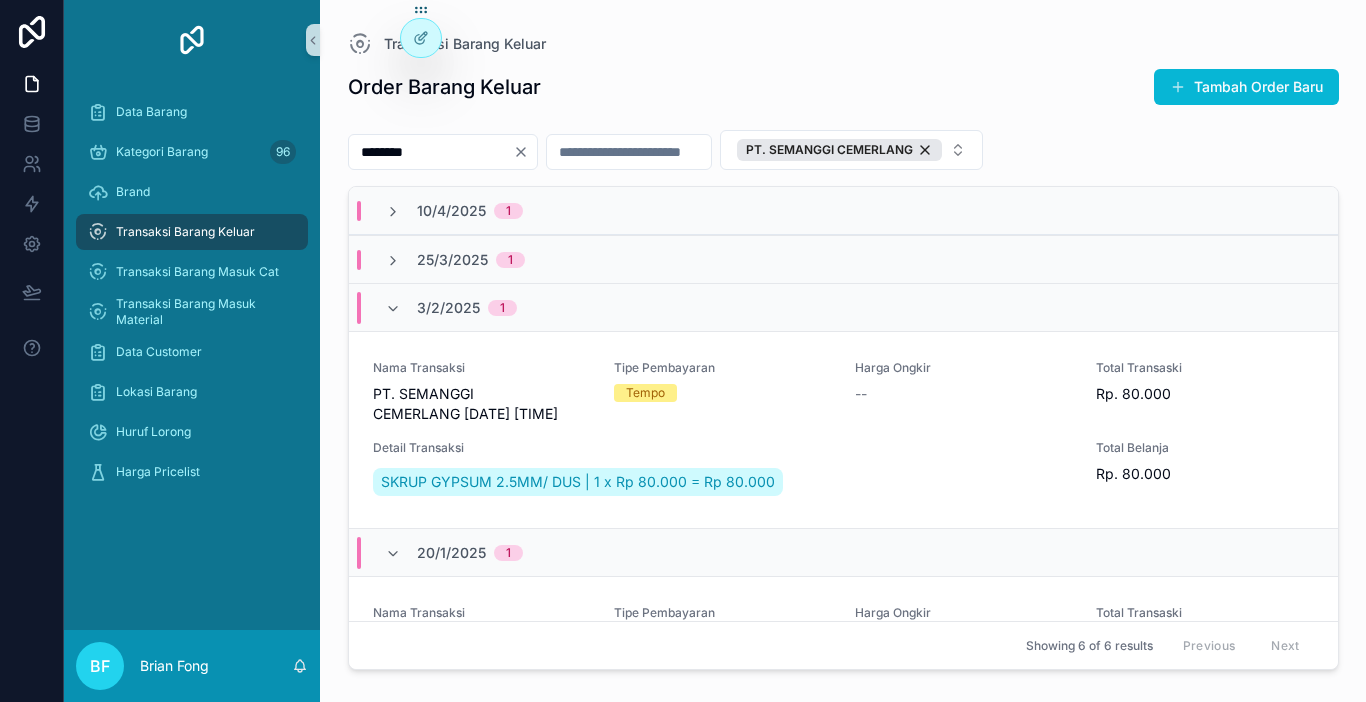 type on "********" 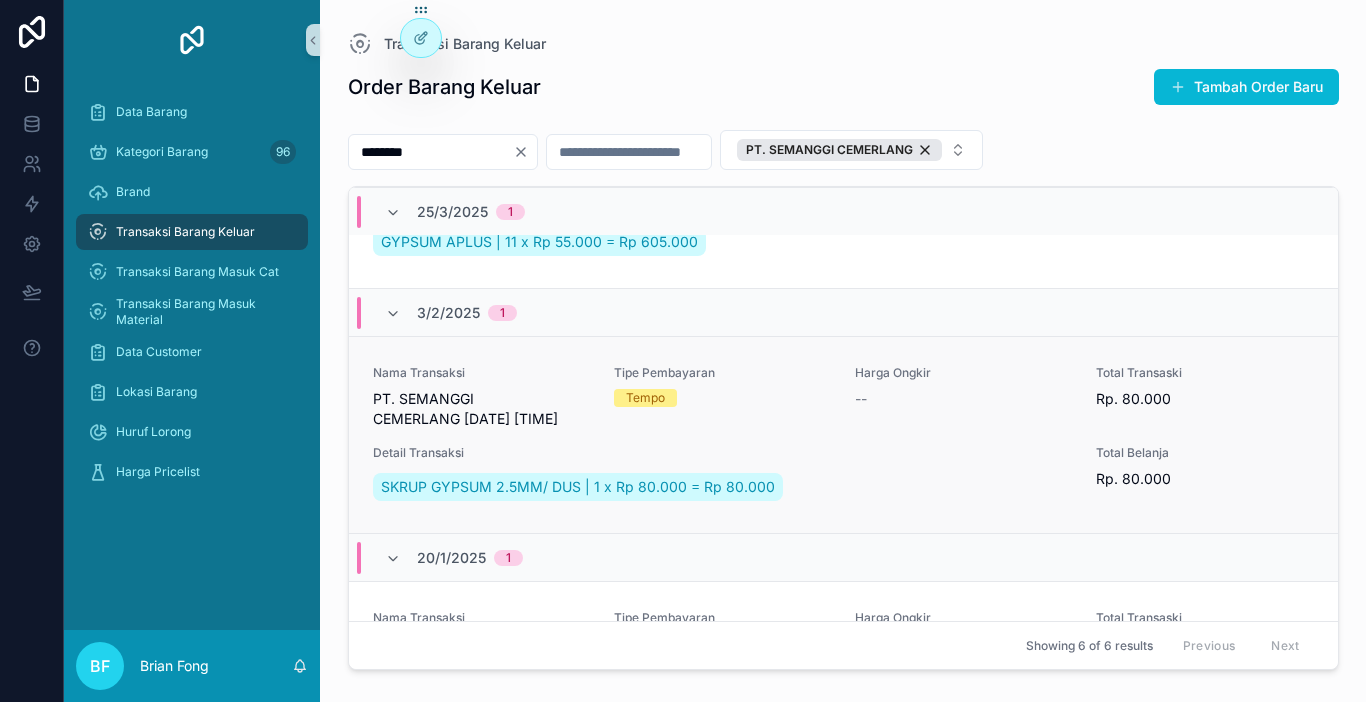 scroll, scrollTop: 600, scrollLeft: 0, axis: vertical 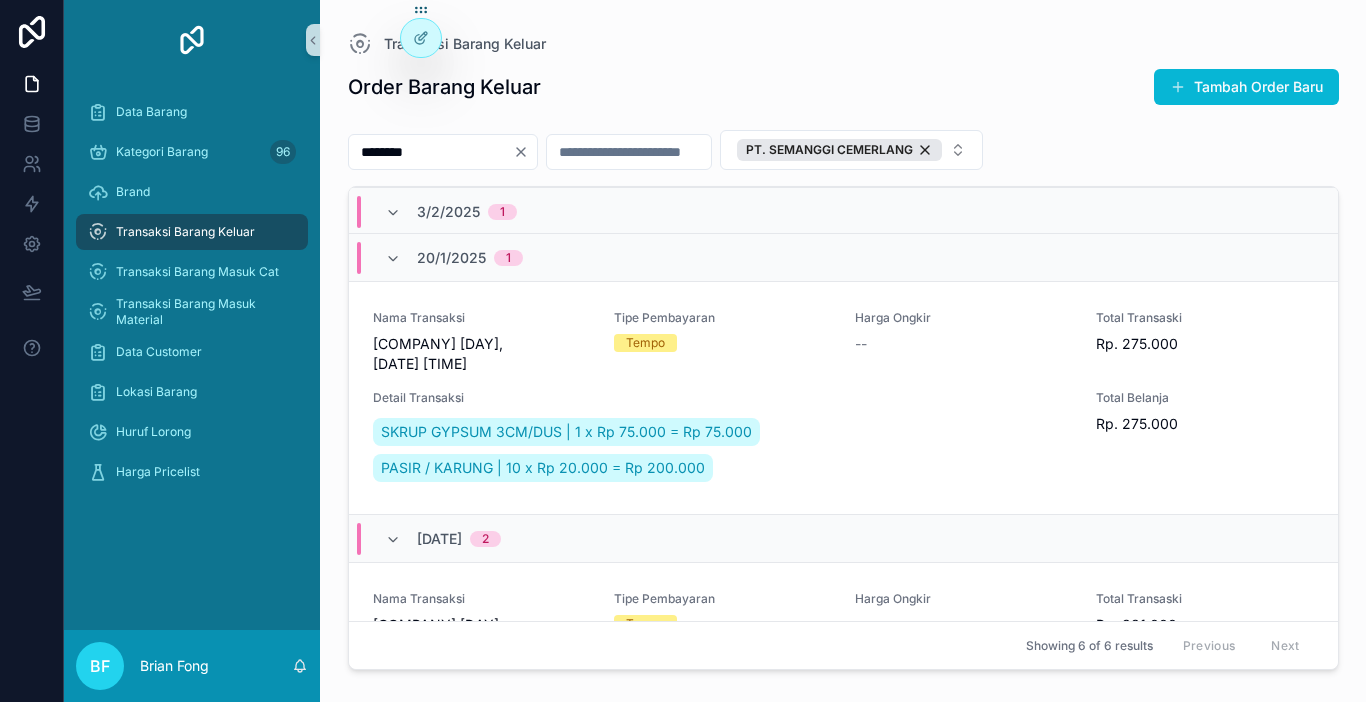 click 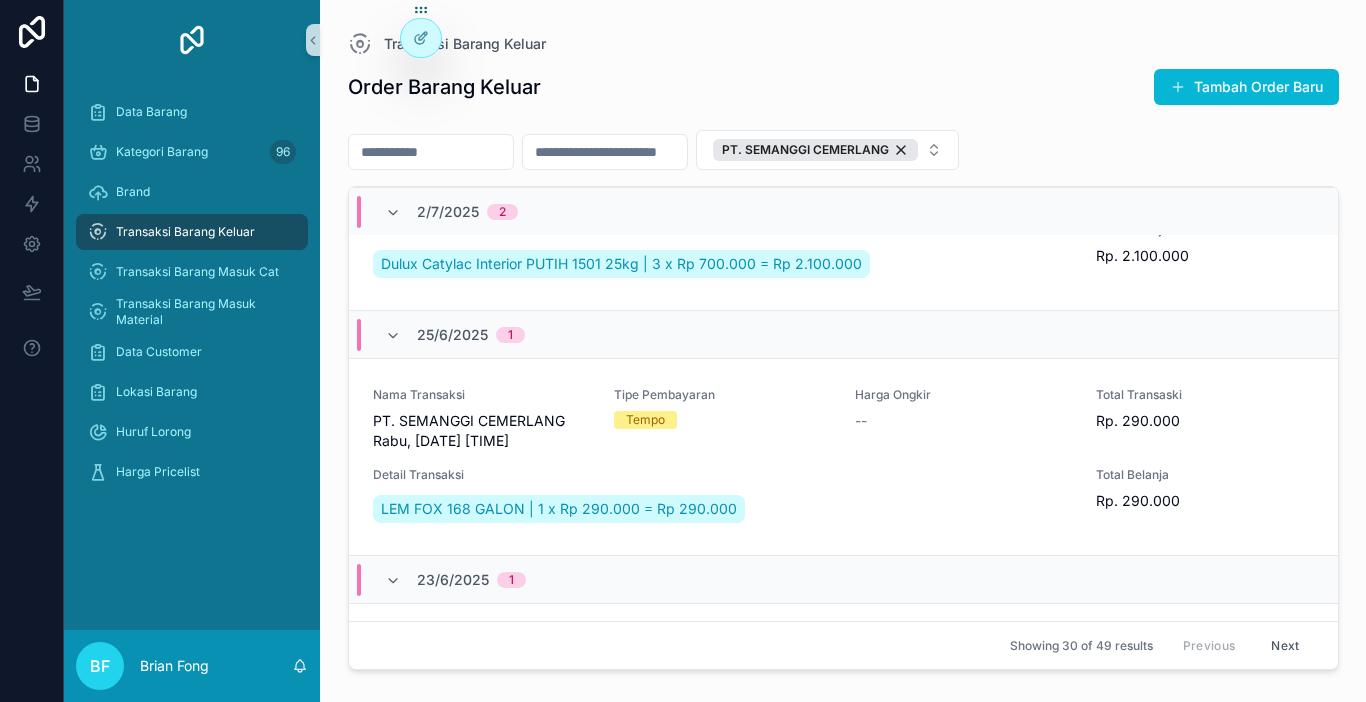 scroll, scrollTop: 673, scrollLeft: 0, axis: vertical 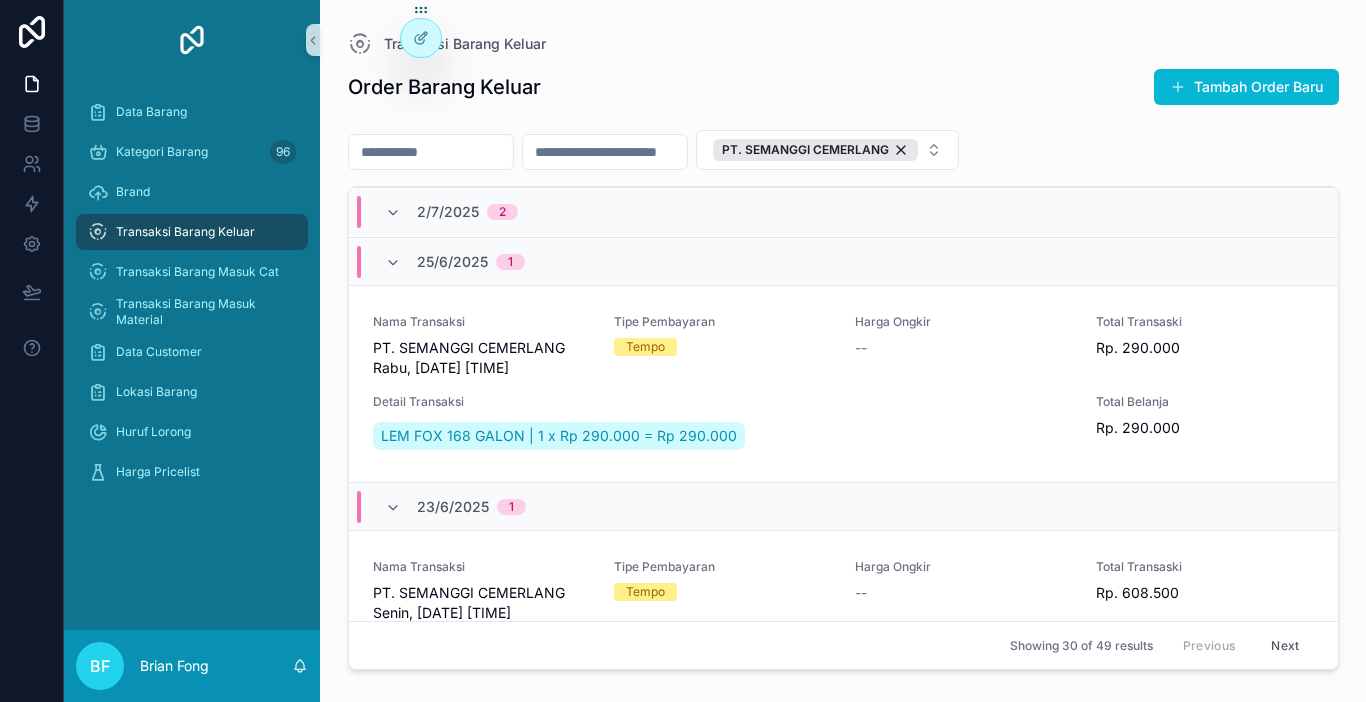 click at bounding box center (431, 152) 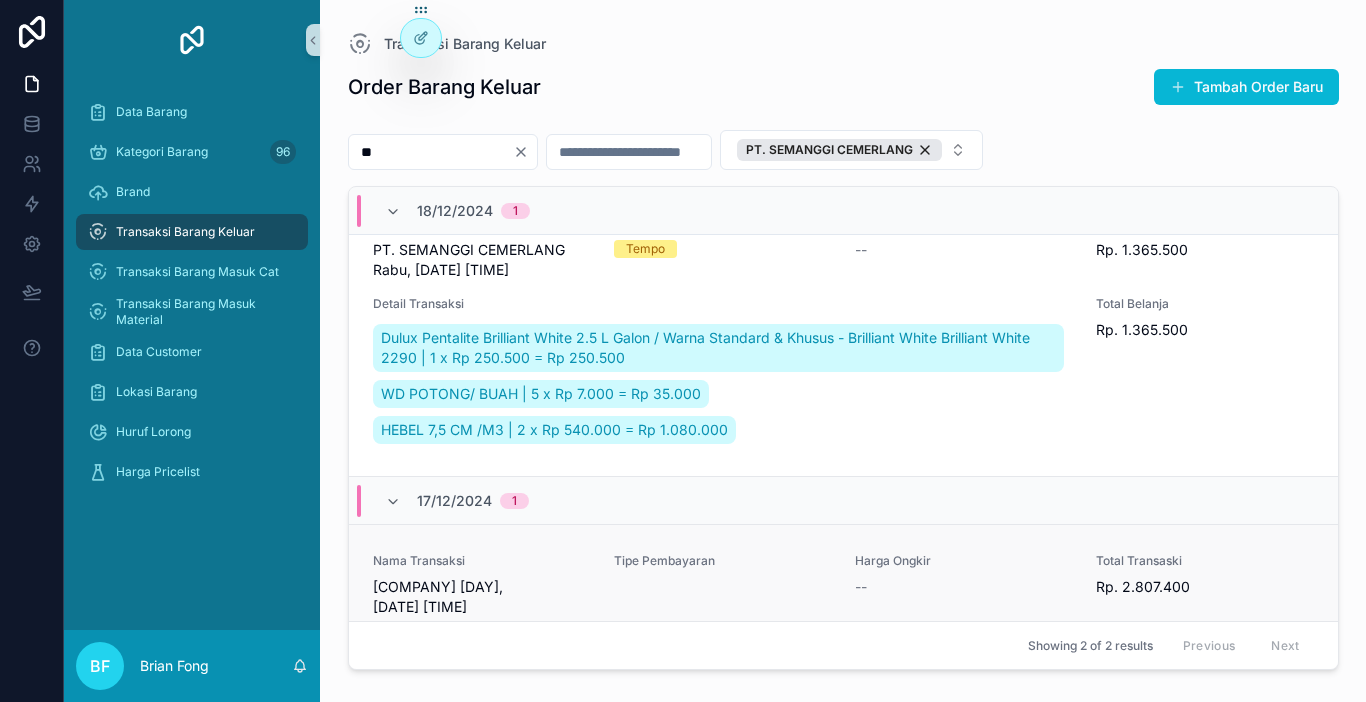 scroll, scrollTop: 0, scrollLeft: 0, axis: both 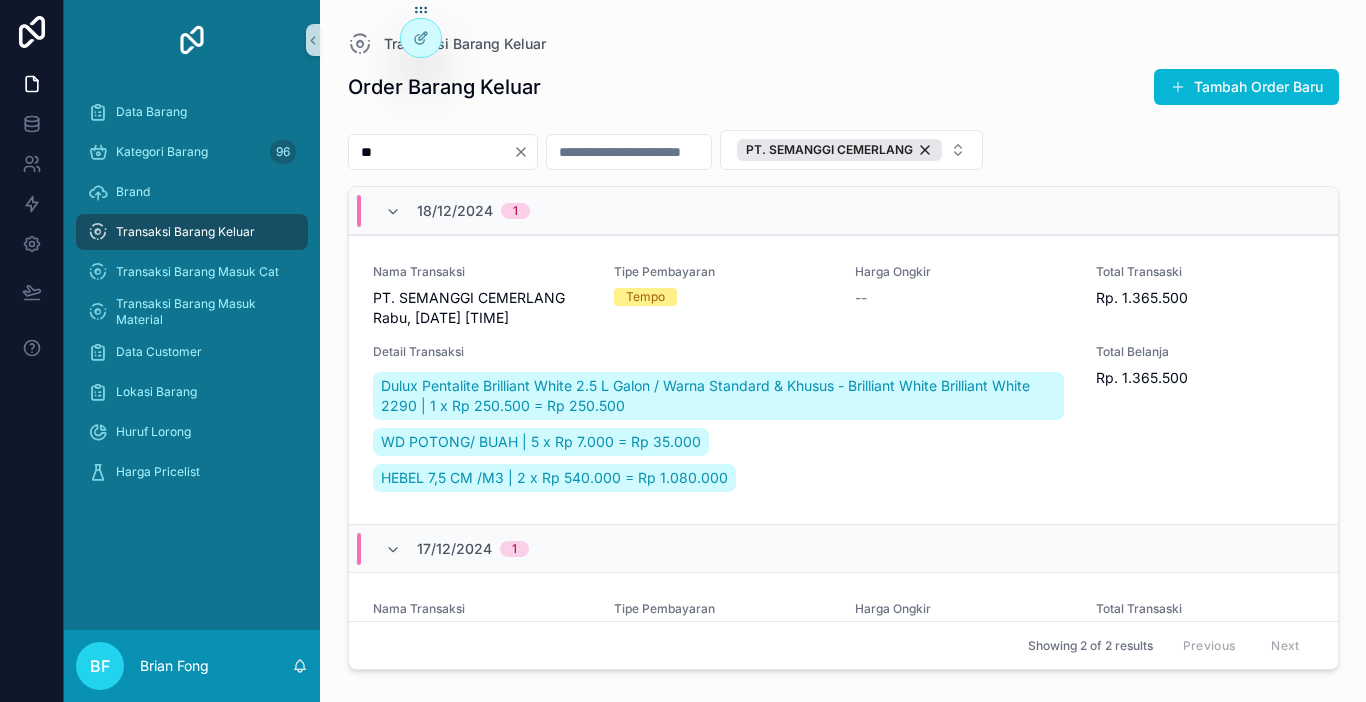 type on "**" 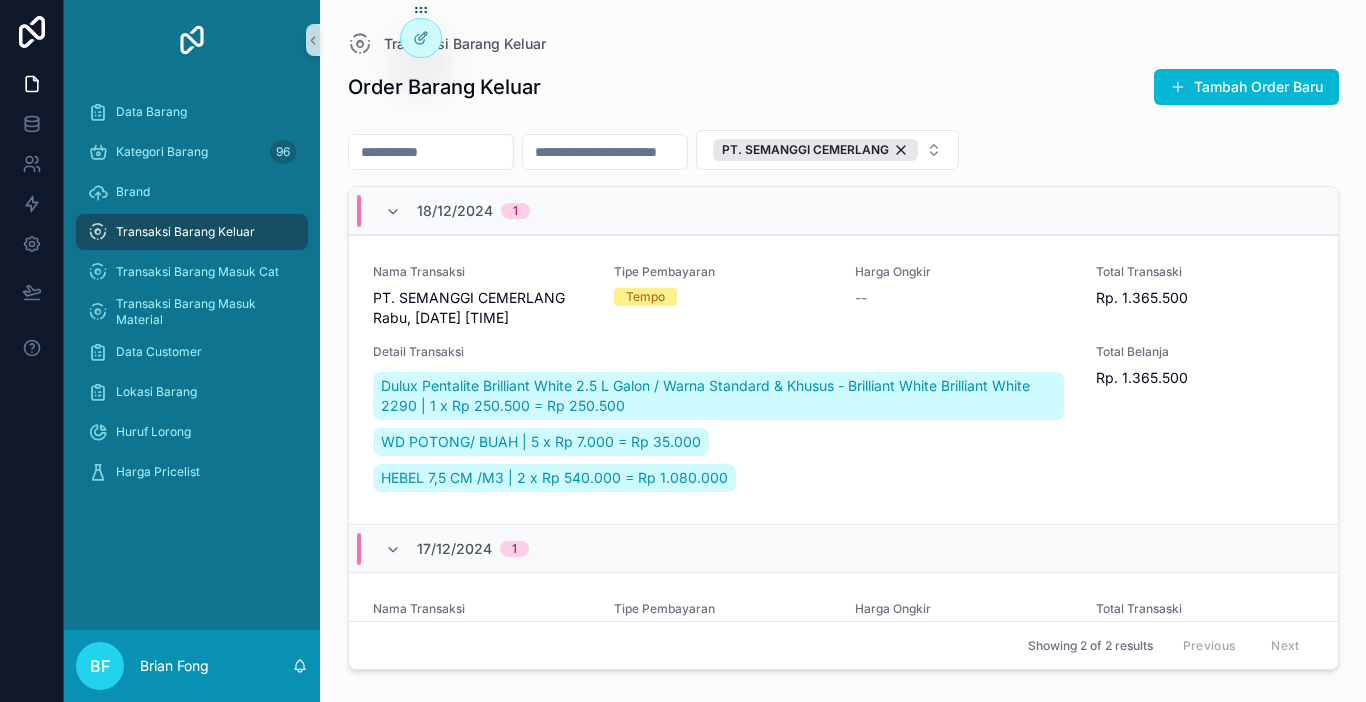 click at bounding box center (431, 152) 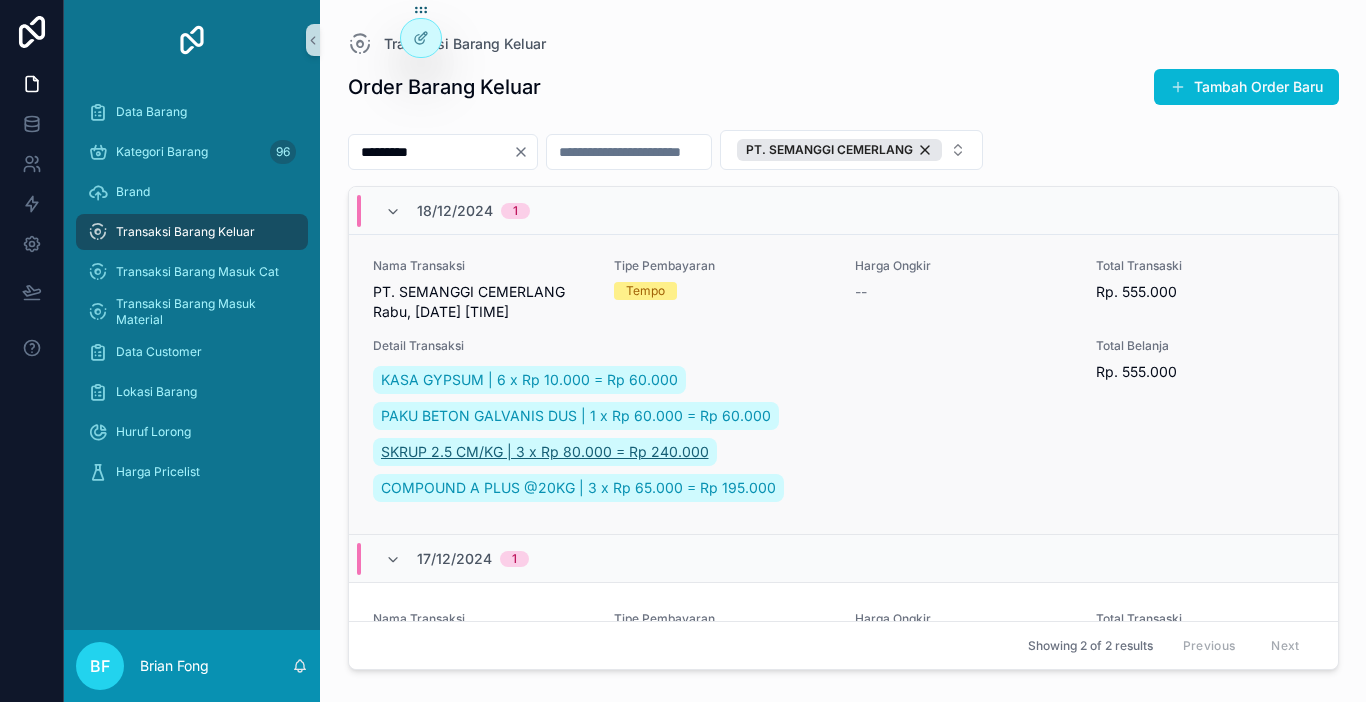 scroll, scrollTop: 0, scrollLeft: 0, axis: both 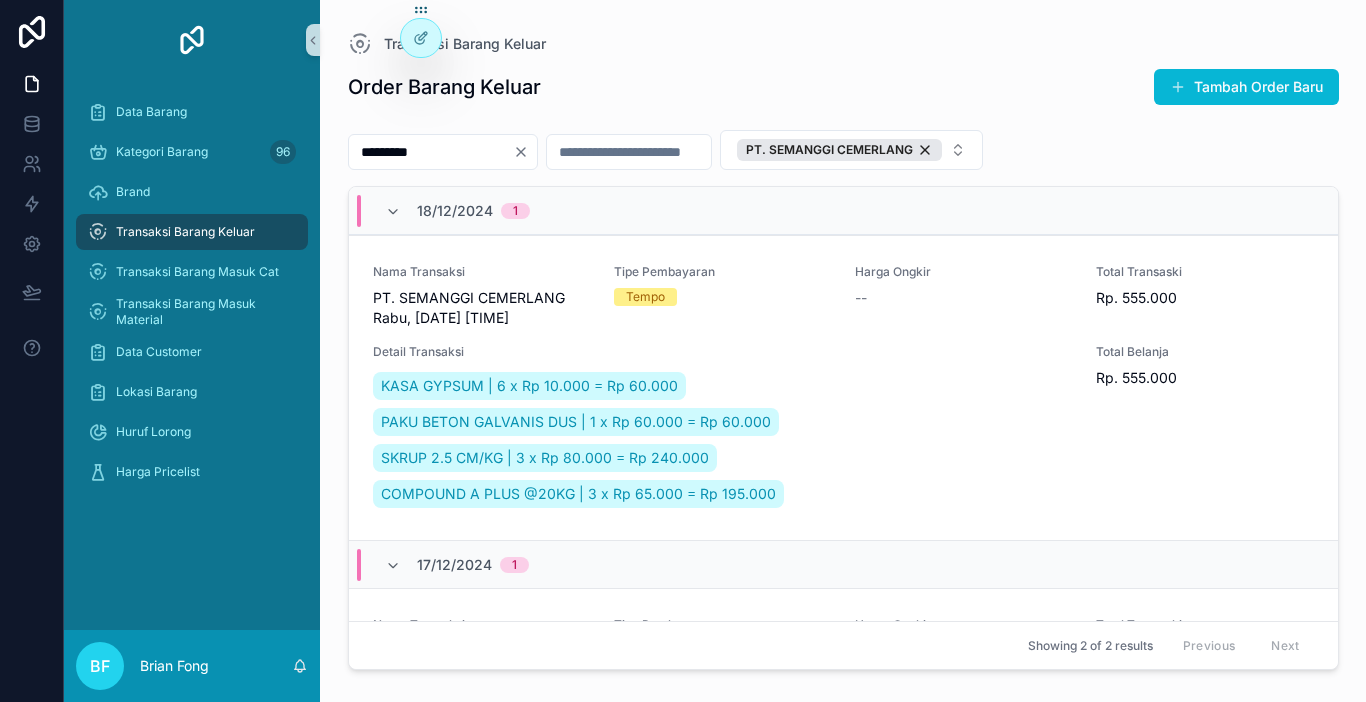 type on "*********" 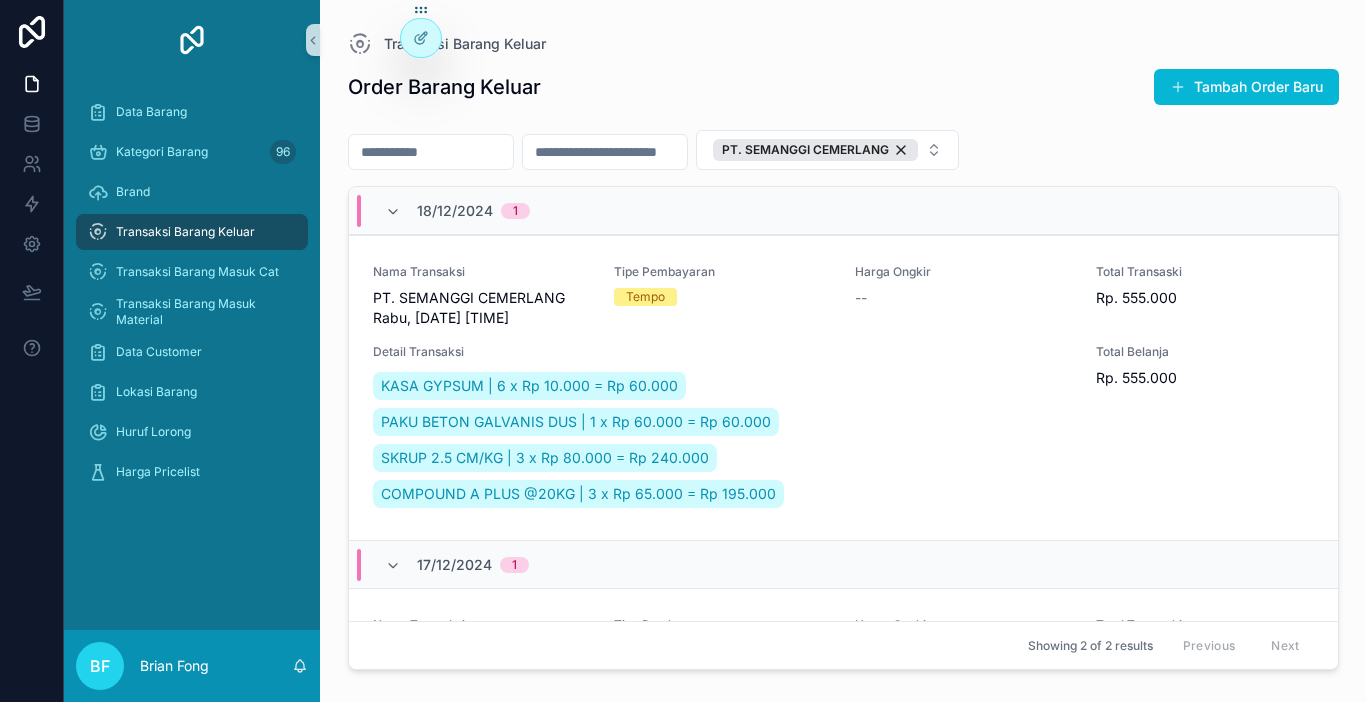 click at bounding box center (431, 152) 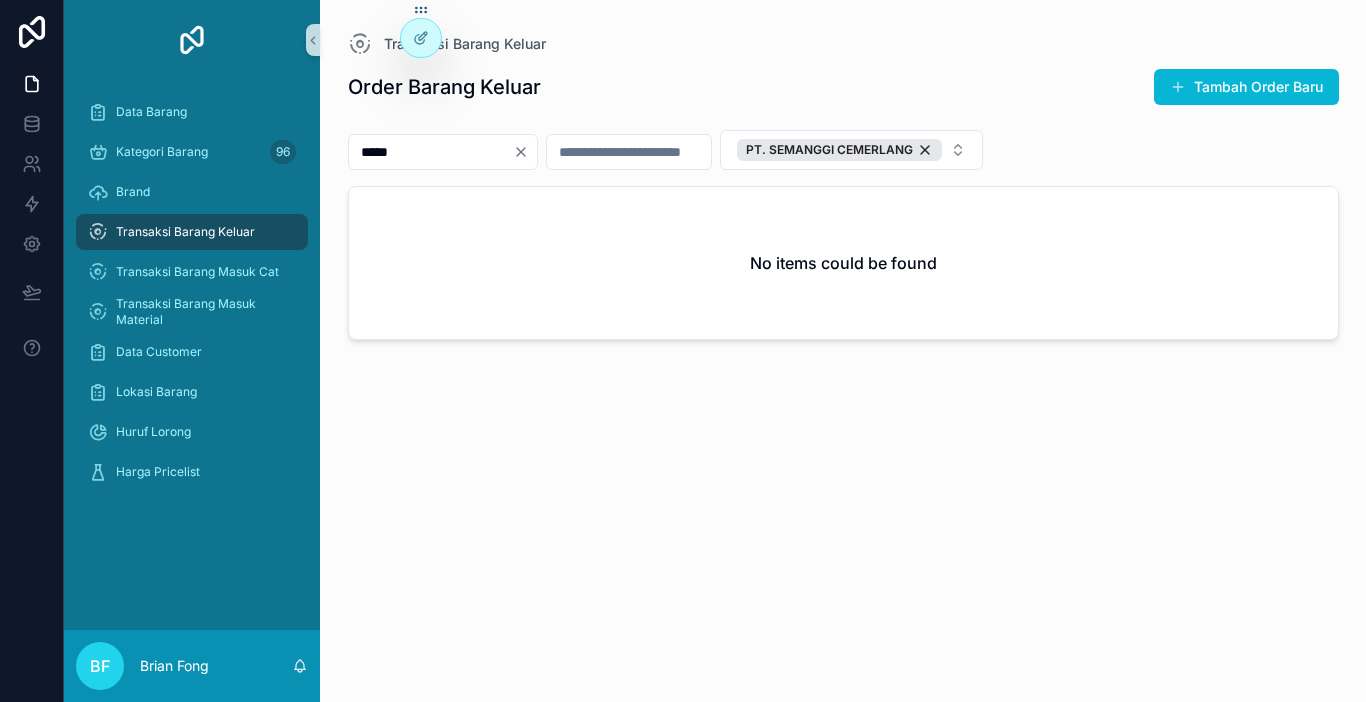 click on "*****" at bounding box center (431, 152) 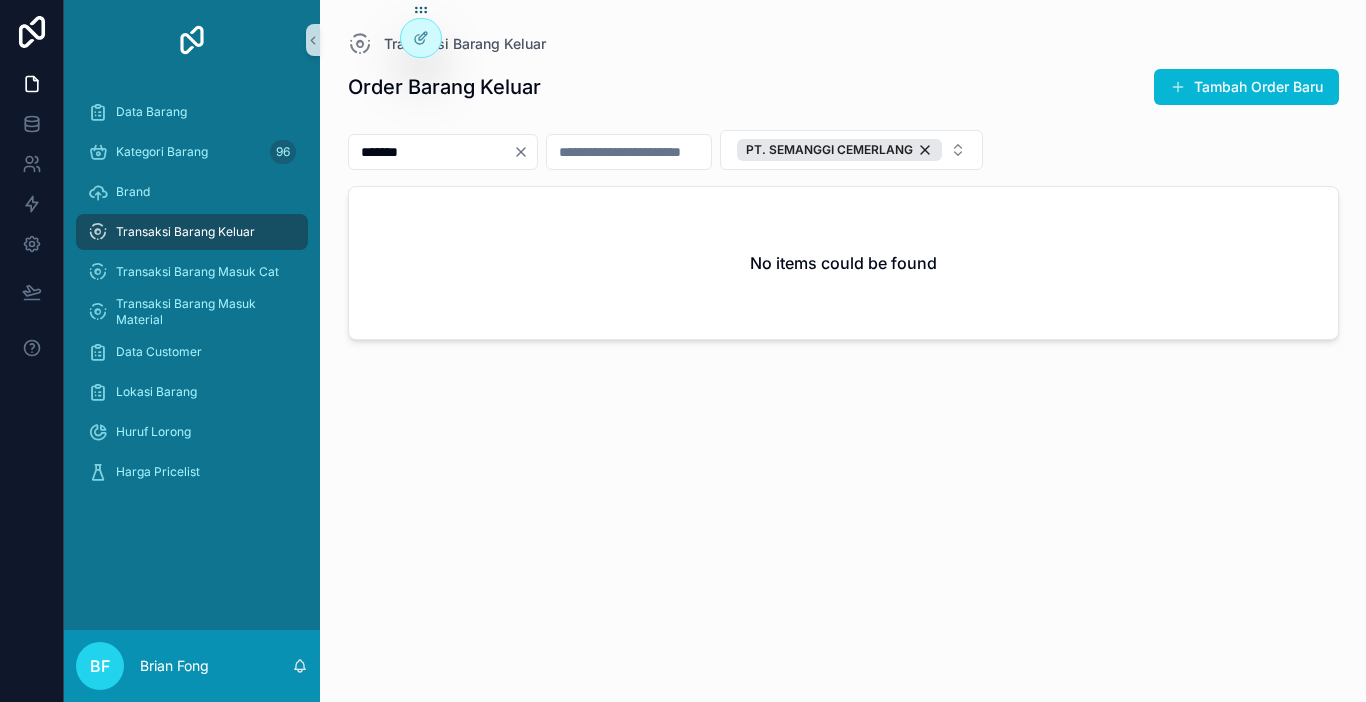 type on "*******" 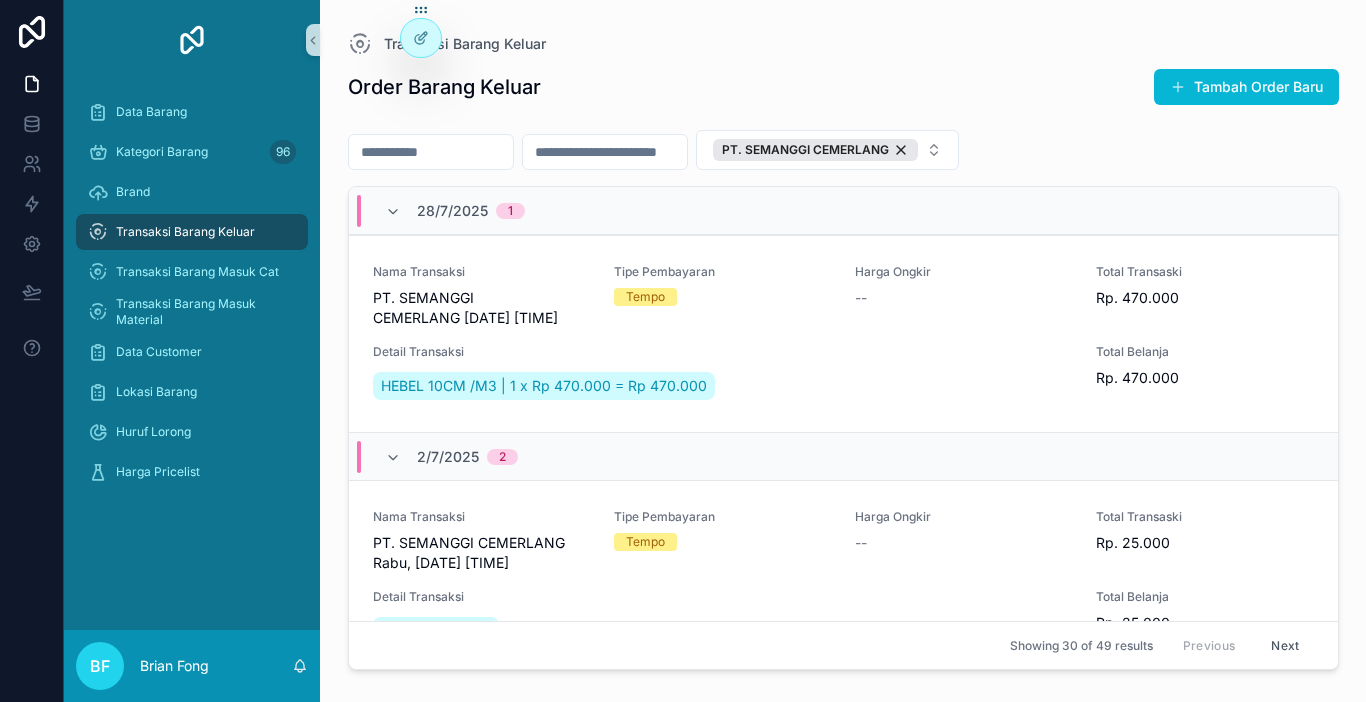 click at bounding box center (431, 152) 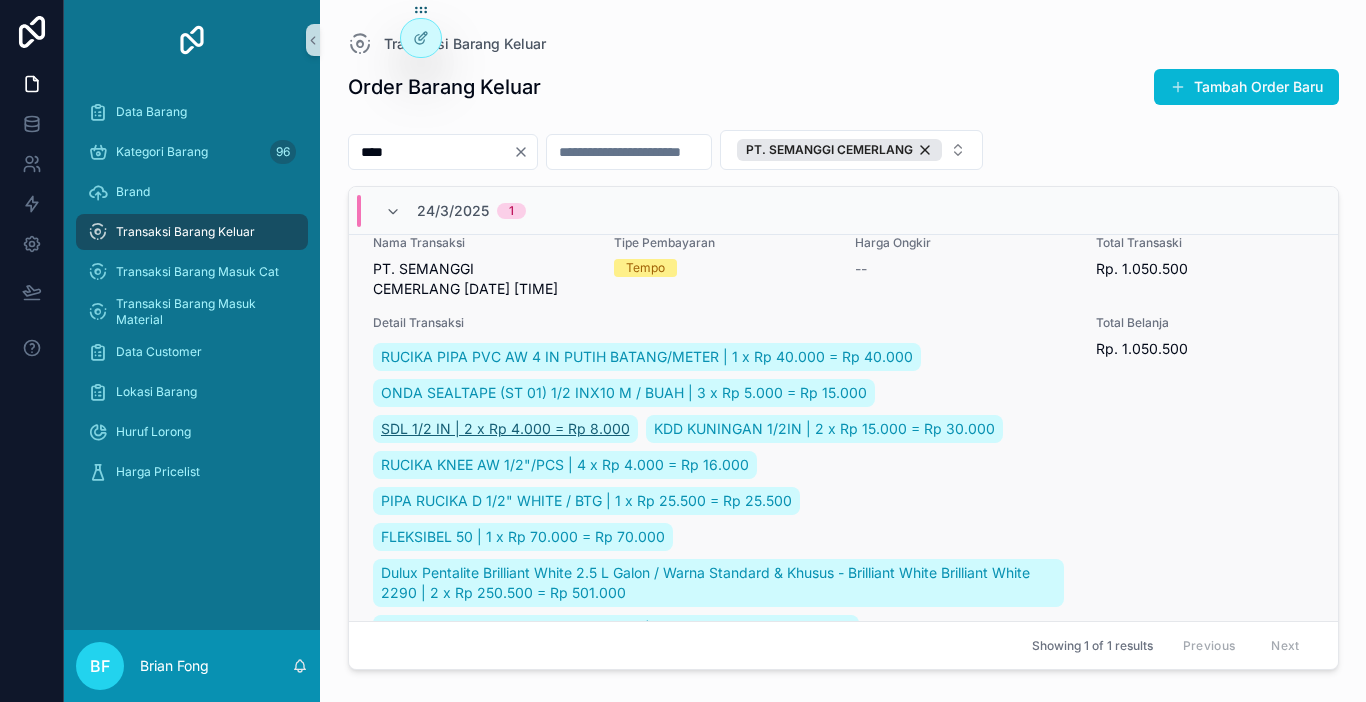 scroll, scrollTop: 0, scrollLeft: 0, axis: both 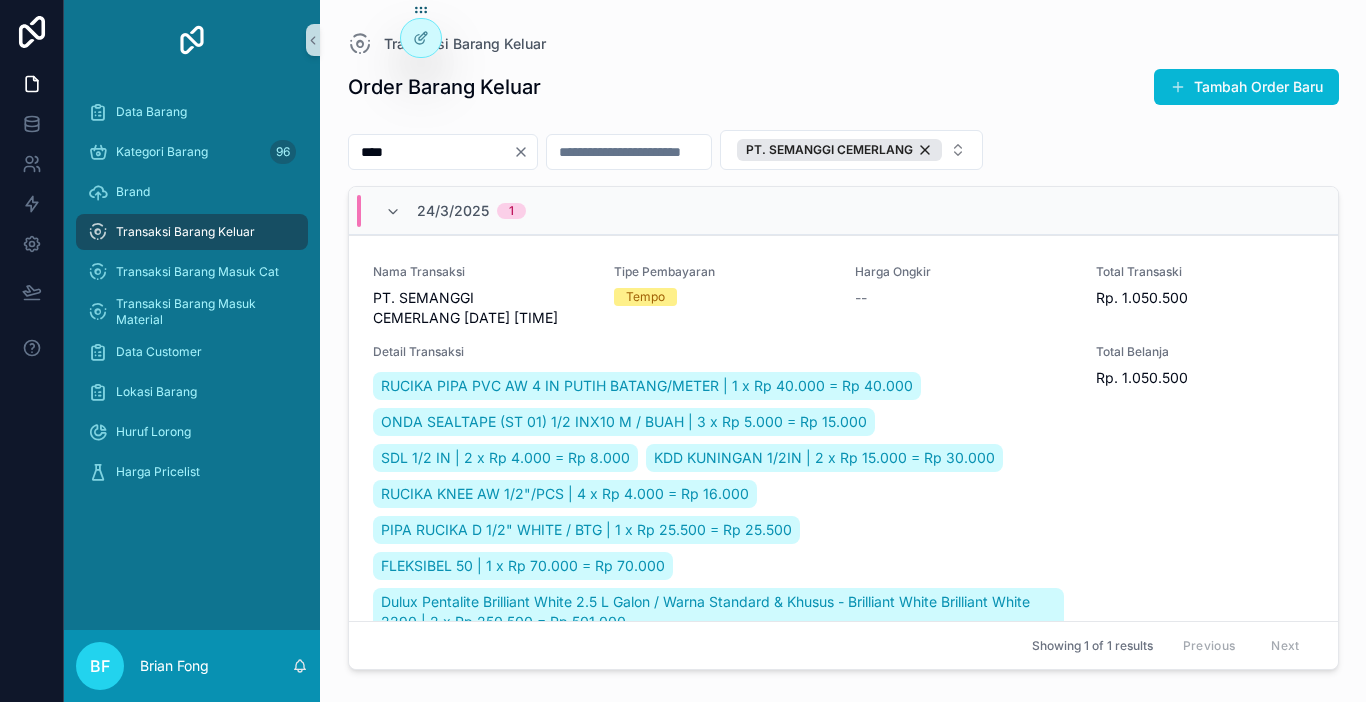 type on "****" 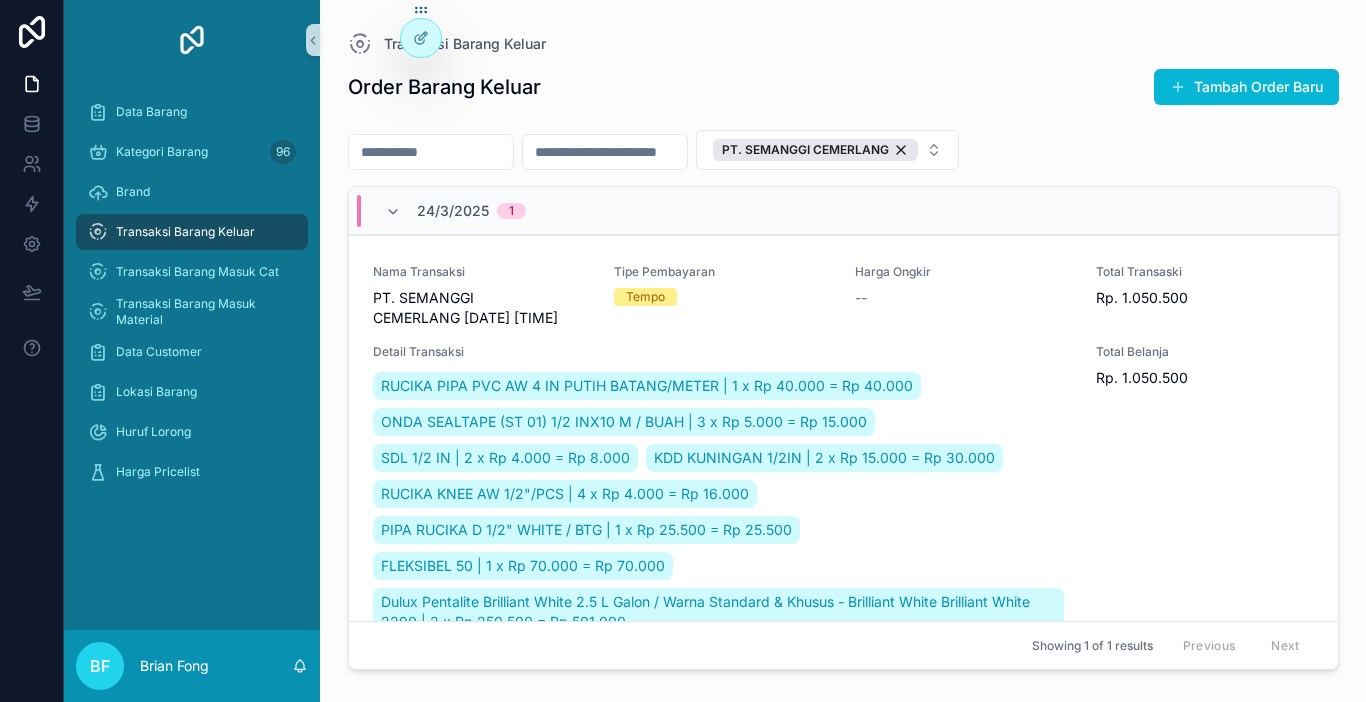 click at bounding box center [431, 152] 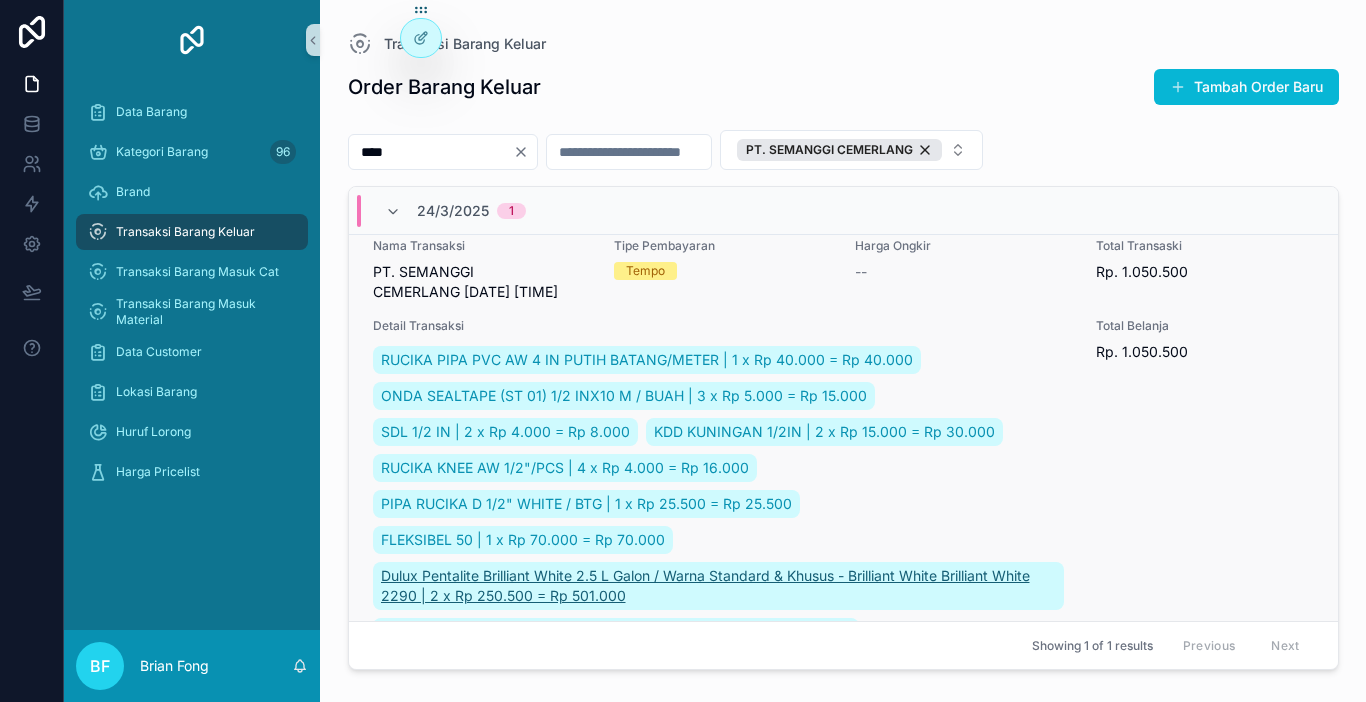 scroll, scrollTop: 0, scrollLeft: 0, axis: both 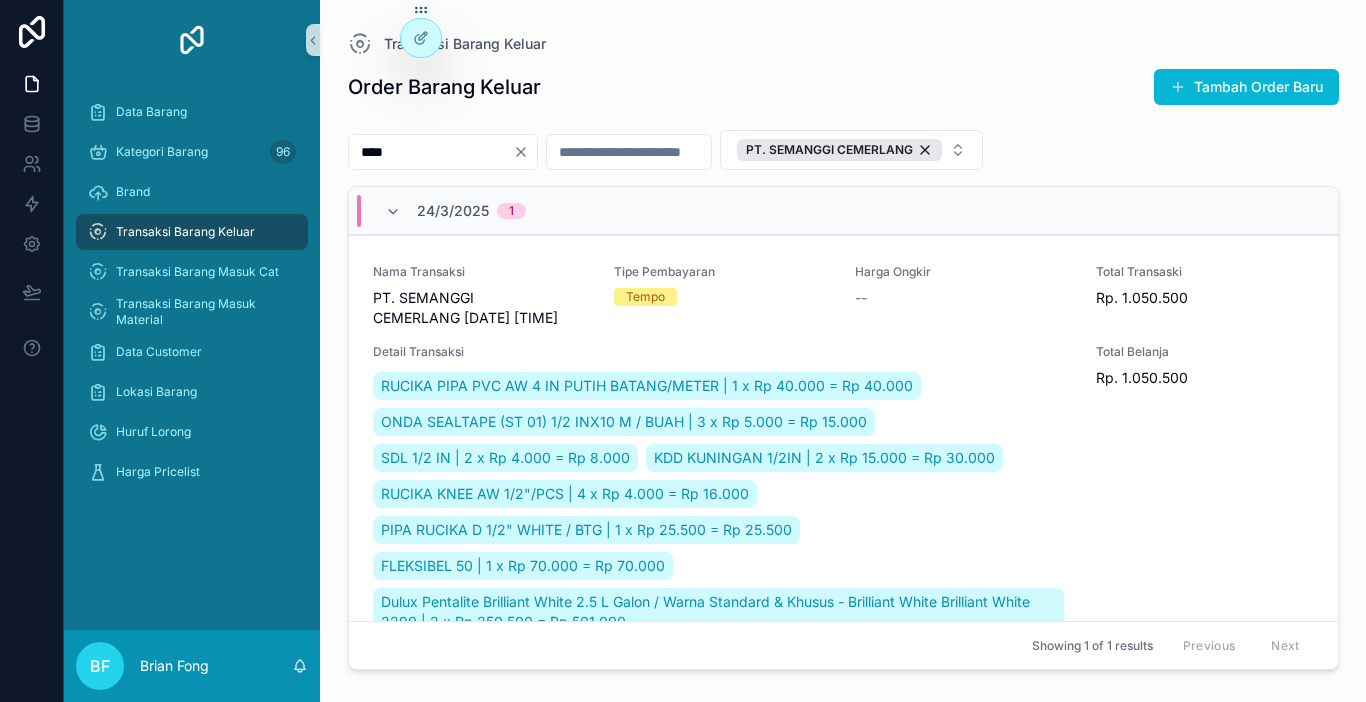 click on "****" at bounding box center [431, 152] 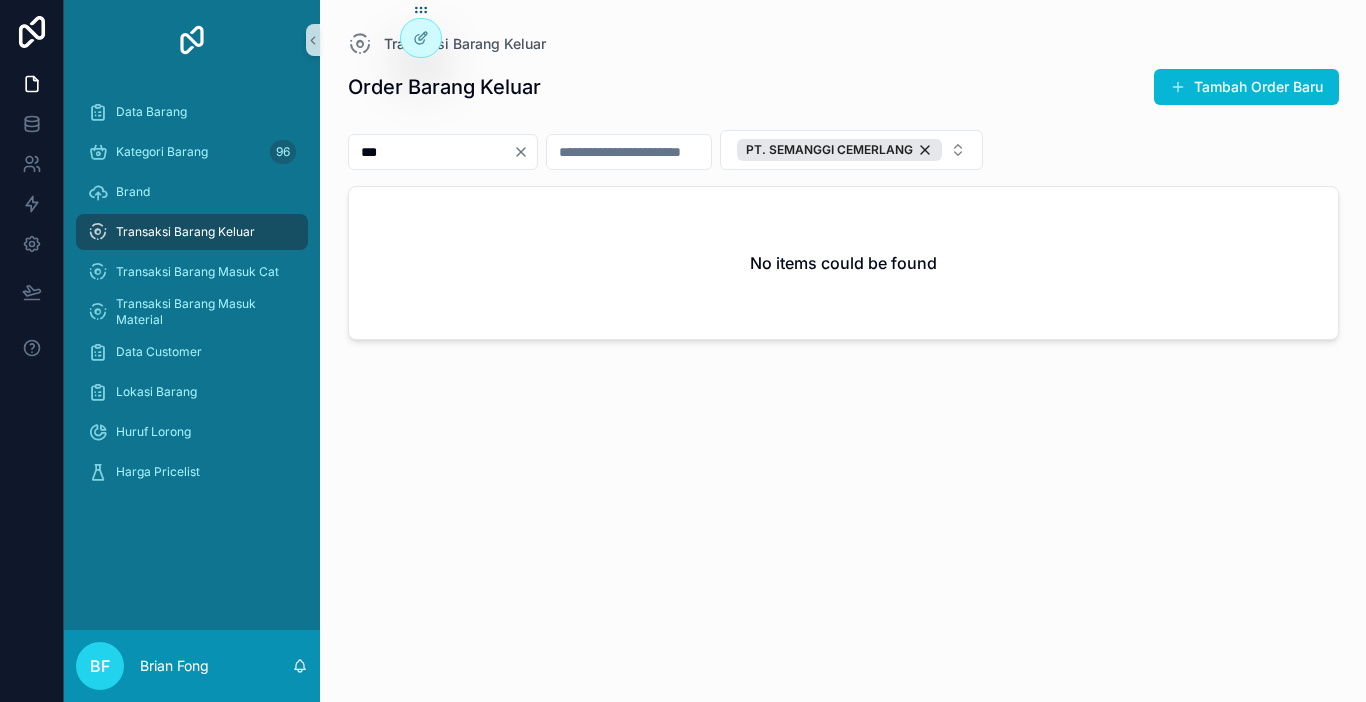 type on "***" 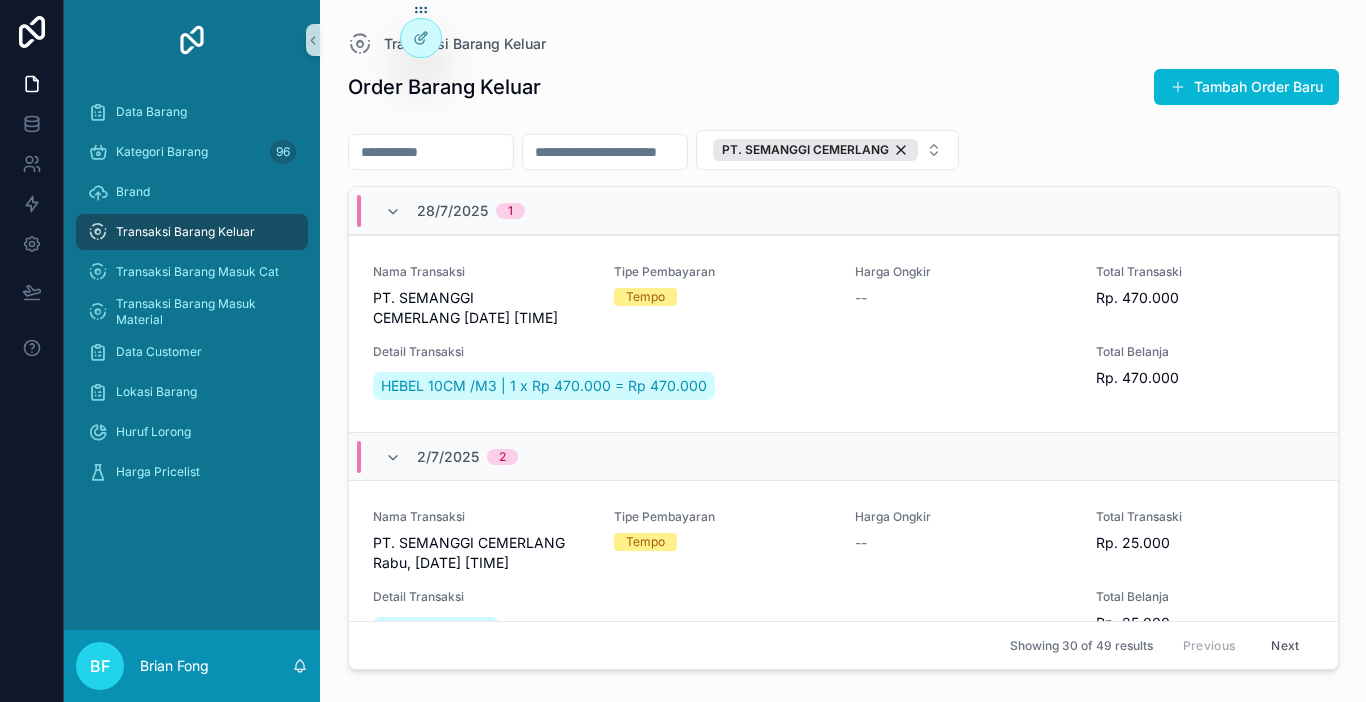 drag, startPoint x: 1006, startPoint y: 151, endPoint x: 640, endPoint y: 160, distance: 366.11063 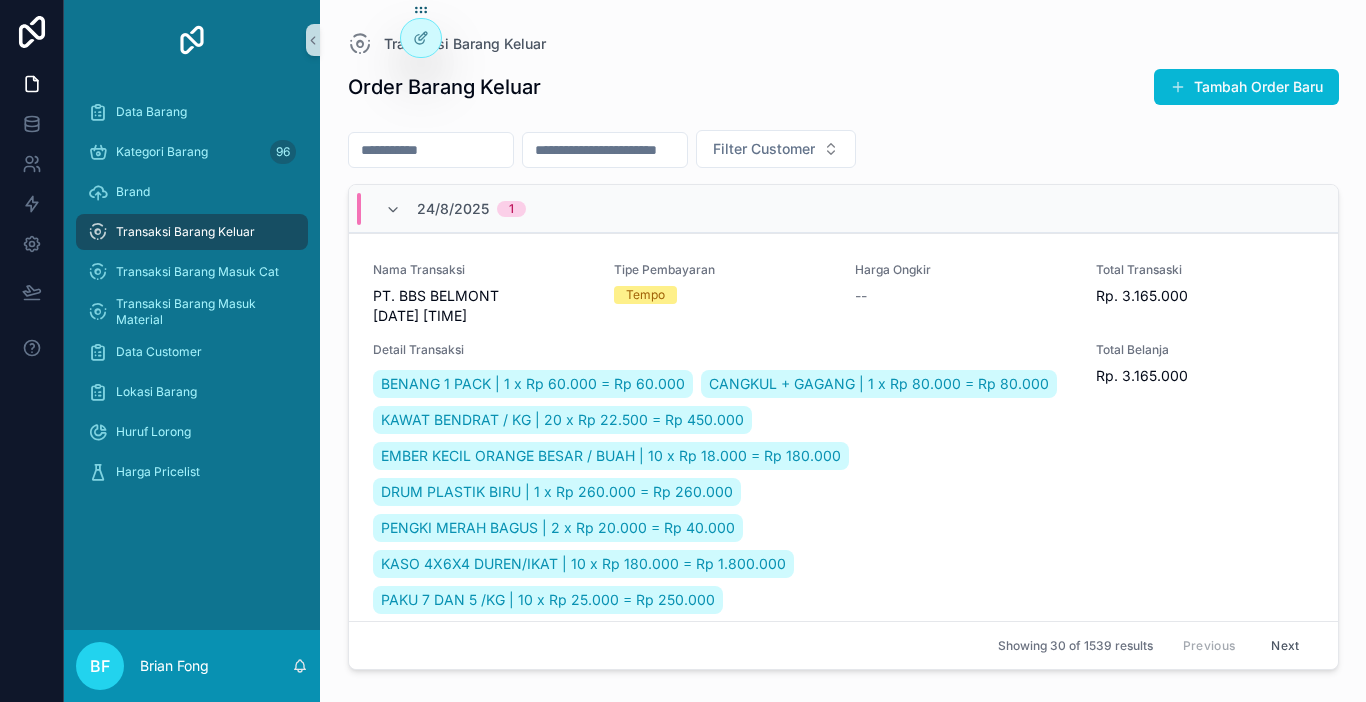 click at bounding box center (431, 150) 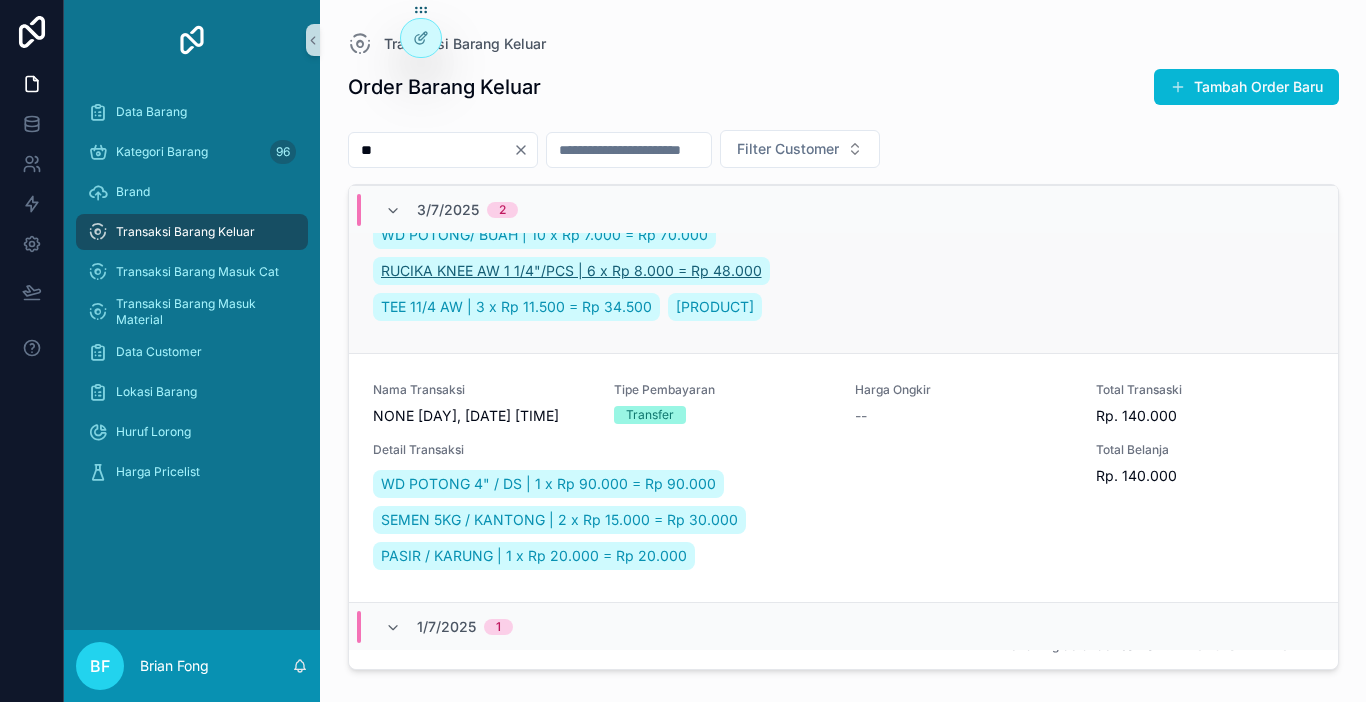 scroll, scrollTop: 2700, scrollLeft: 0, axis: vertical 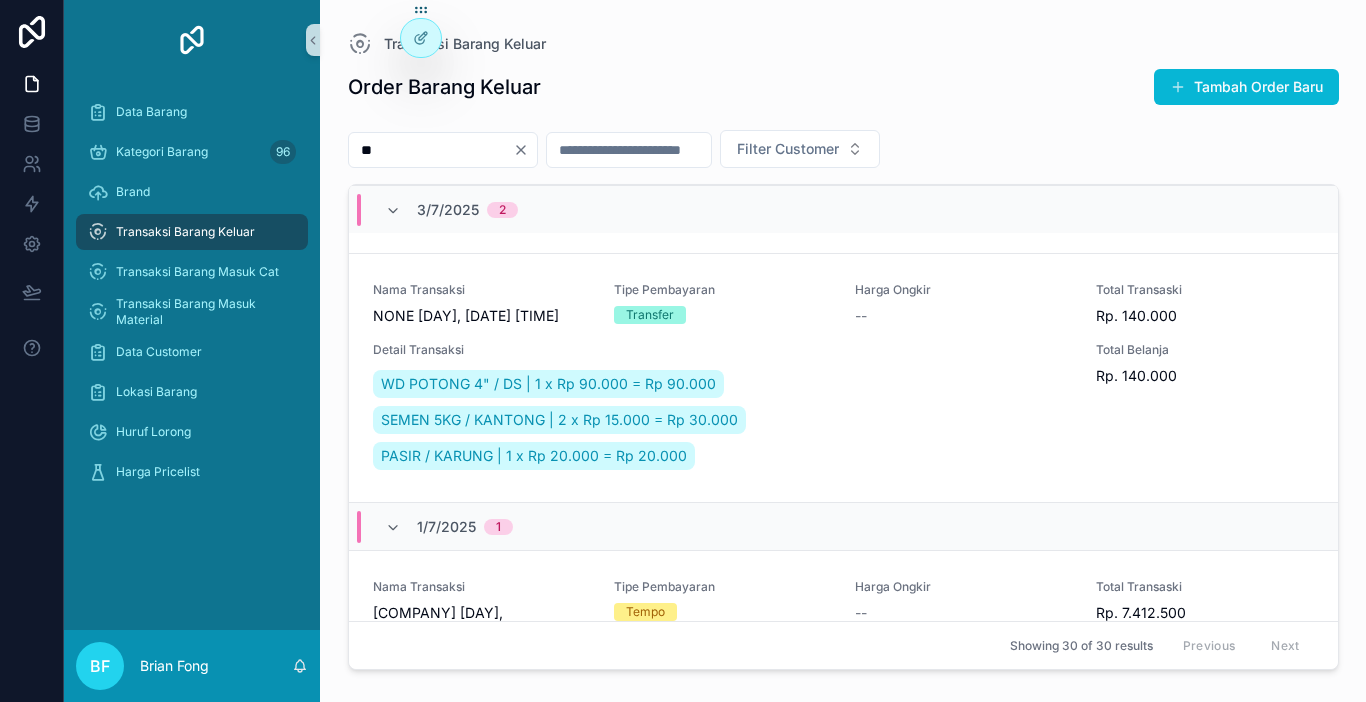 type on "**" 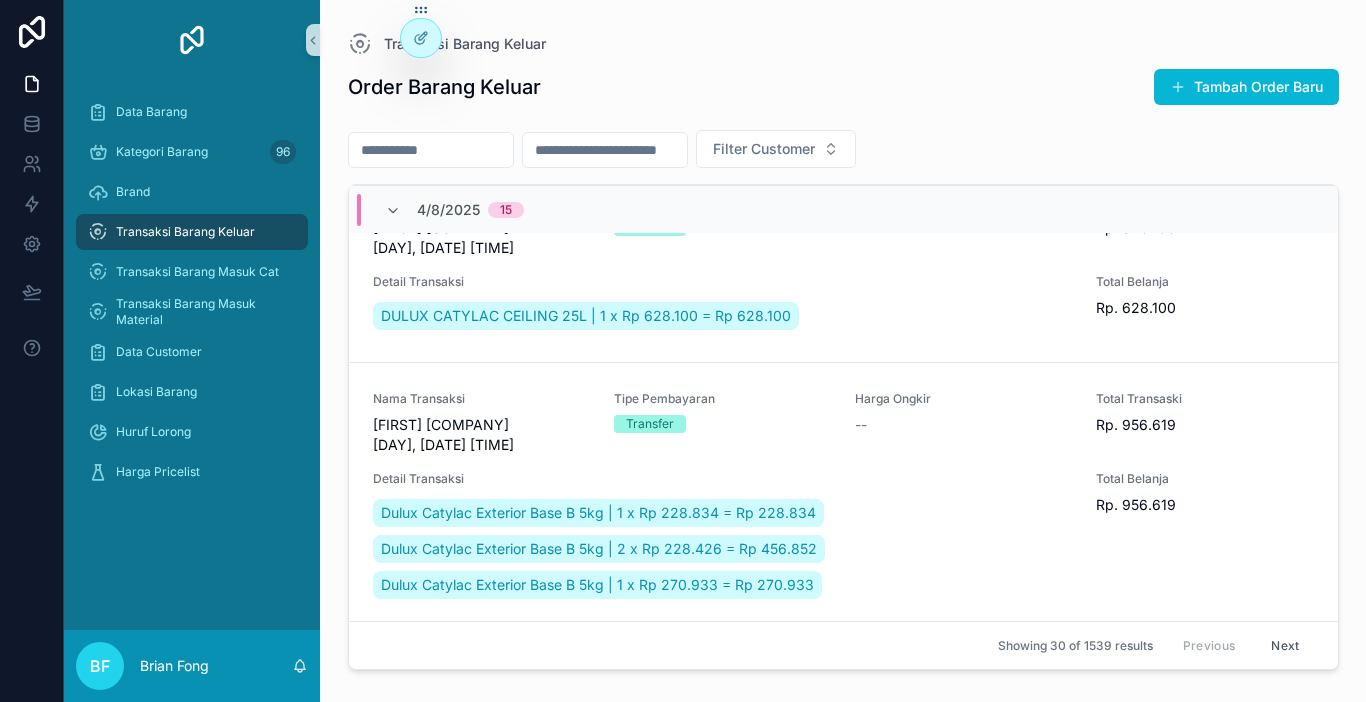 scroll, scrollTop: 3033, scrollLeft: 0, axis: vertical 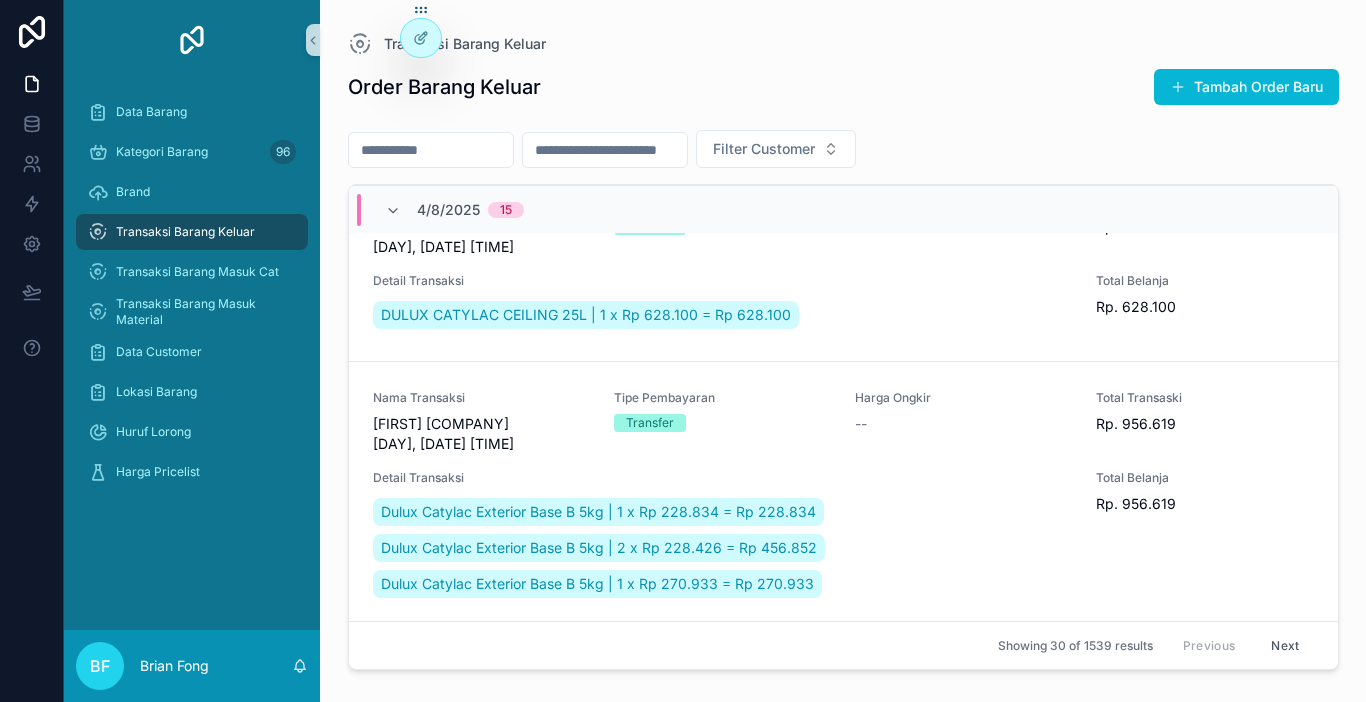 click on "Transaksi Barang Keluar" at bounding box center [185, 232] 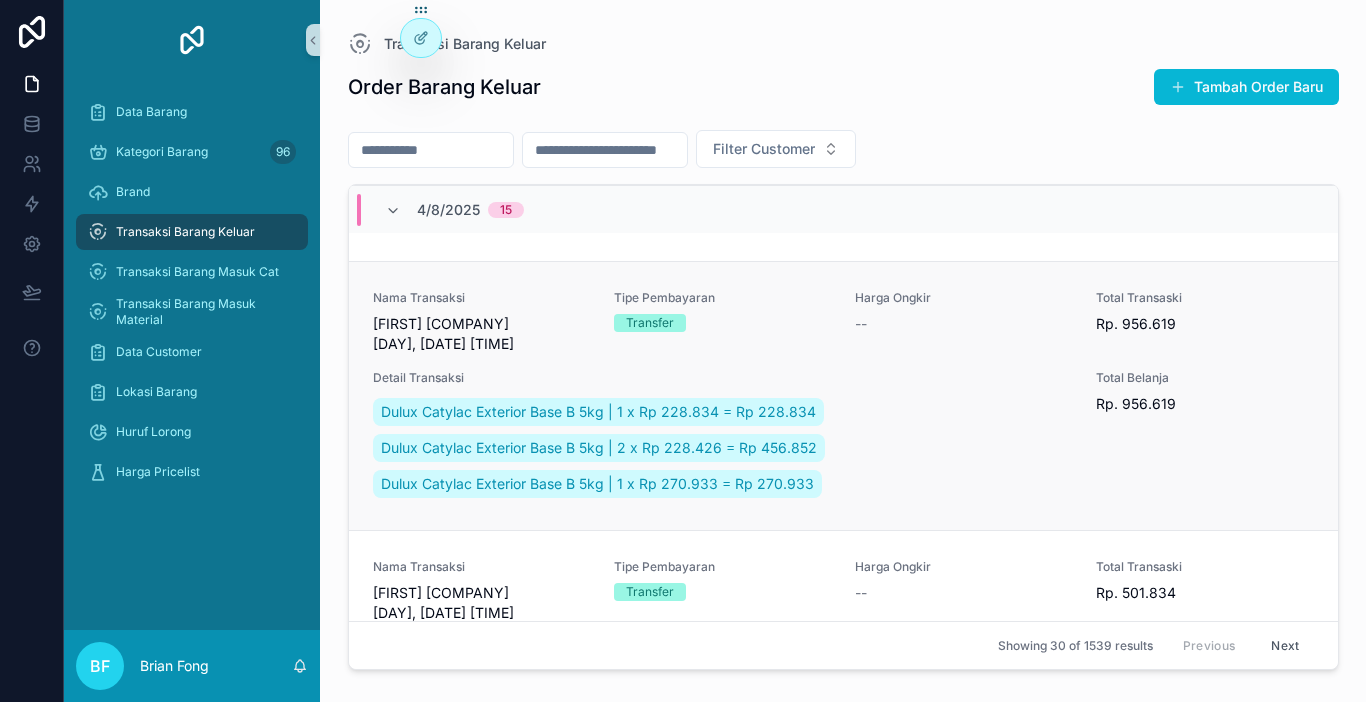 scroll, scrollTop: 2833, scrollLeft: 0, axis: vertical 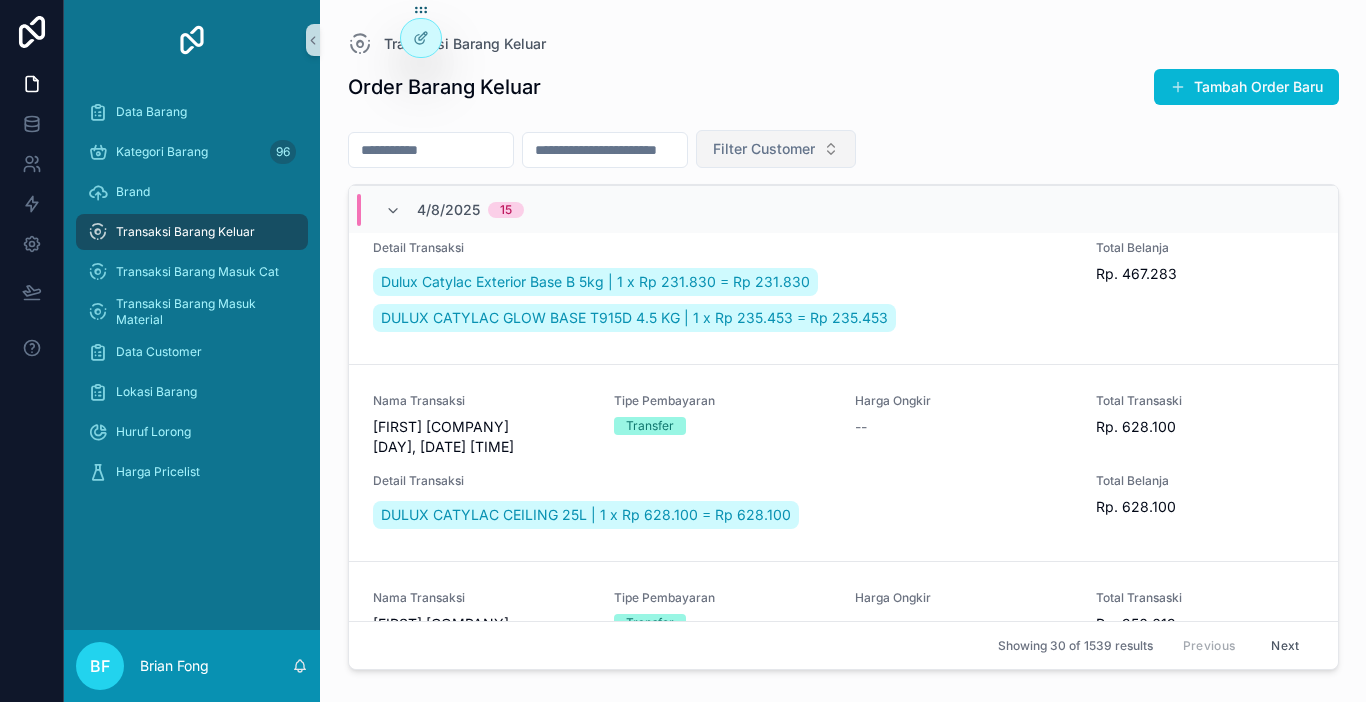 drag, startPoint x: 873, startPoint y: 143, endPoint x: 866, endPoint y: 158, distance: 16.552946 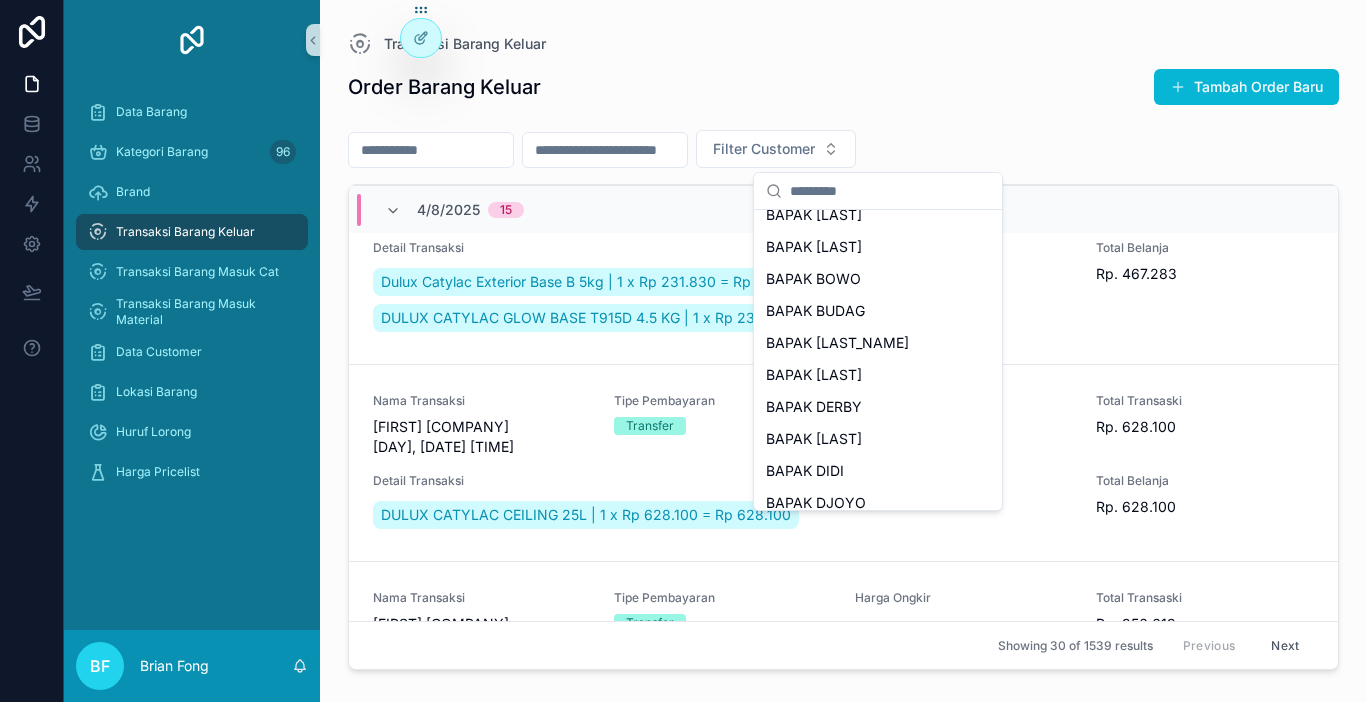 scroll, scrollTop: 2000, scrollLeft: 0, axis: vertical 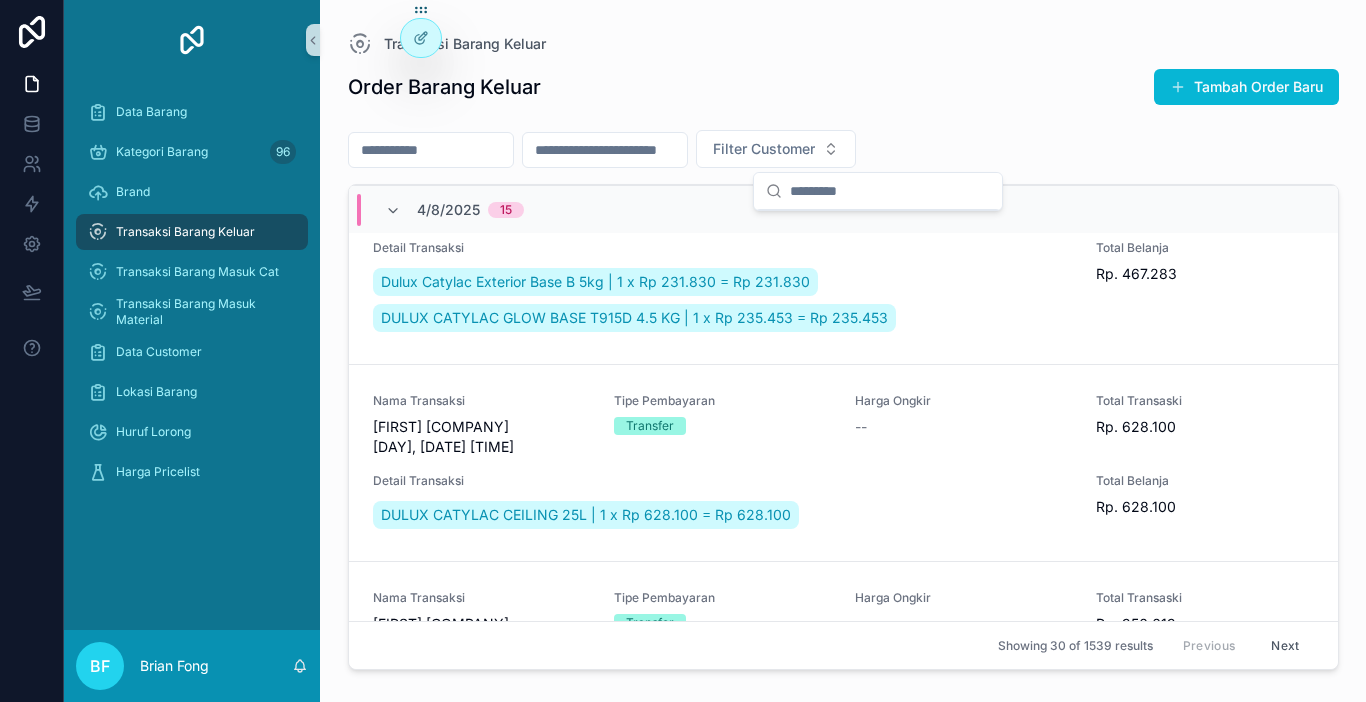 click on "Filter Customer" at bounding box center [843, 153] 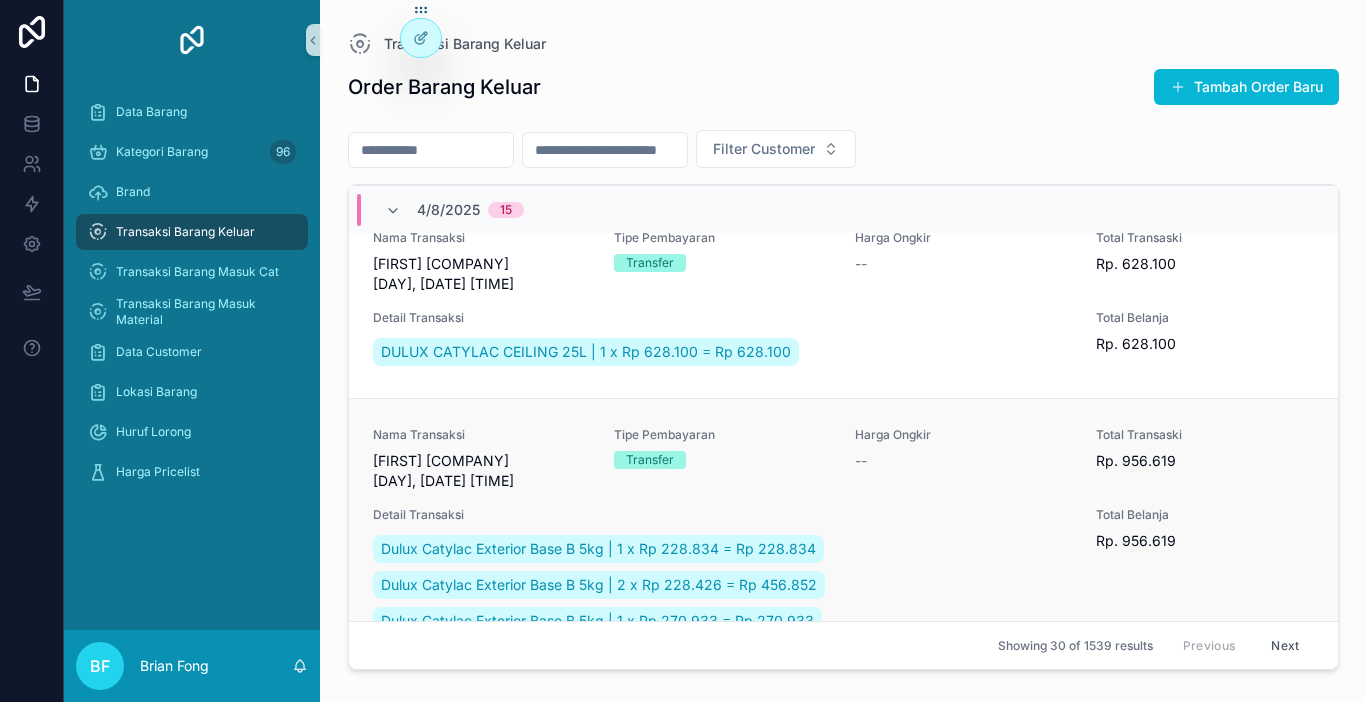 scroll, scrollTop: 3133, scrollLeft: 0, axis: vertical 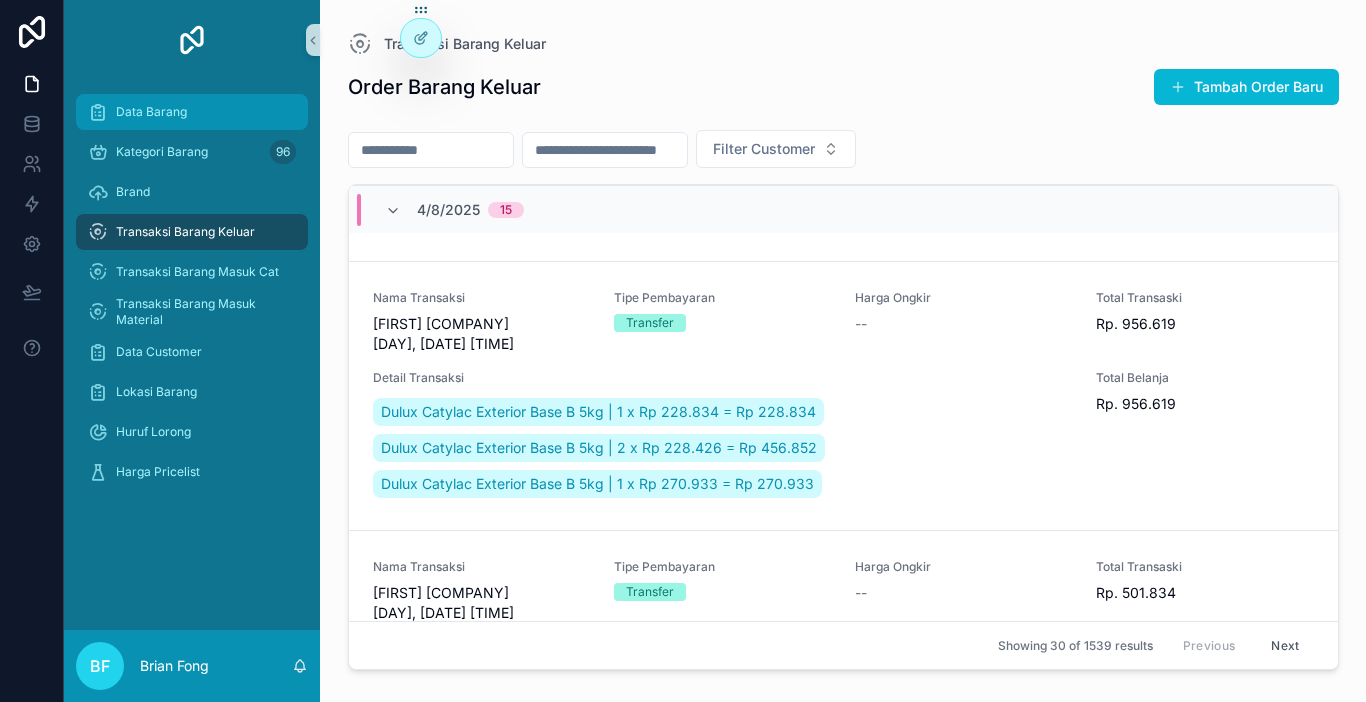 click on "Data Barang" at bounding box center [192, 112] 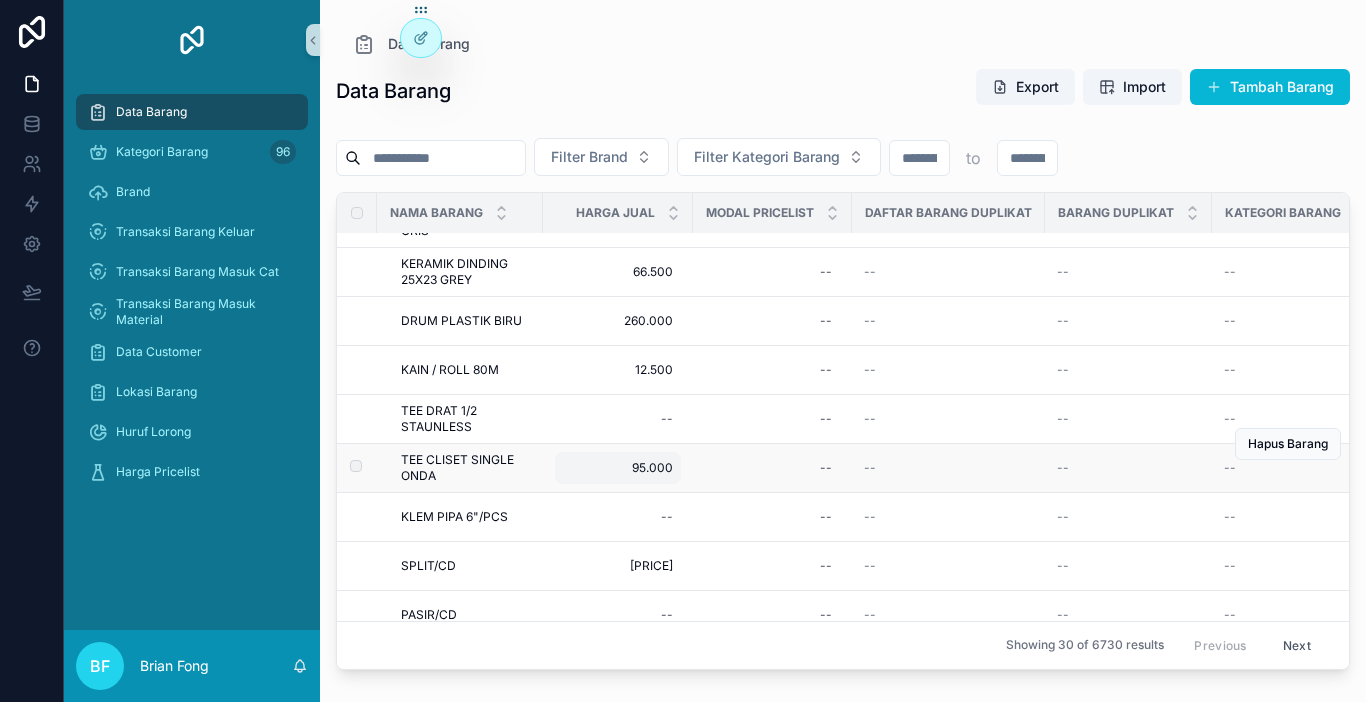 scroll, scrollTop: 200, scrollLeft: 0, axis: vertical 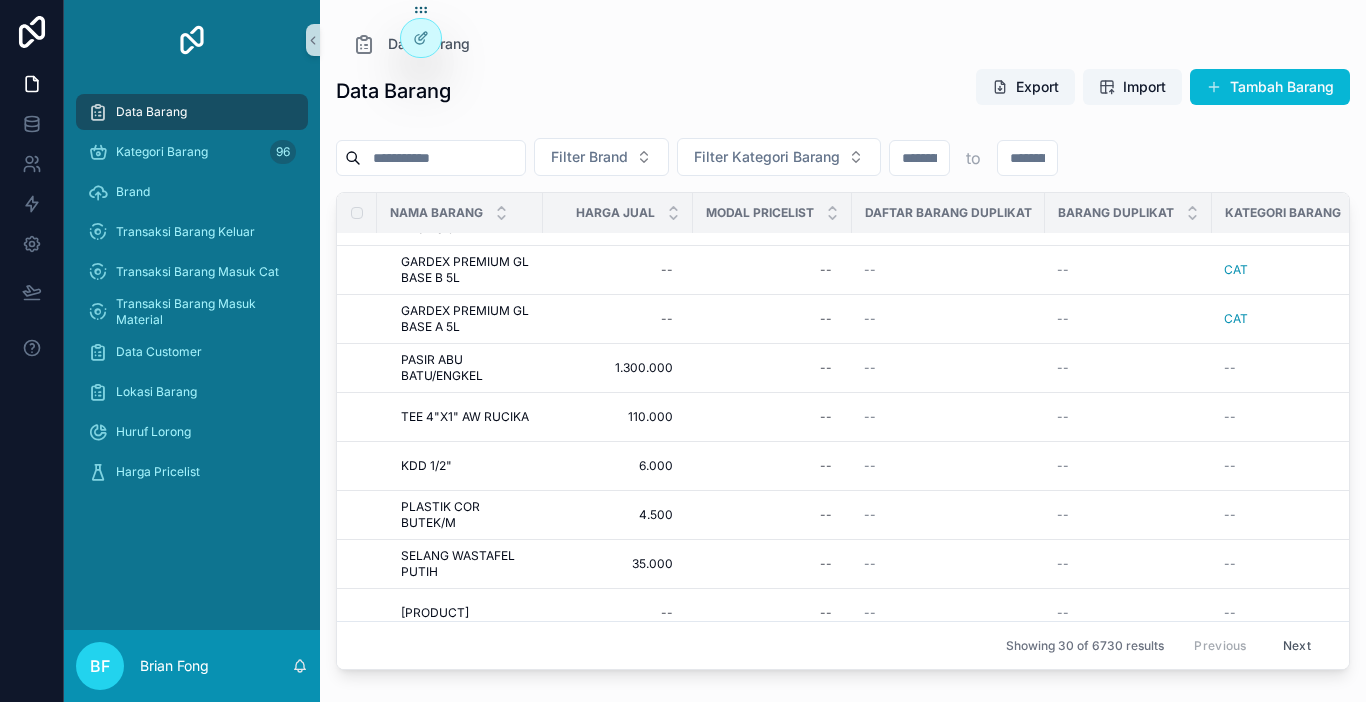 click at bounding box center [443, 158] 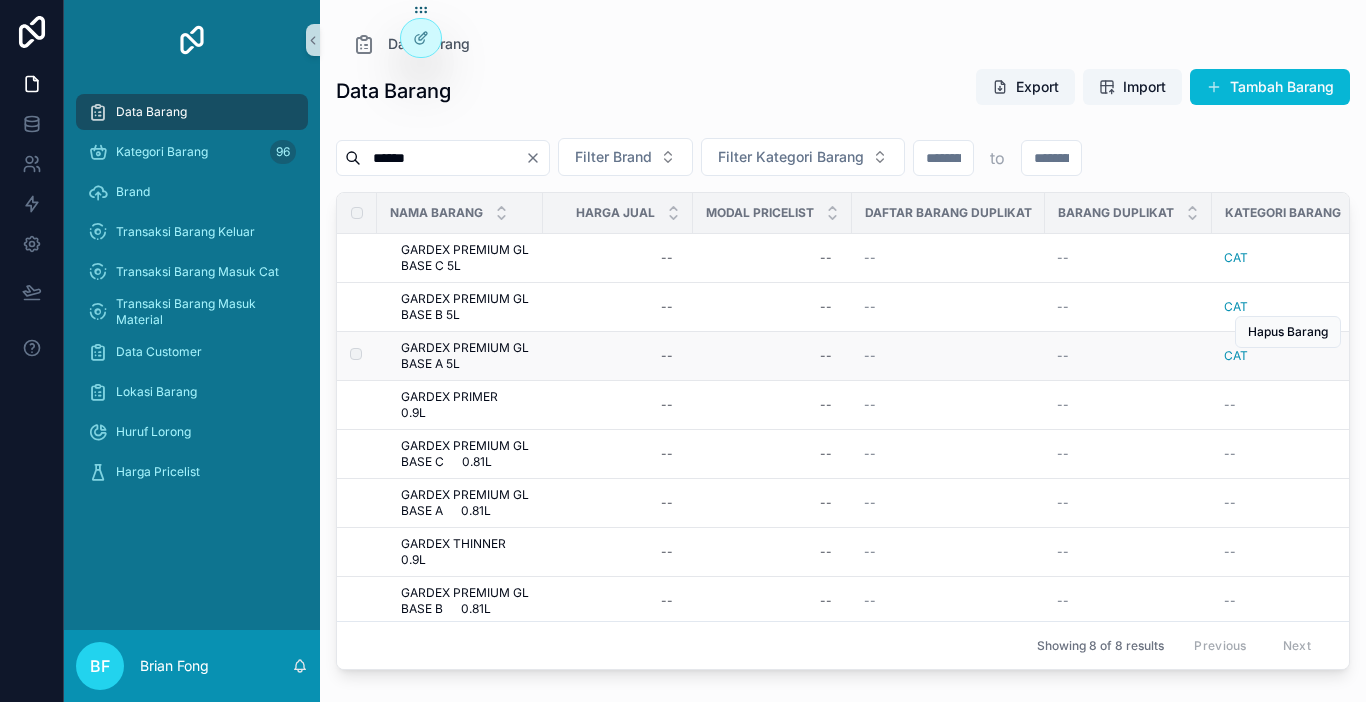 click on "GARDEX PREMIUM GL BASE A 5L" at bounding box center (466, 356) 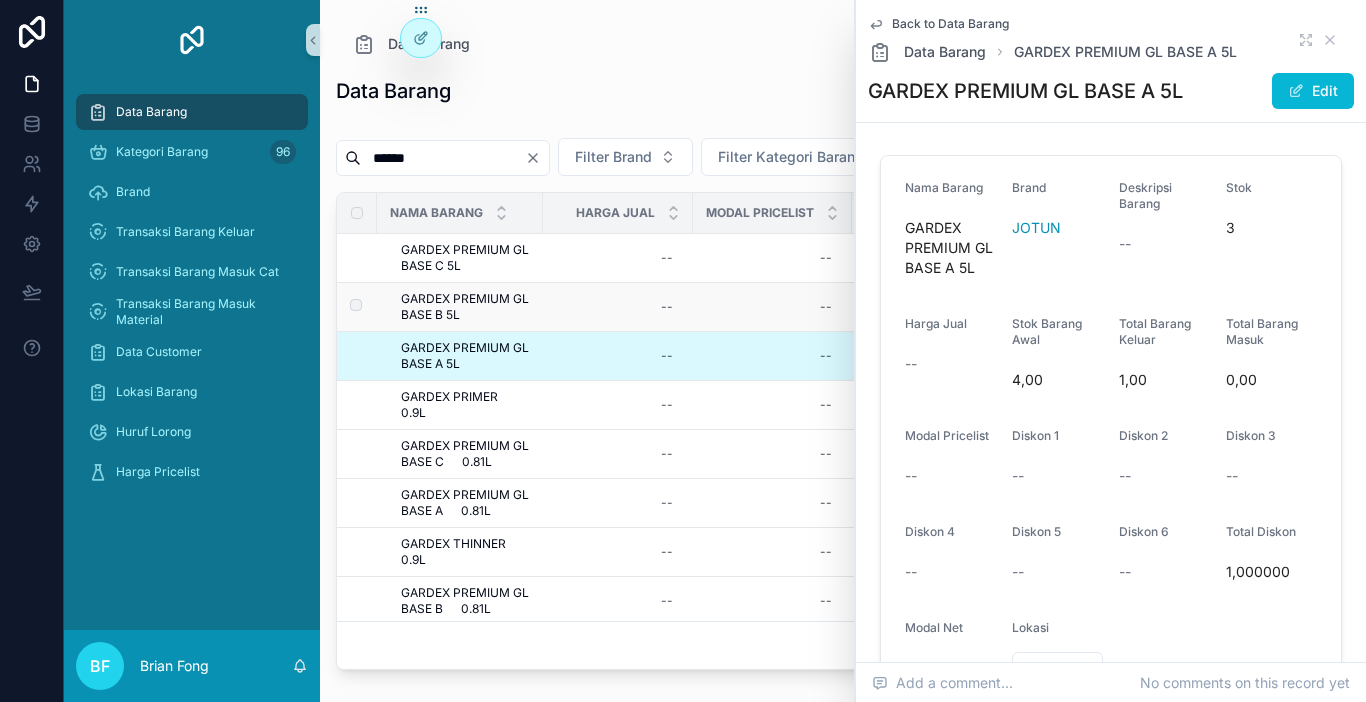 click on "GARDEX PREMIUM GL BASE B 5L" at bounding box center [466, 307] 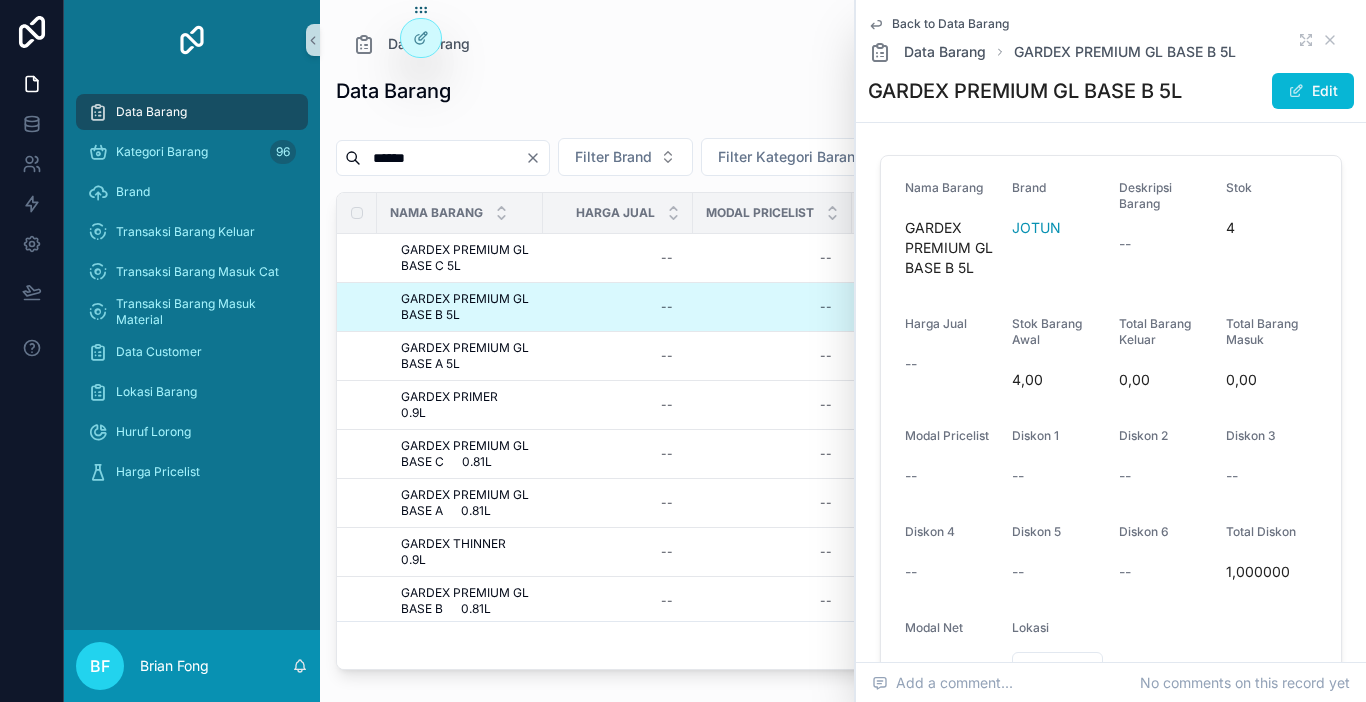 click on "GARDEX PREMIUM GL BASE C 5L" at bounding box center (466, 258) 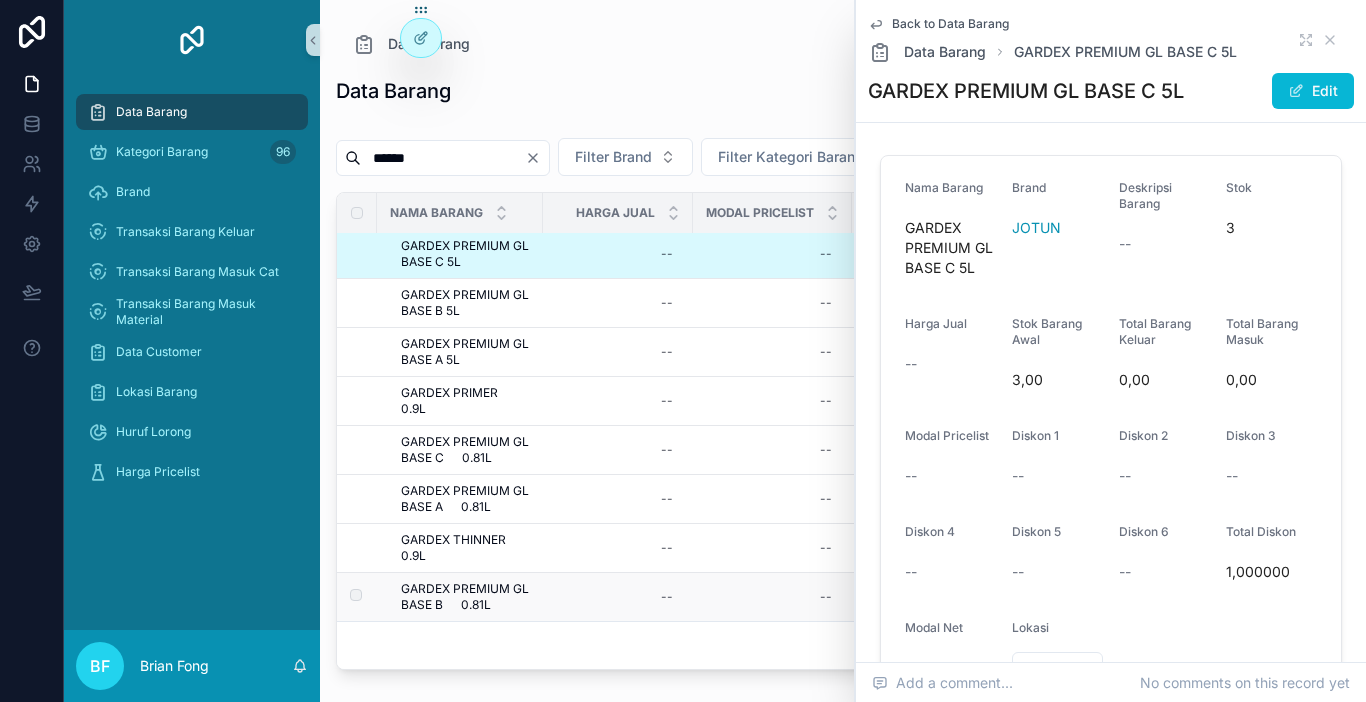 scroll, scrollTop: 19, scrollLeft: 0, axis: vertical 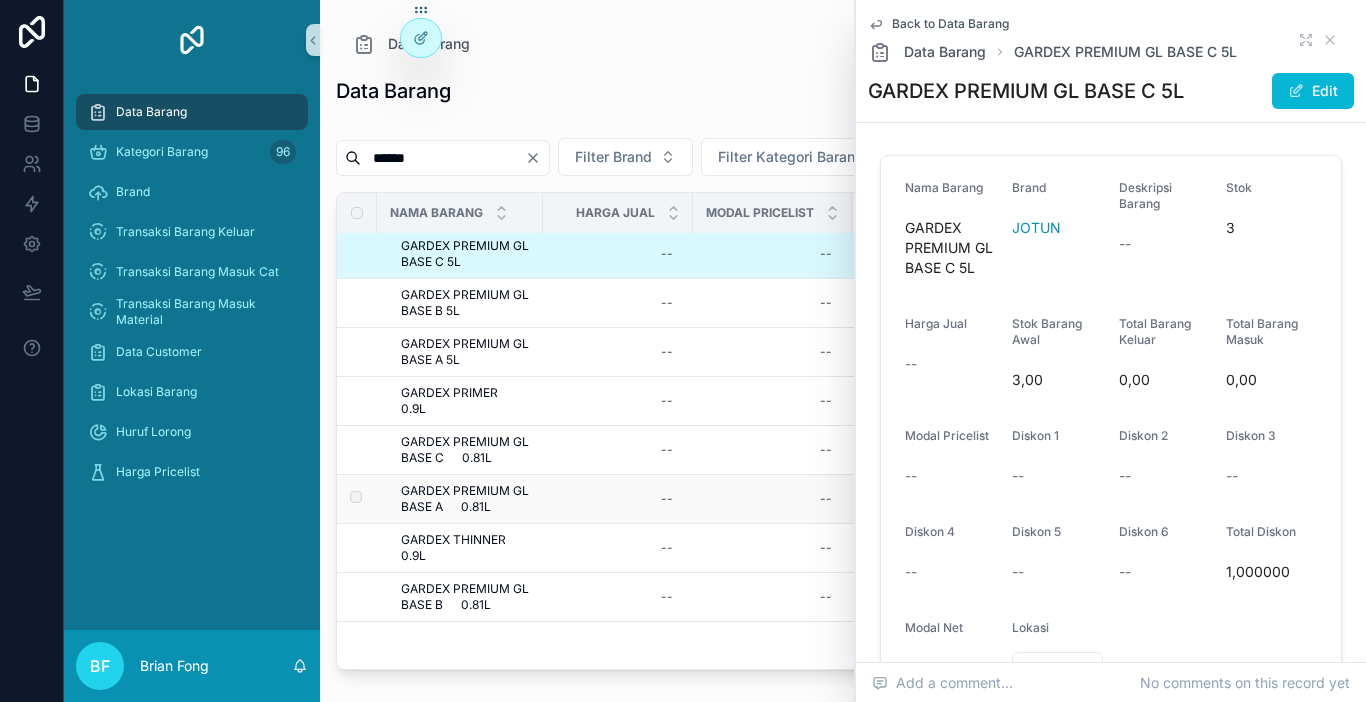 click on "GARDEX PREMIUM GL BASE A      0.81L GARDEX PREMIUM GL BASE A      0.81L" at bounding box center [460, 499] 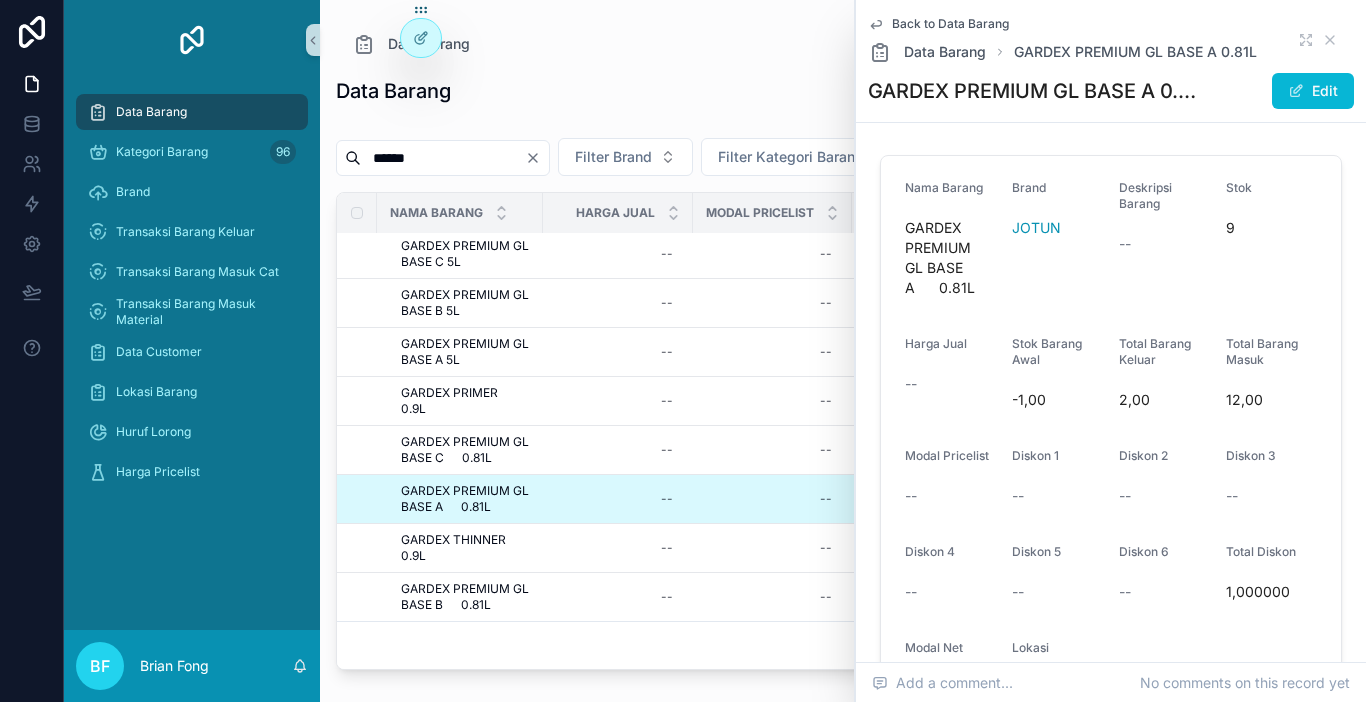 click on "******" at bounding box center [443, 158] 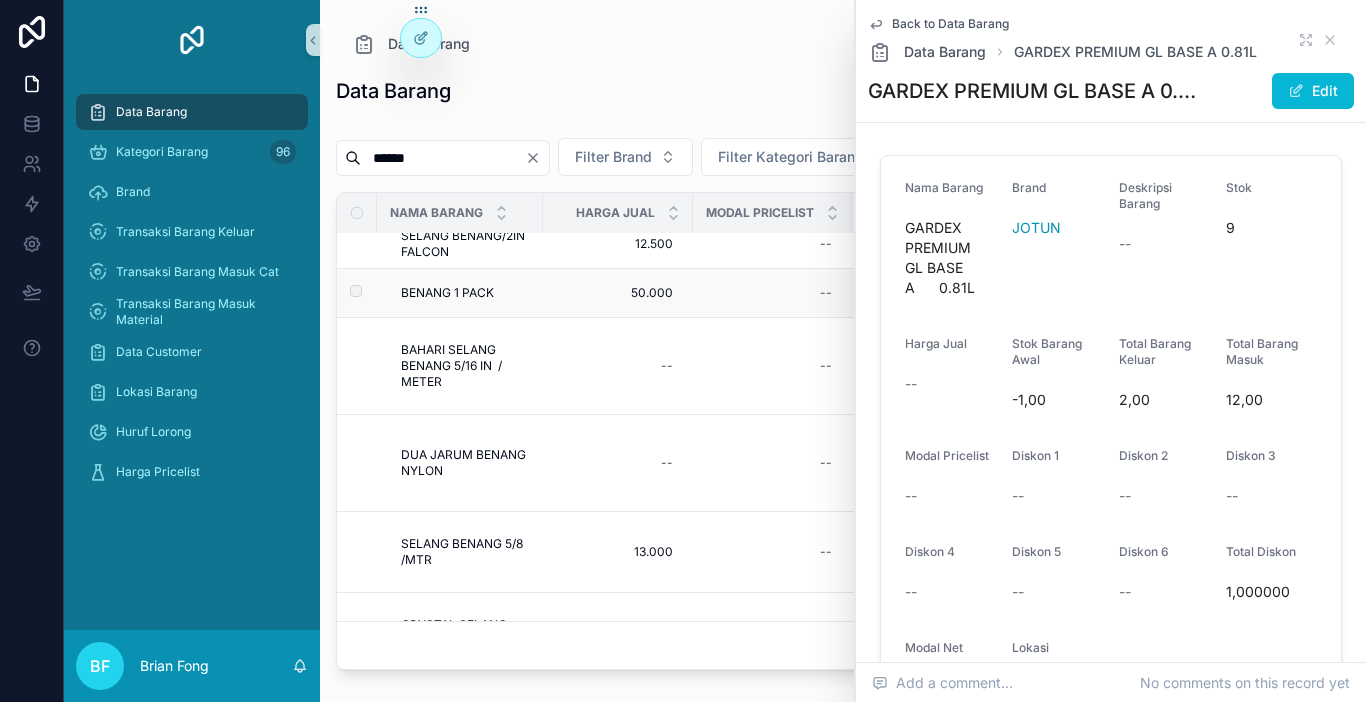 scroll, scrollTop: 700, scrollLeft: 0, axis: vertical 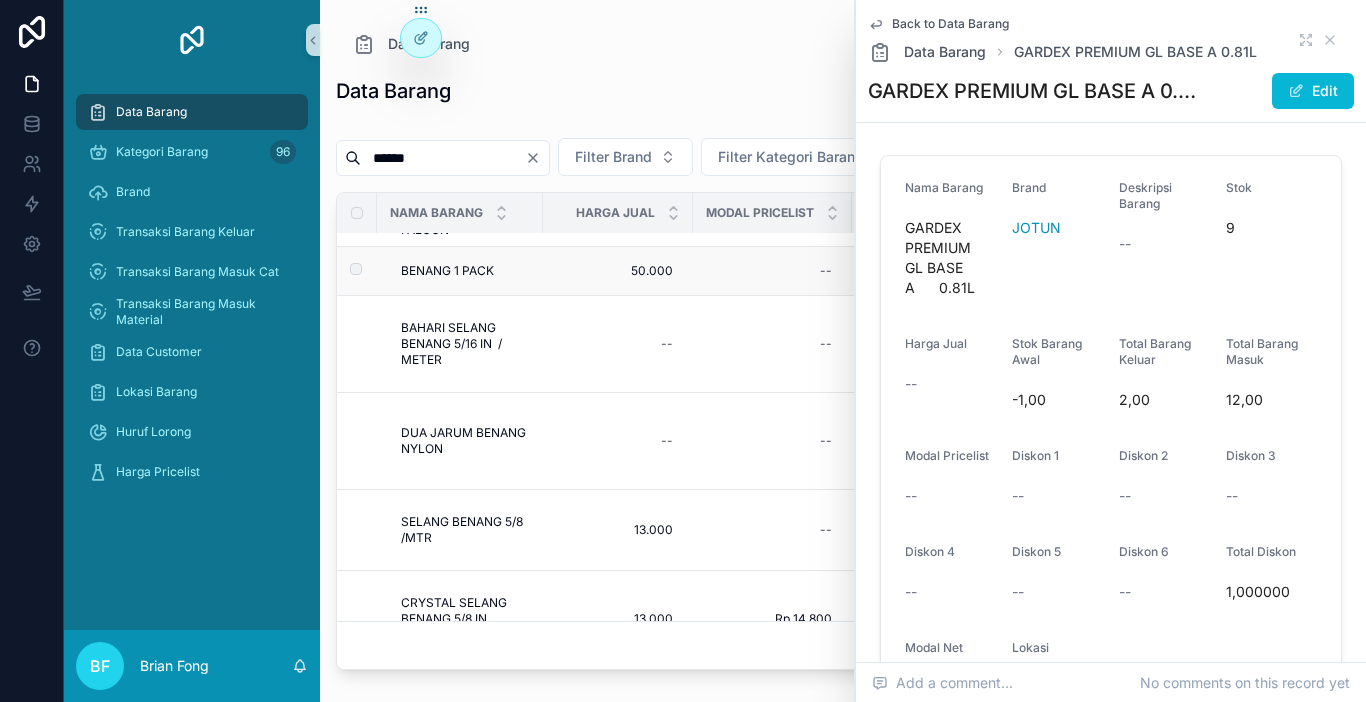 type on "******" 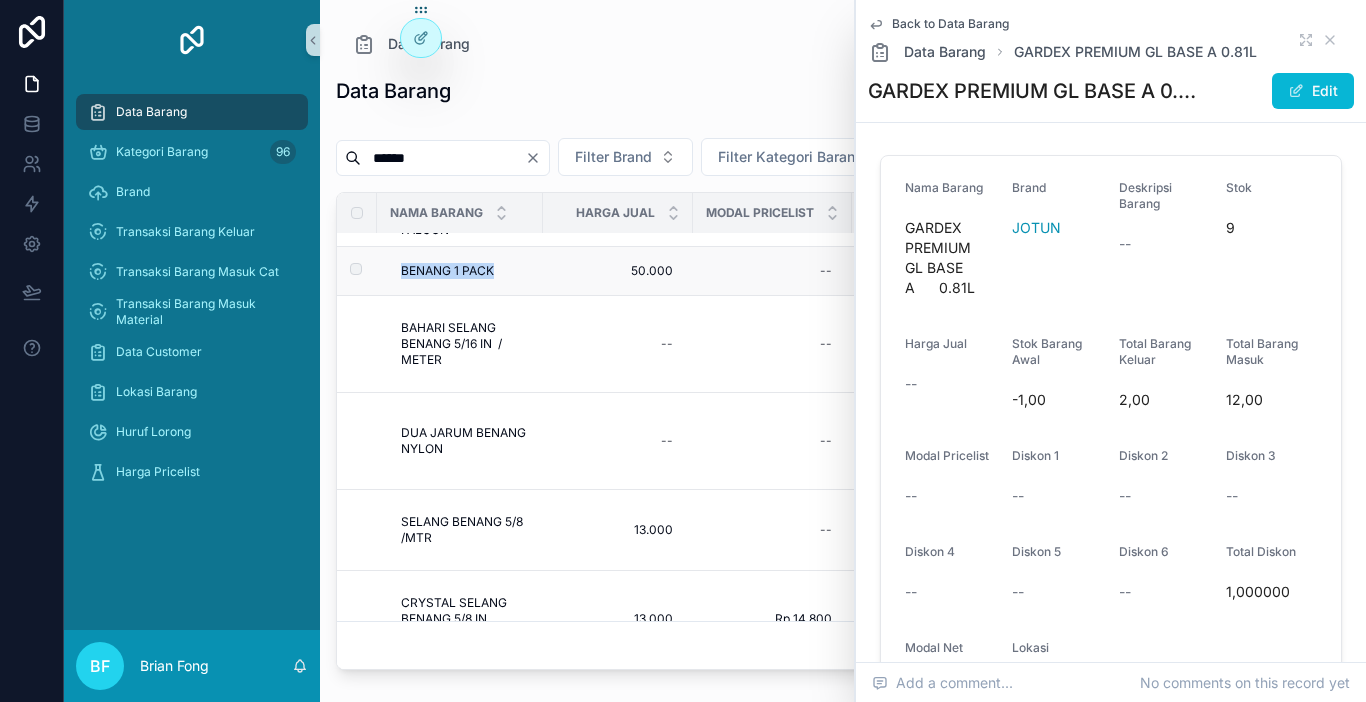 drag, startPoint x: 398, startPoint y: 257, endPoint x: 492, endPoint y: 273, distance: 95.35198 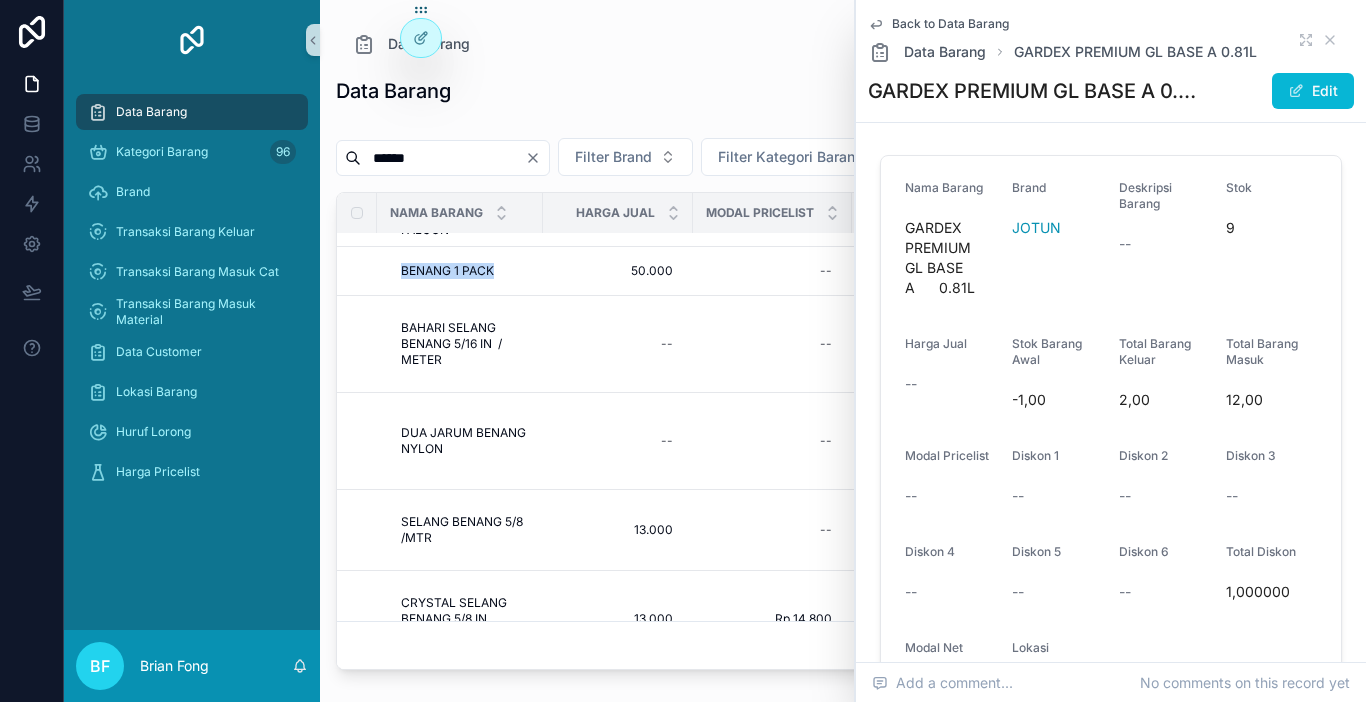 drag, startPoint x: 587, startPoint y: 154, endPoint x: 557, endPoint y: 161, distance: 30.805843 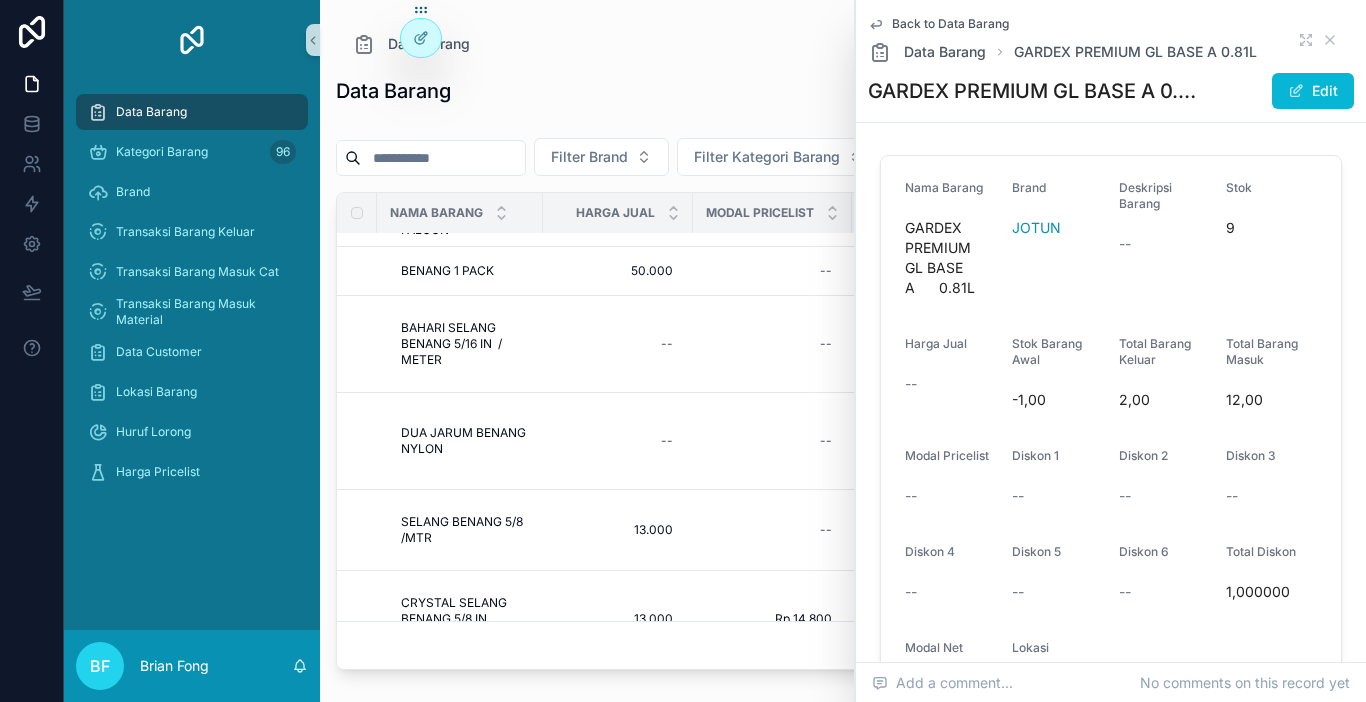 click at bounding box center (443, 158) 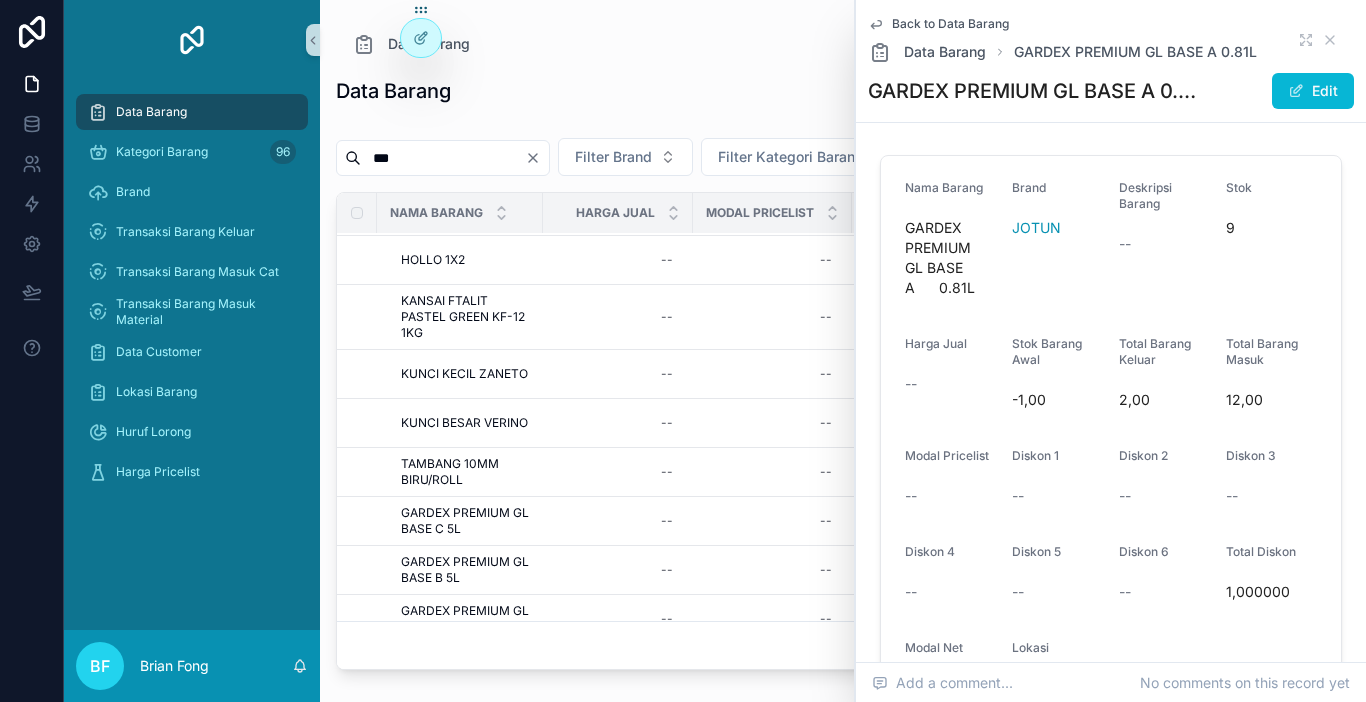 scroll, scrollTop: 444, scrollLeft: 0, axis: vertical 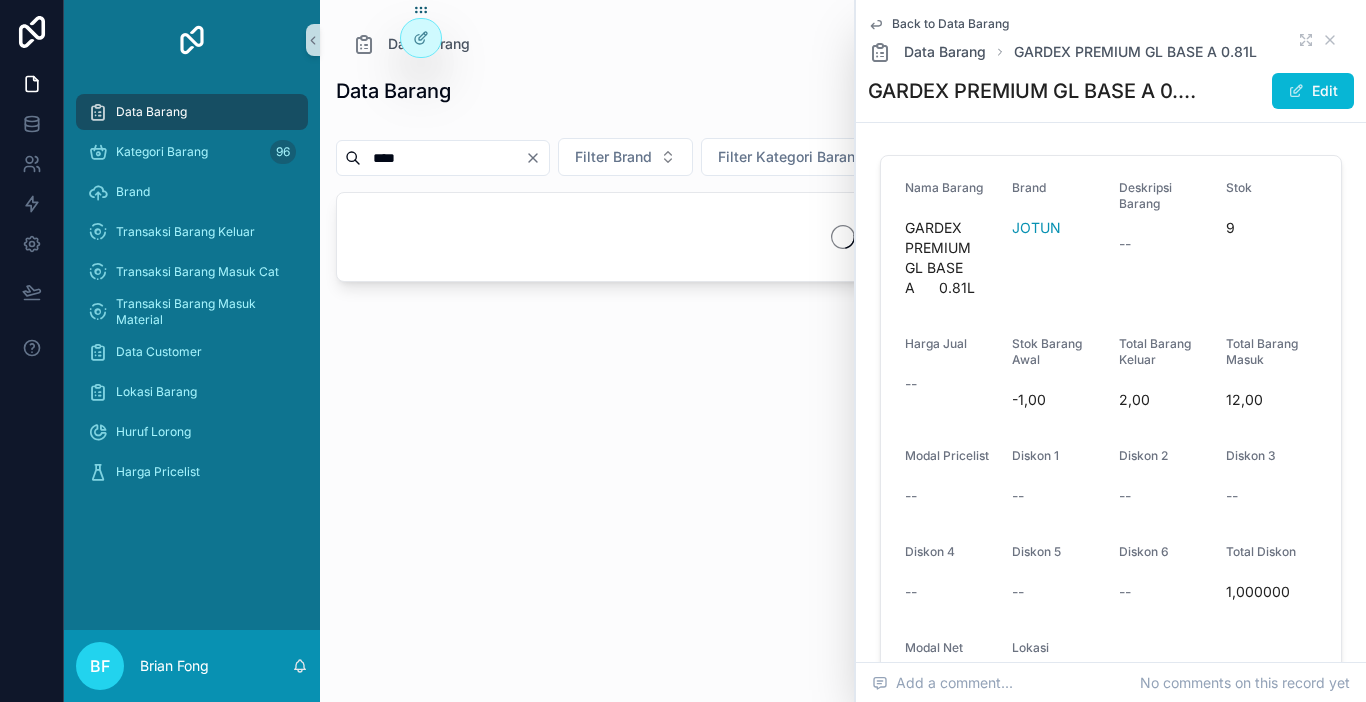 type on "****" 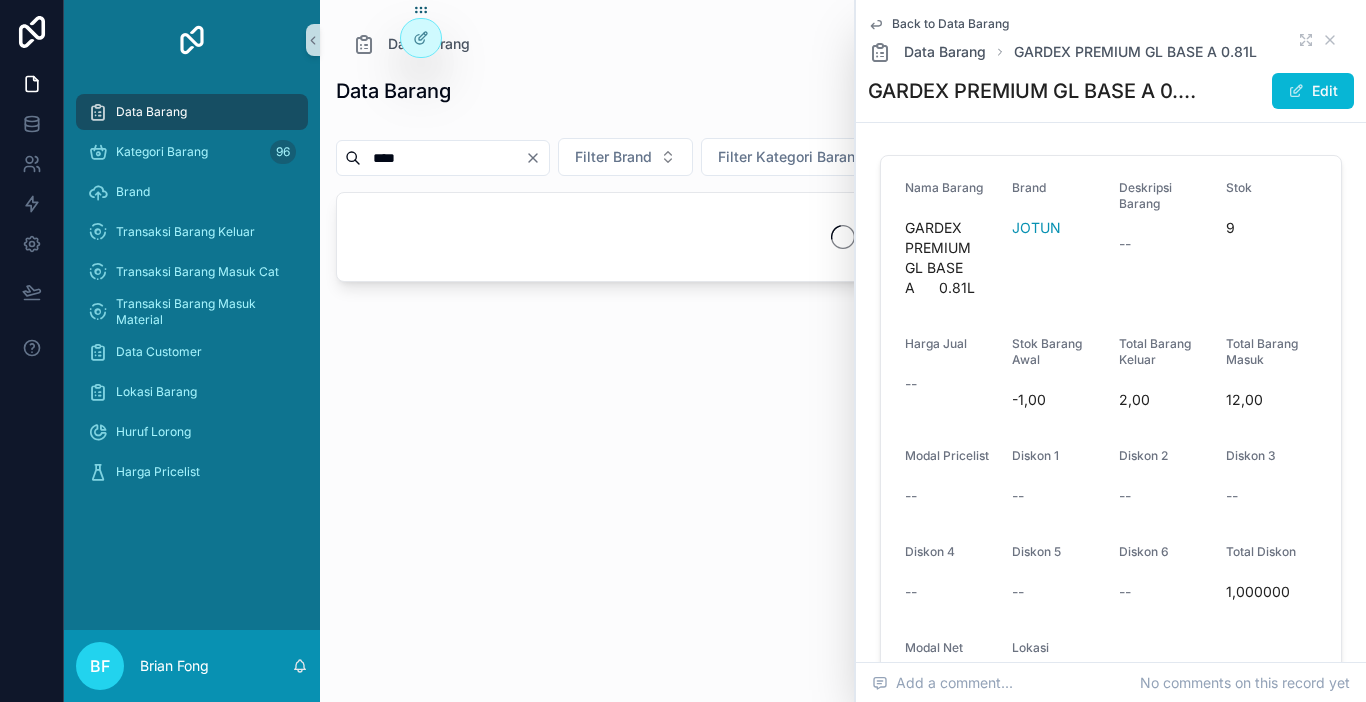 click on "Back to Data Barang" at bounding box center (950, 24) 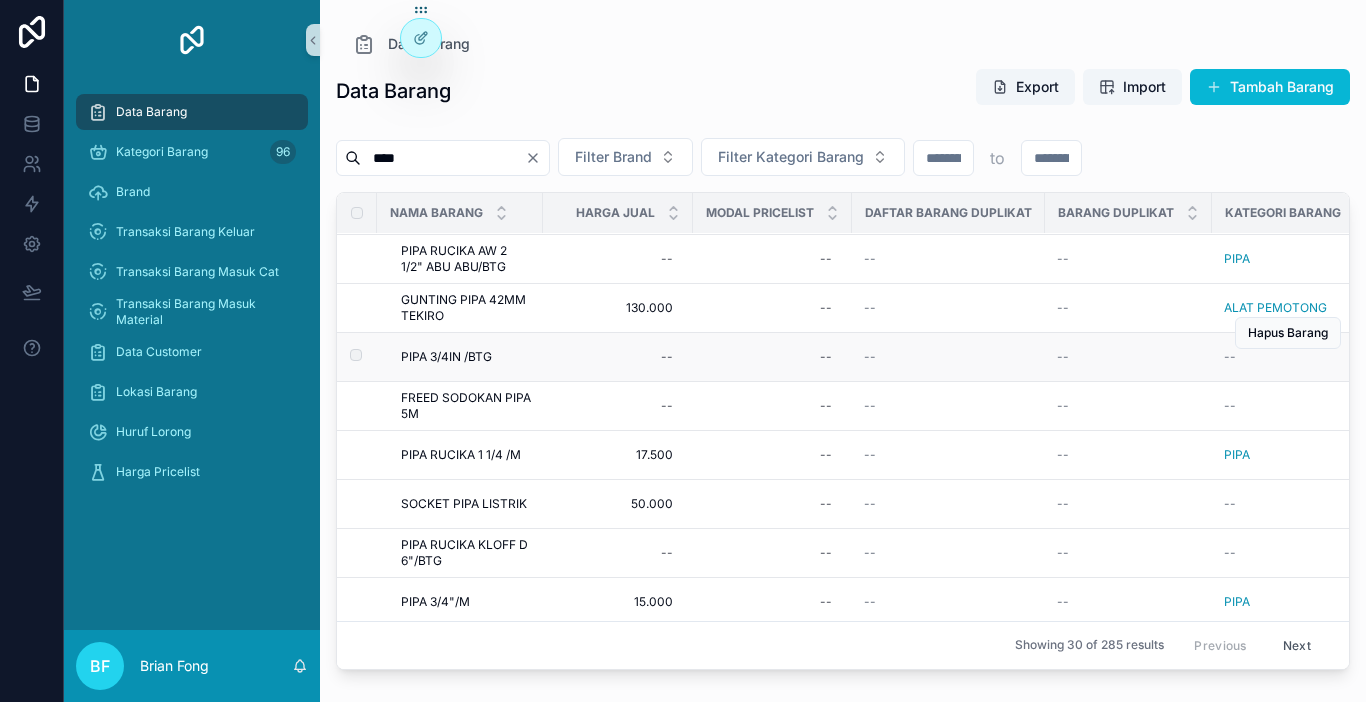scroll, scrollTop: 0, scrollLeft: 0, axis: both 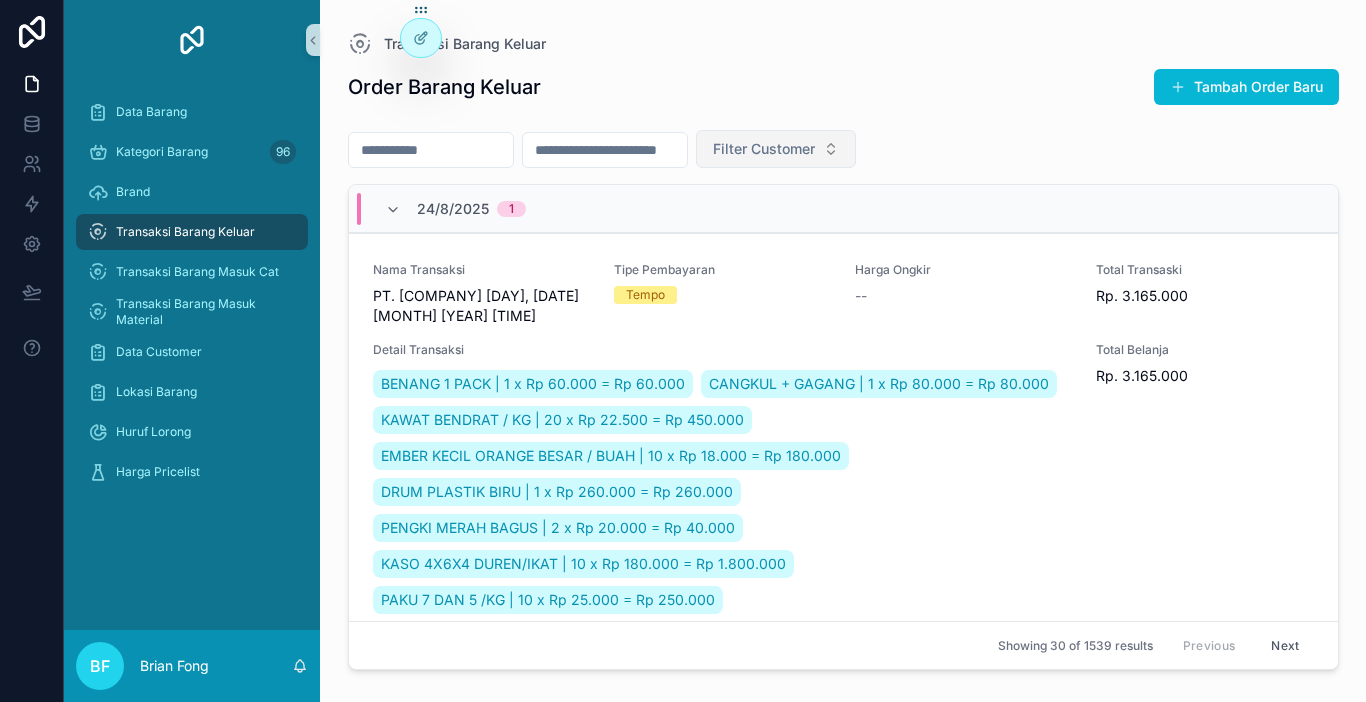 click on "Filter Customer" at bounding box center [764, 149] 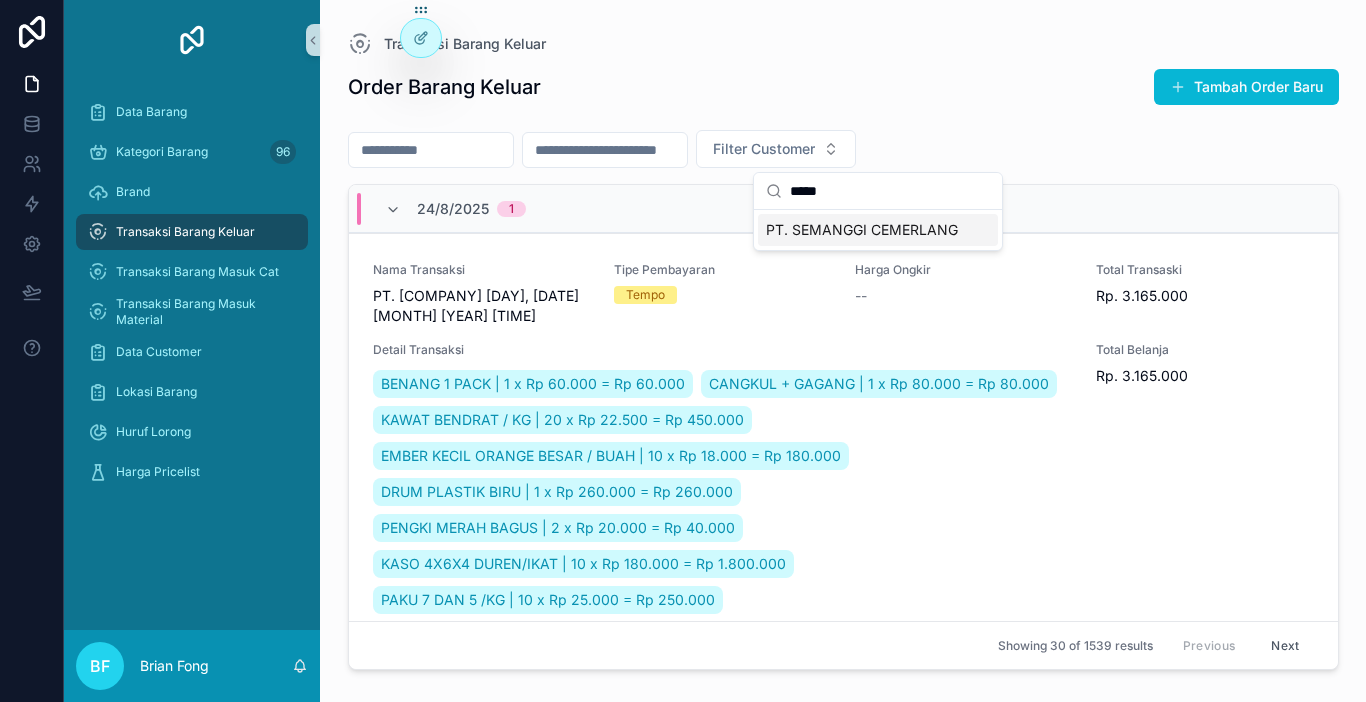 type on "*****" 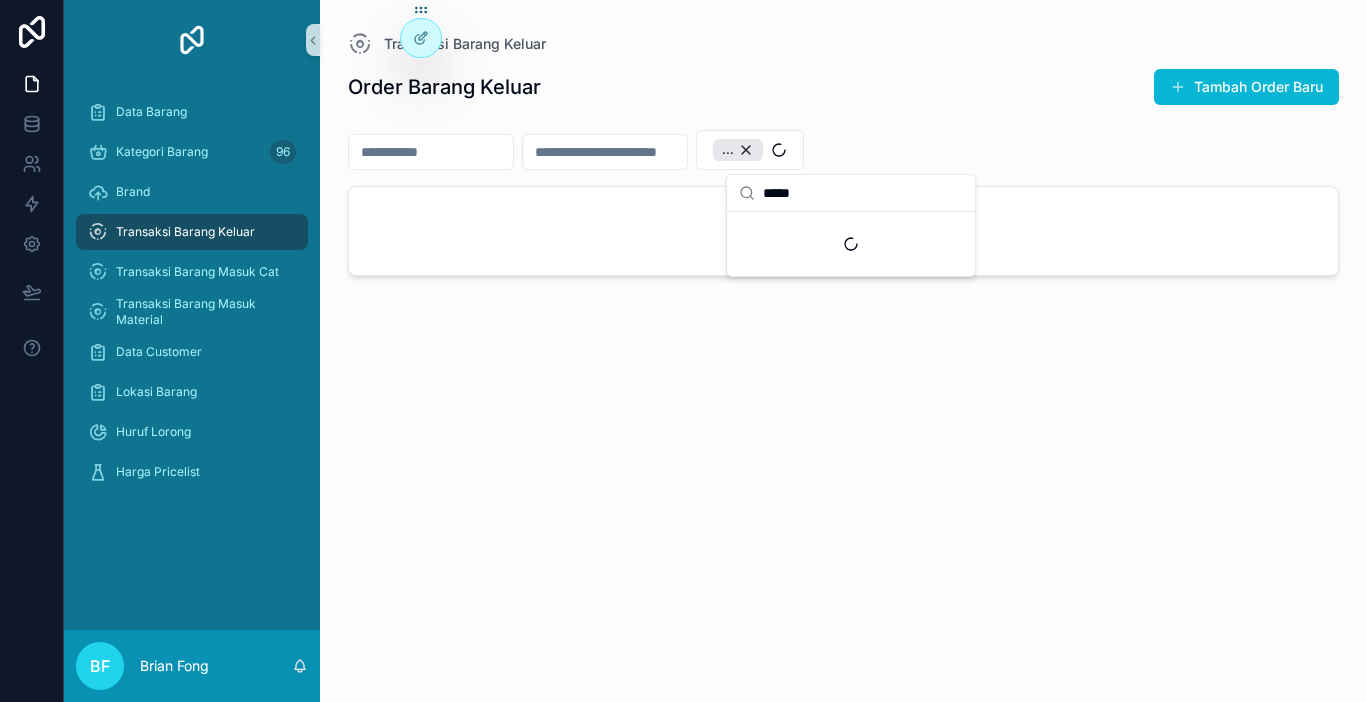 click at bounding box center (431, 152) 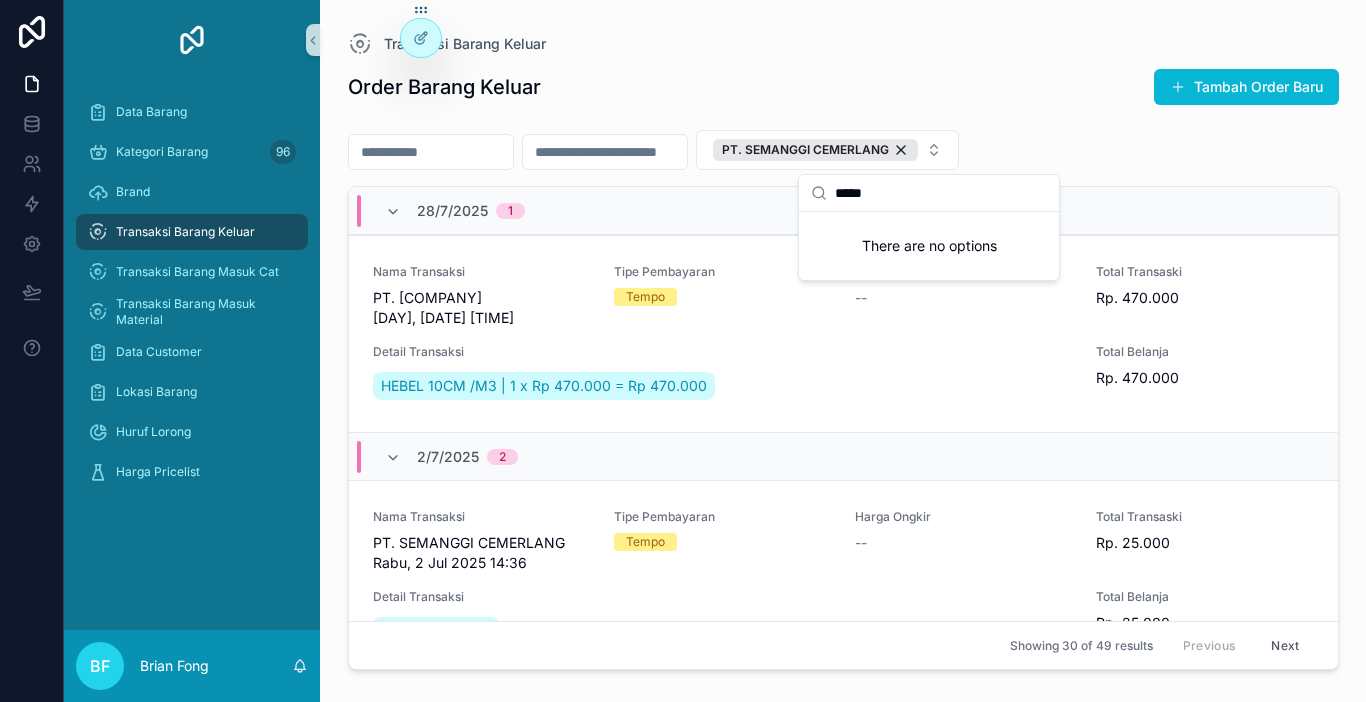click at bounding box center [431, 152] 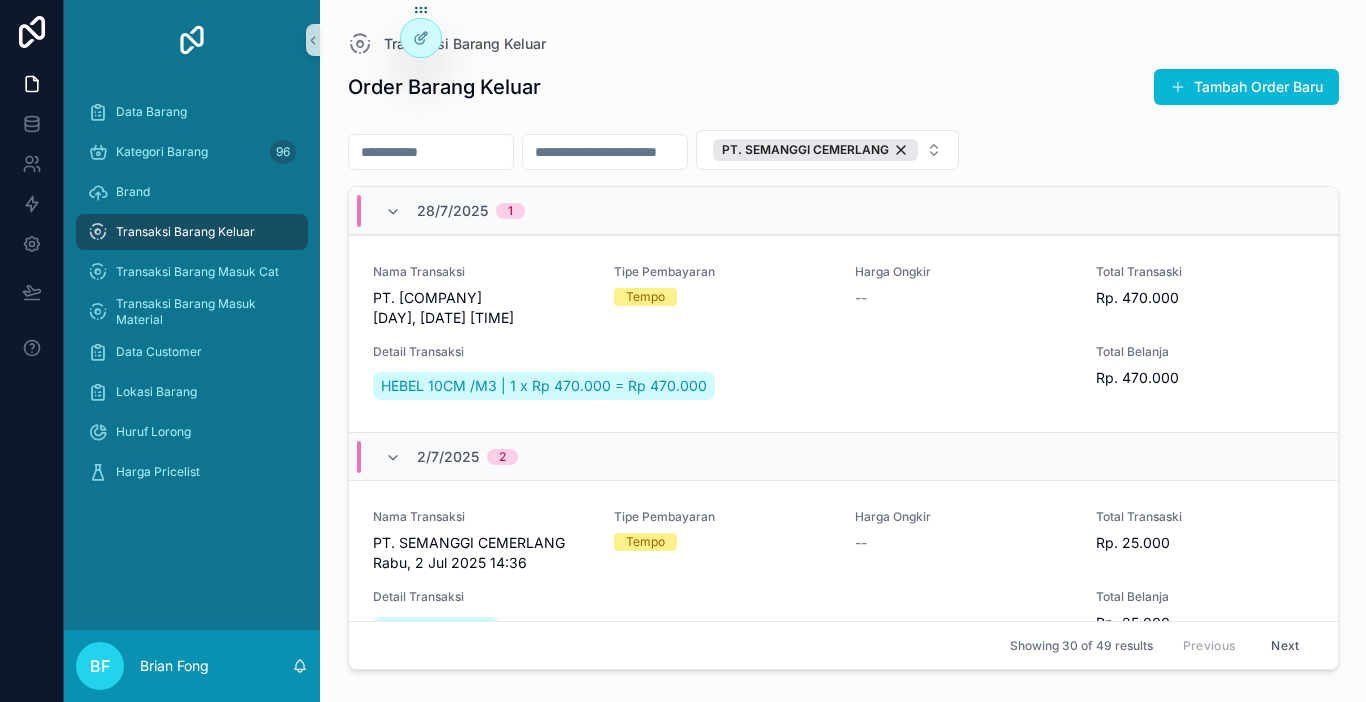 paste on "**********" 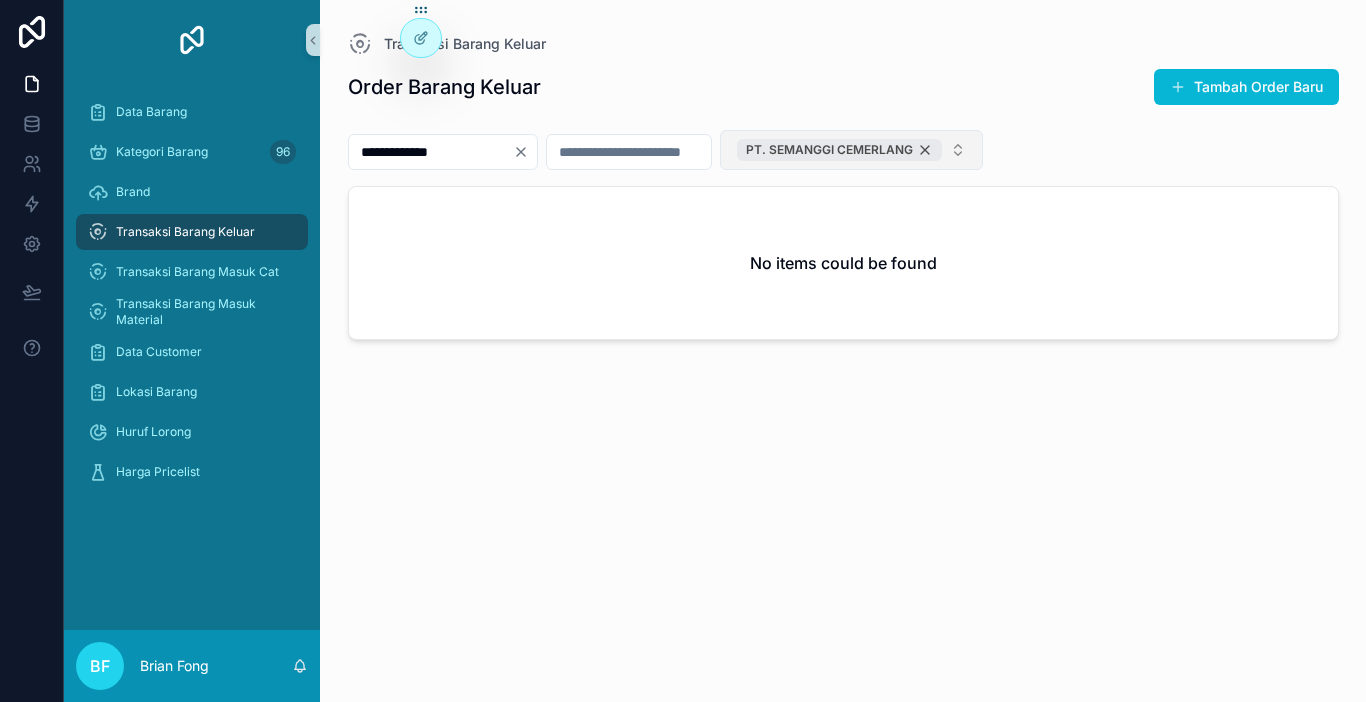 type on "**********" 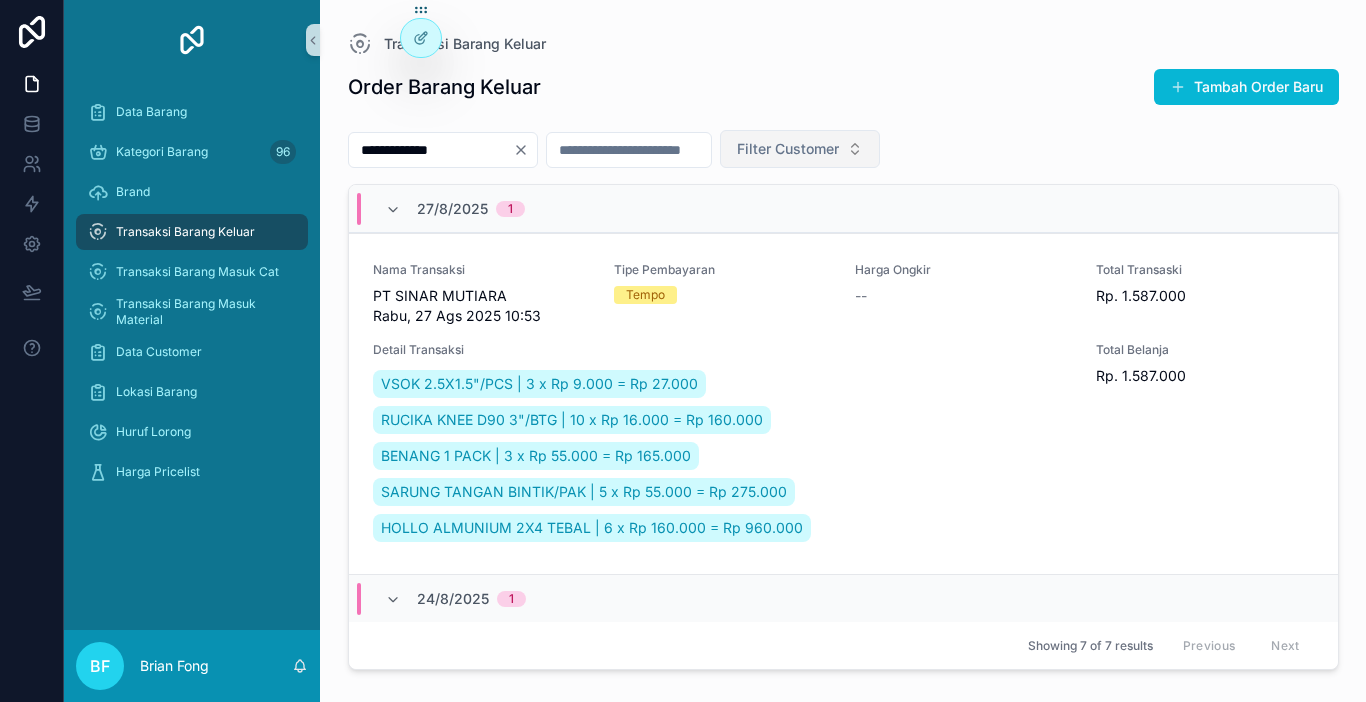 click 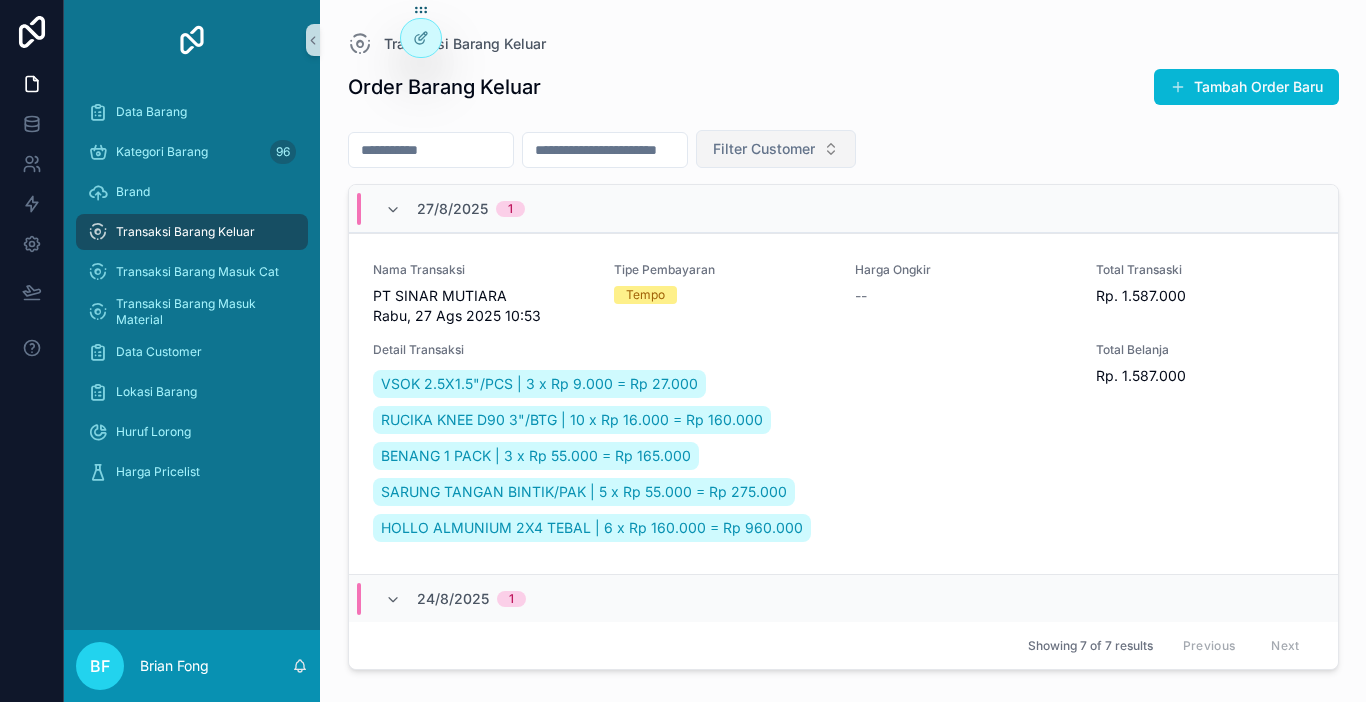 click at bounding box center (431, 150) 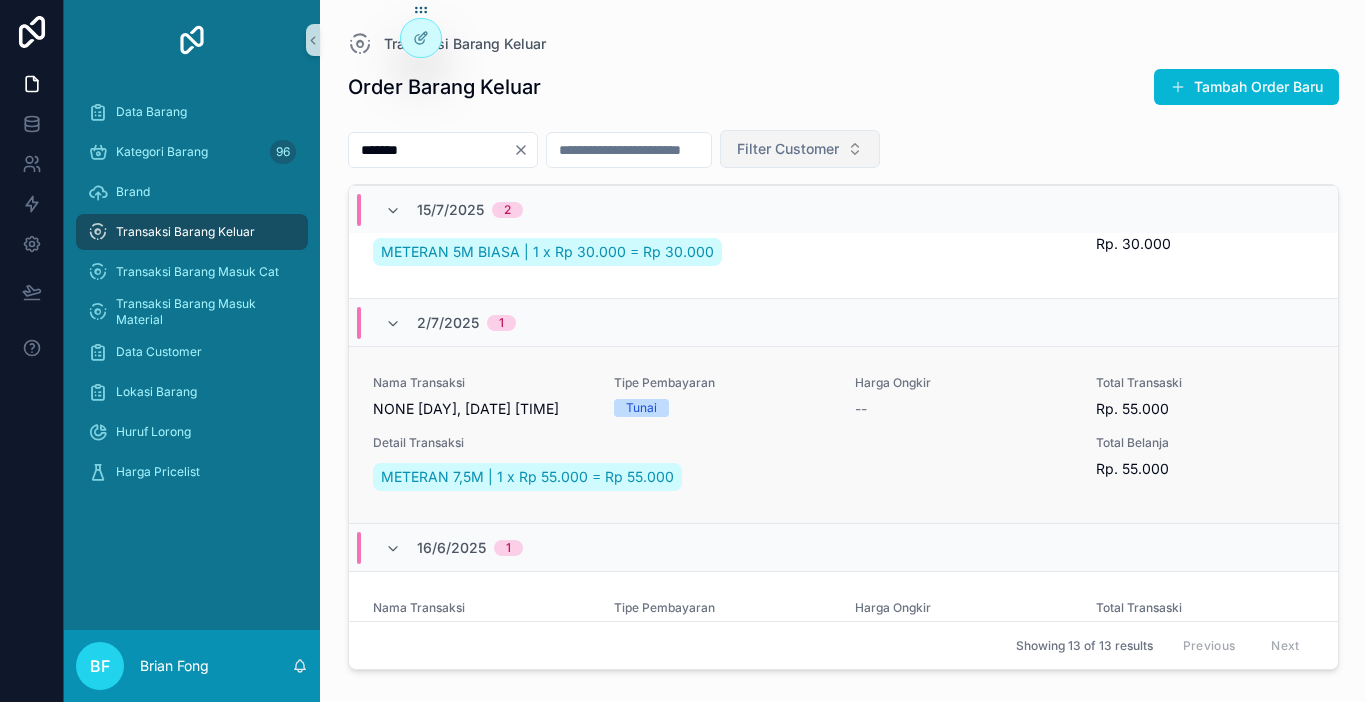 scroll, scrollTop: 700, scrollLeft: 0, axis: vertical 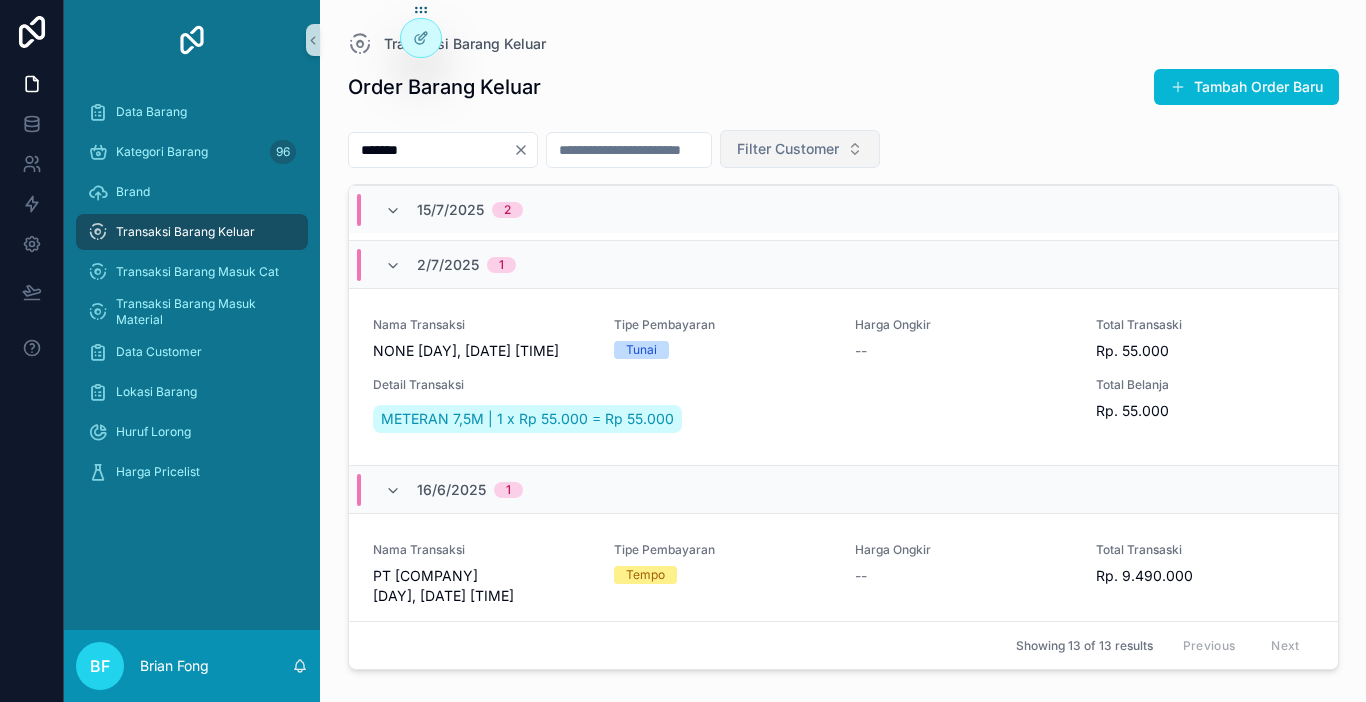 type on "*******" 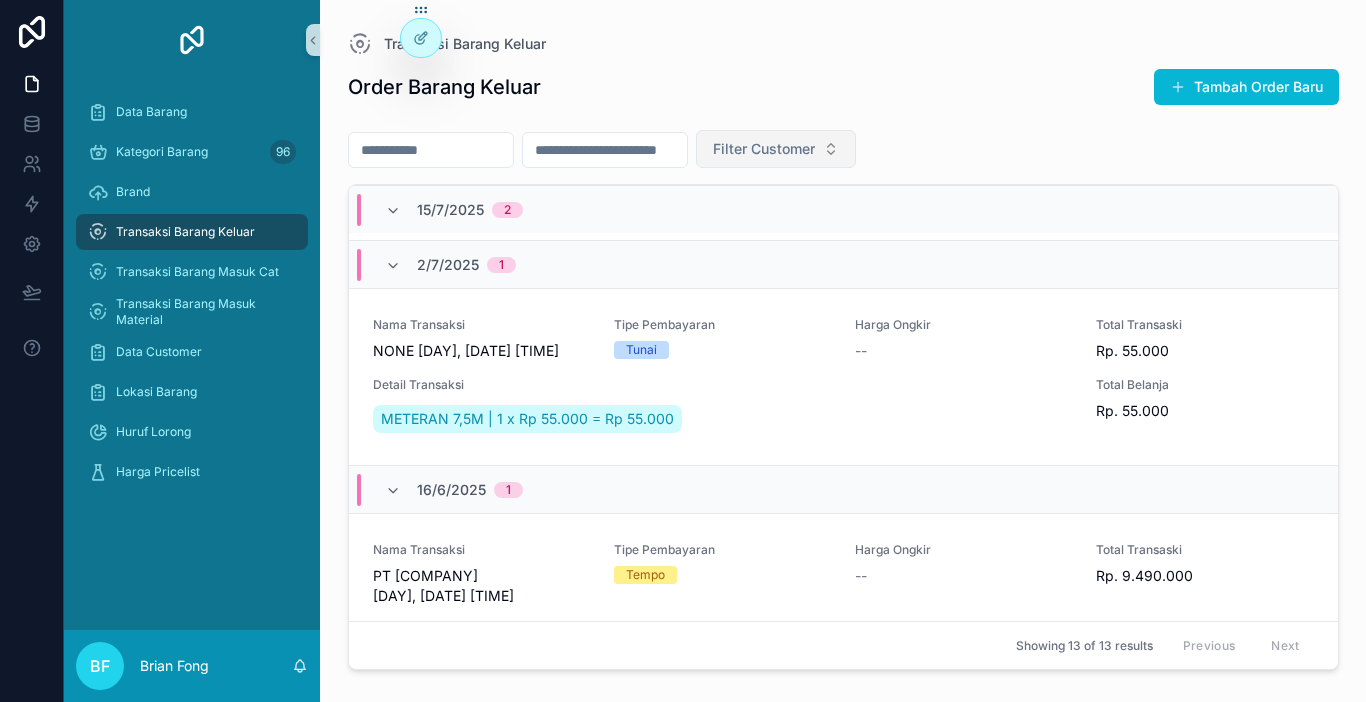 click at bounding box center [431, 150] 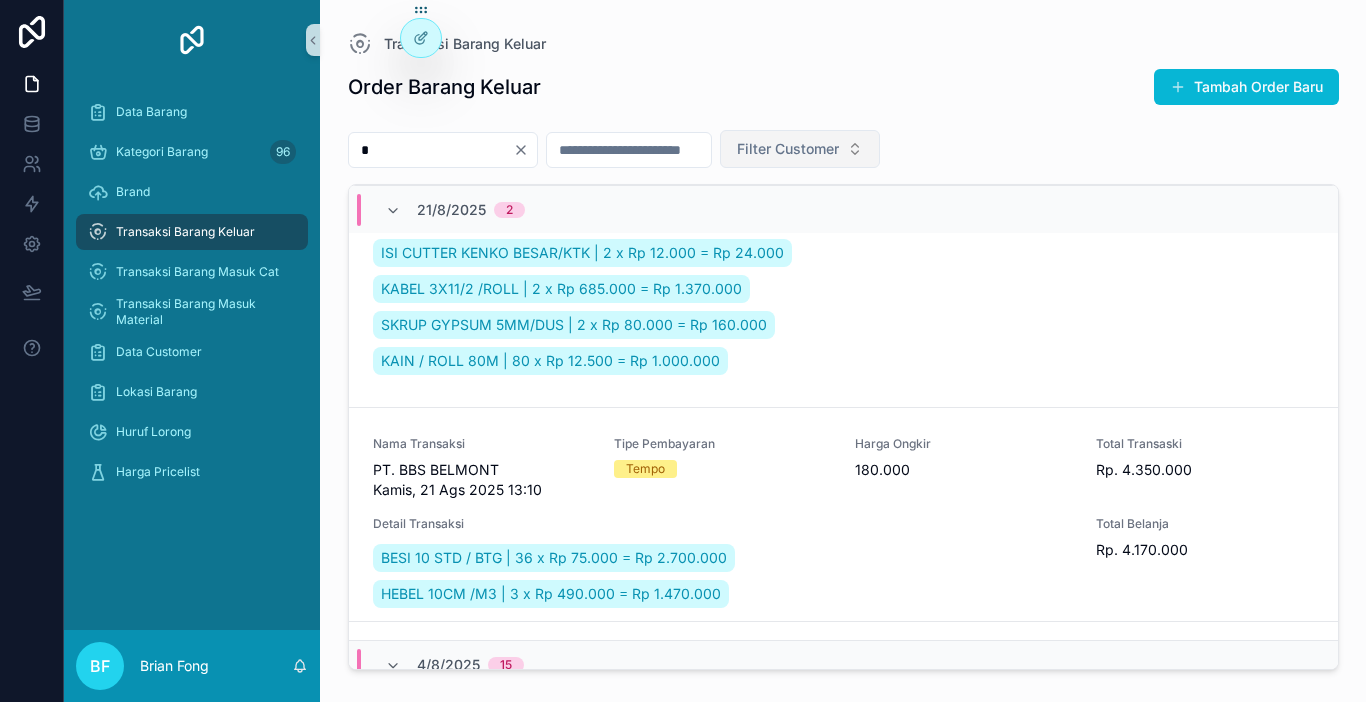 scroll, scrollTop: 1100, scrollLeft: 0, axis: vertical 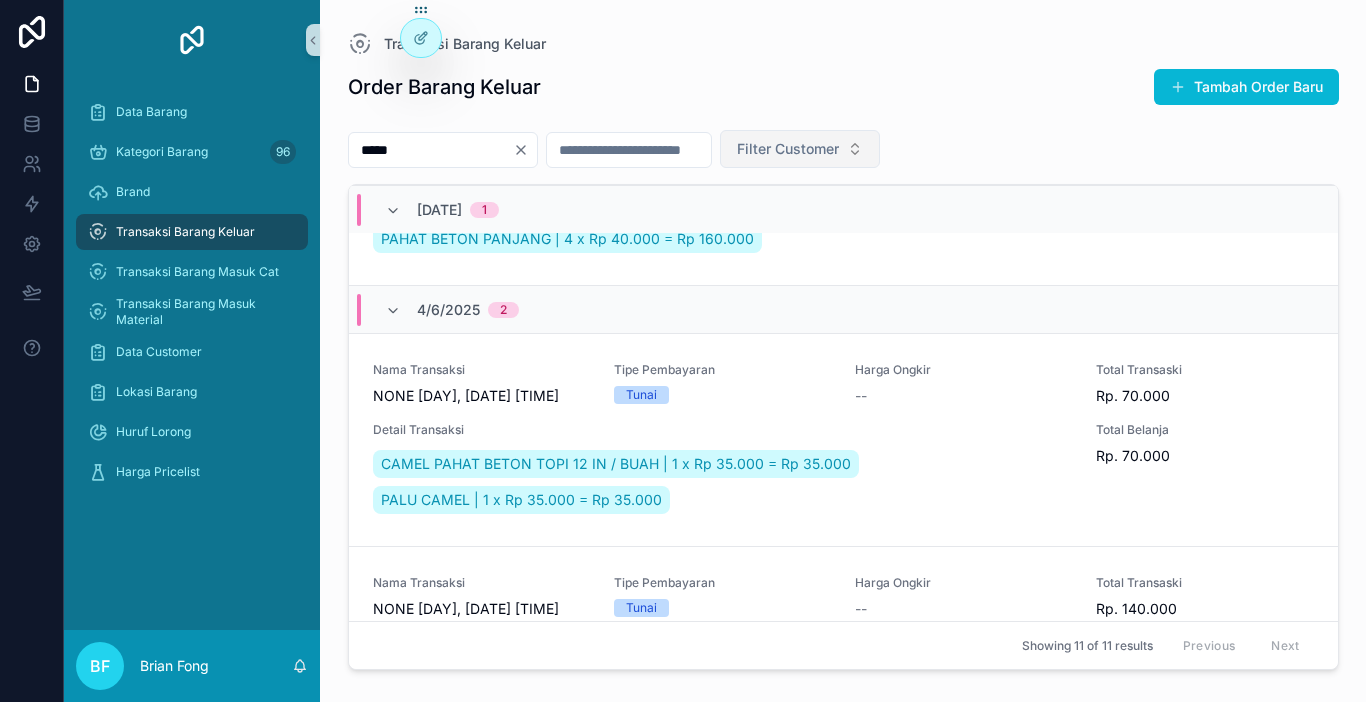 type on "*****" 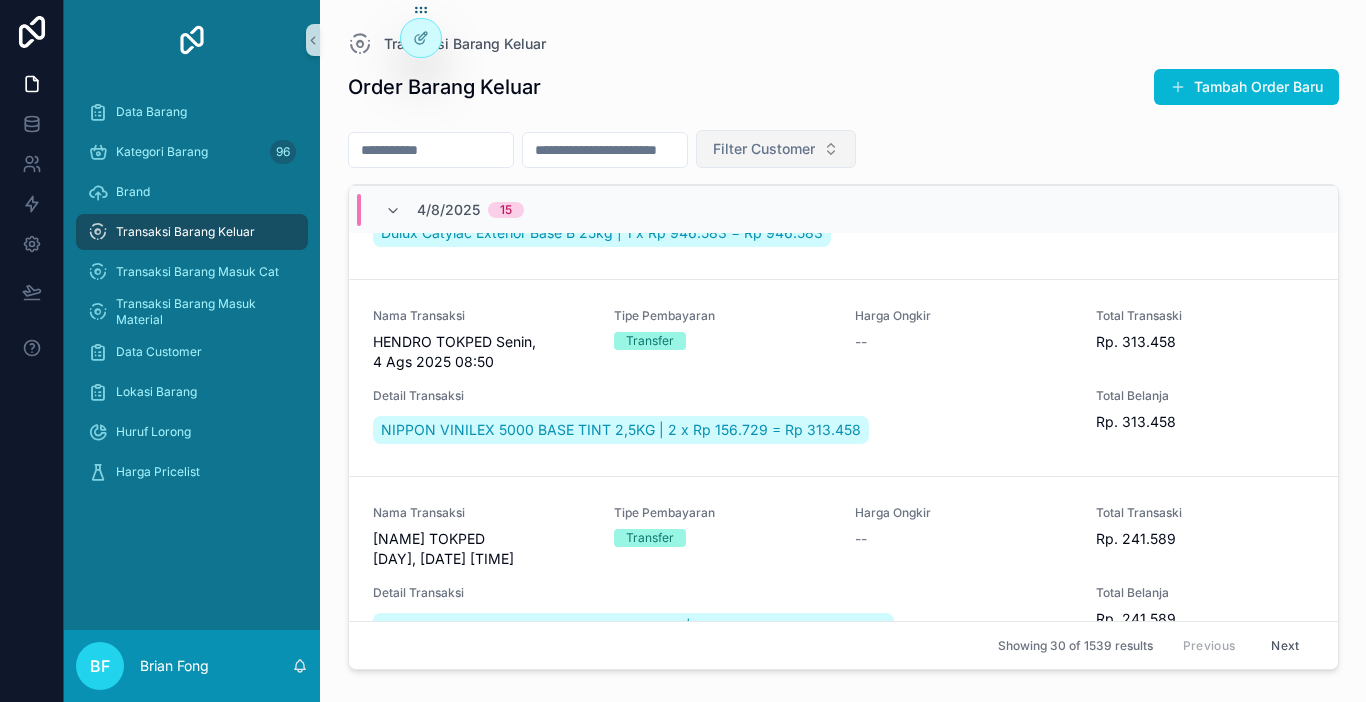 scroll, scrollTop: 1666, scrollLeft: 0, axis: vertical 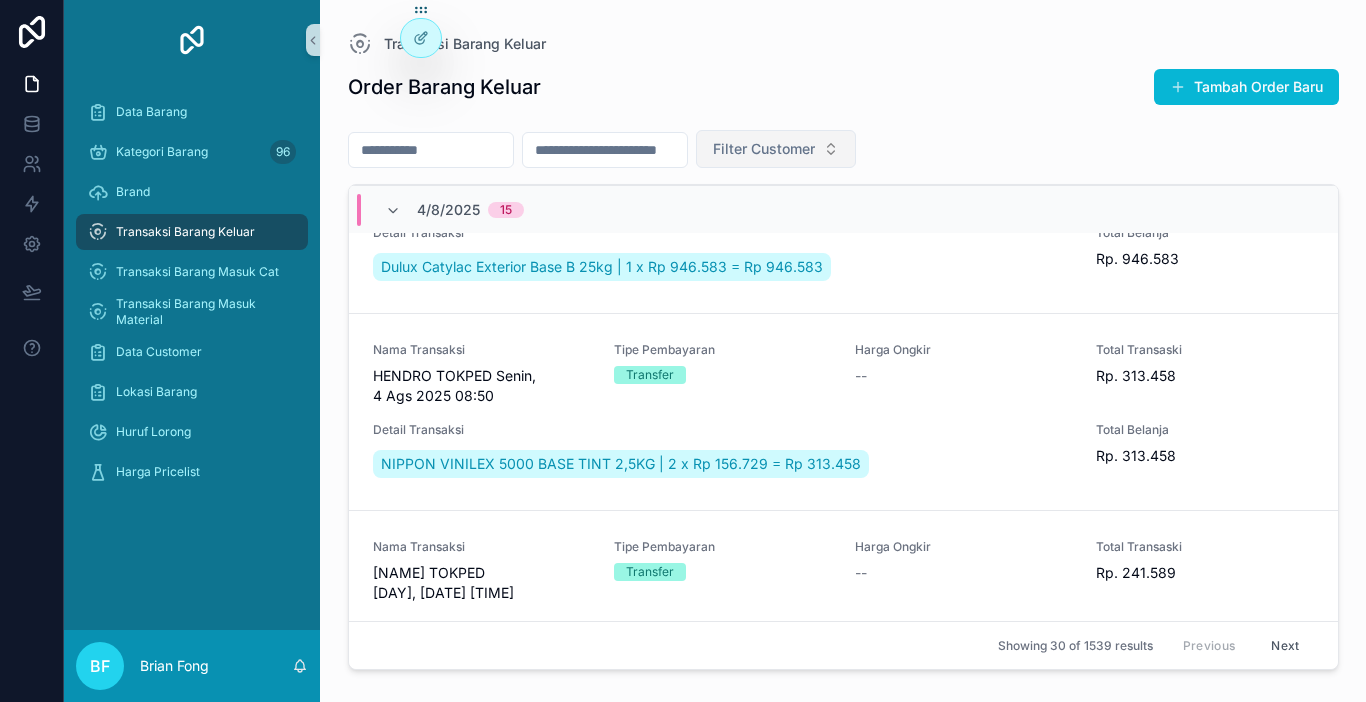 click at bounding box center [431, 150] 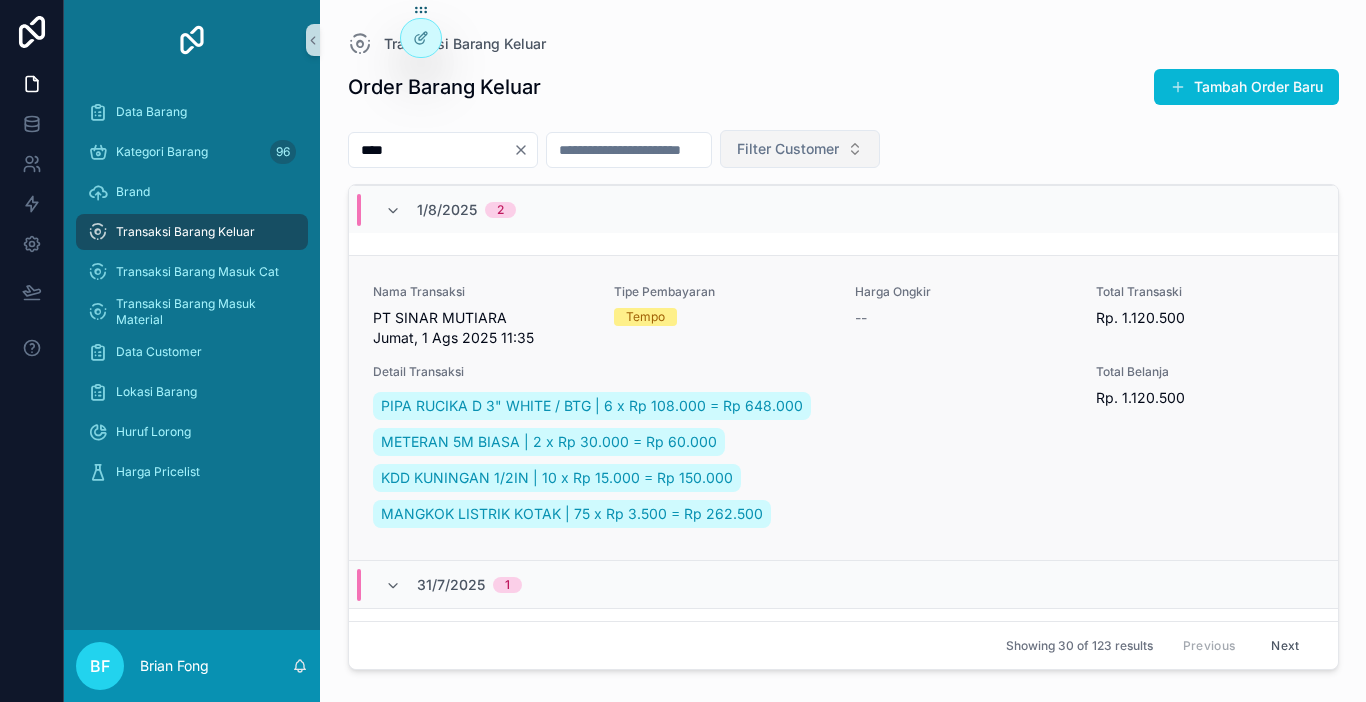 scroll, scrollTop: 500, scrollLeft: 0, axis: vertical 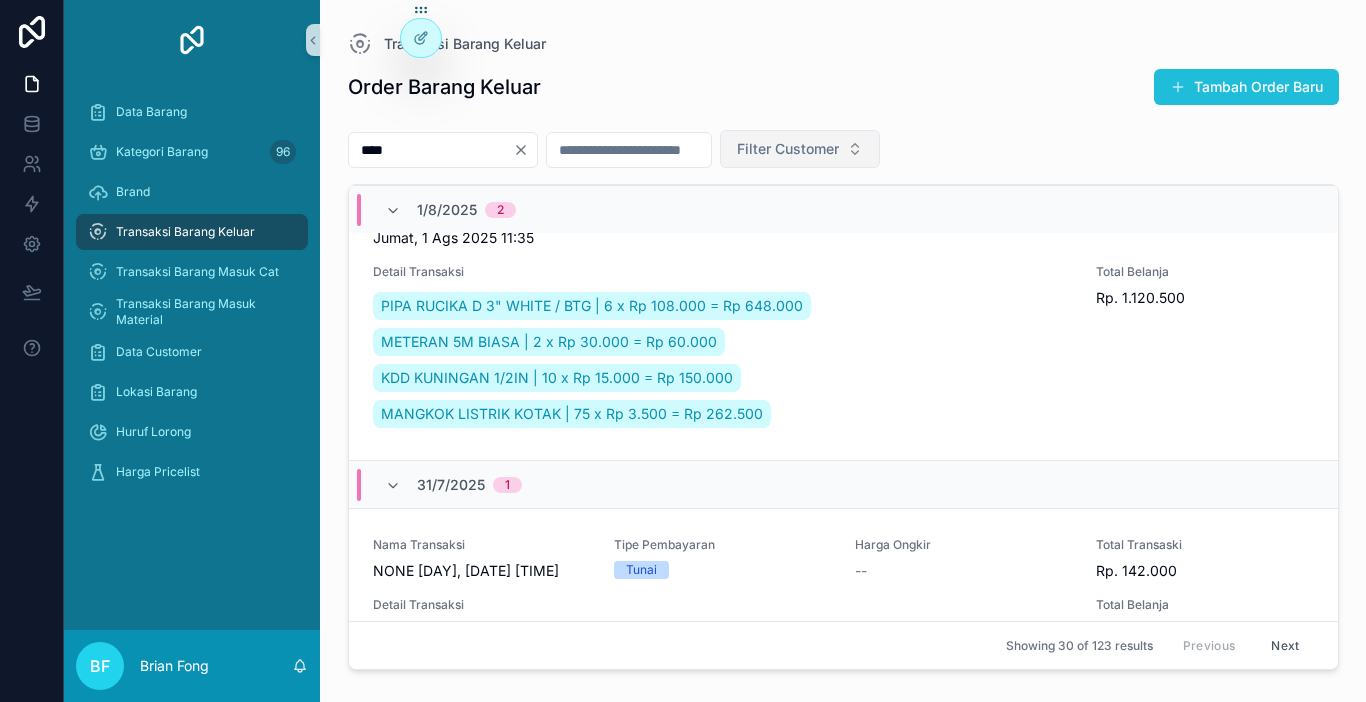 type on "****" 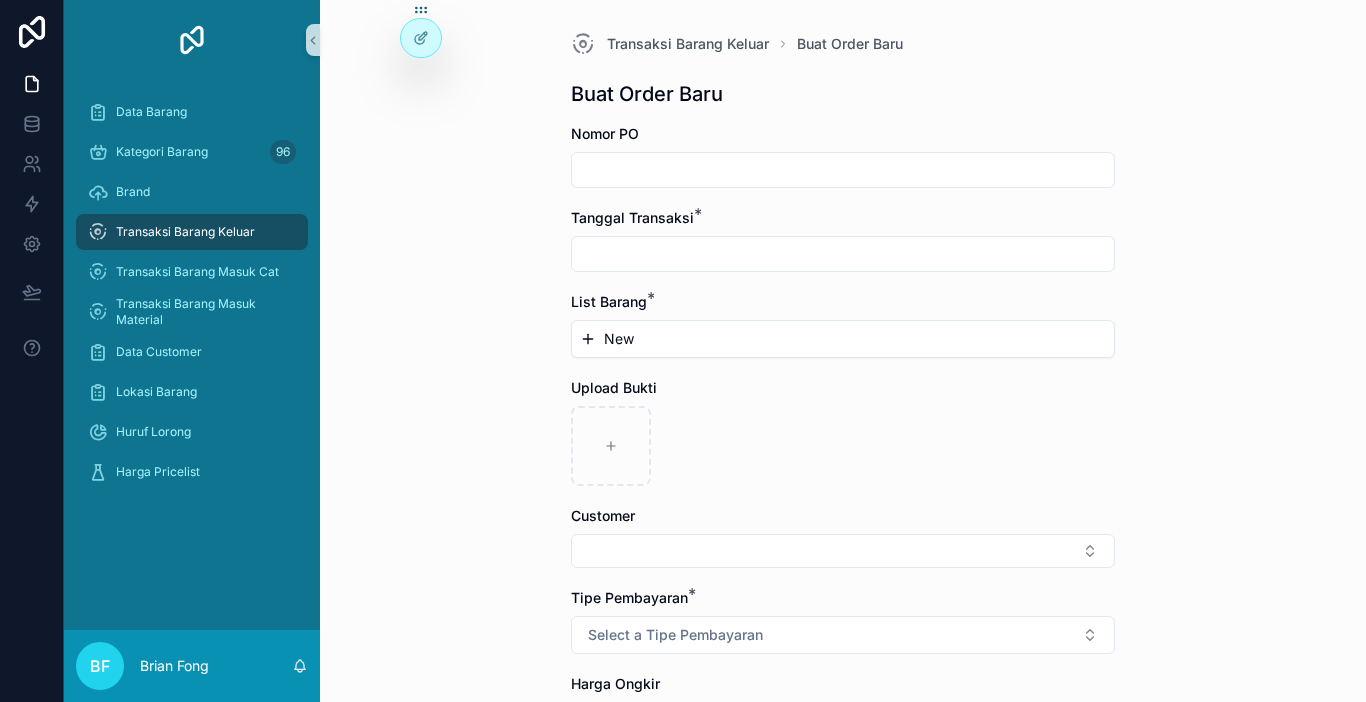 click on "New" at bounding box center (843, 339) 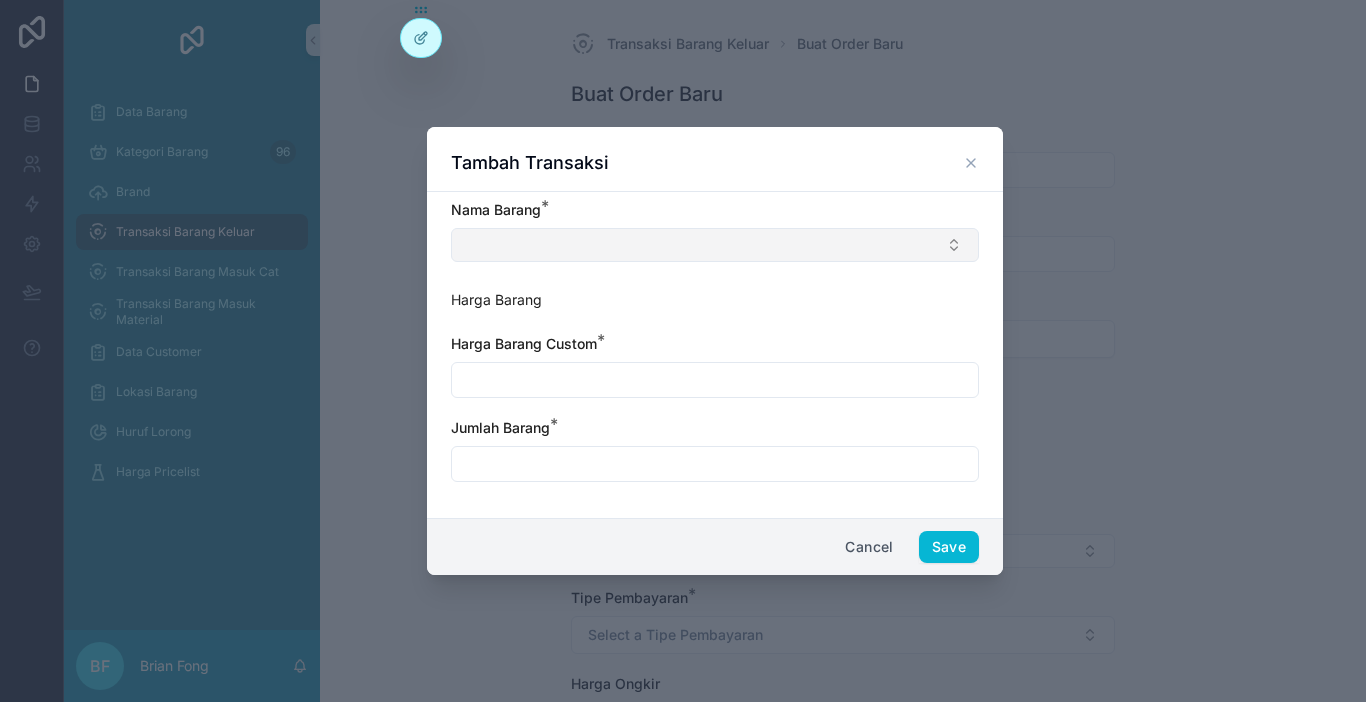 click at bounding box center (715, 245) 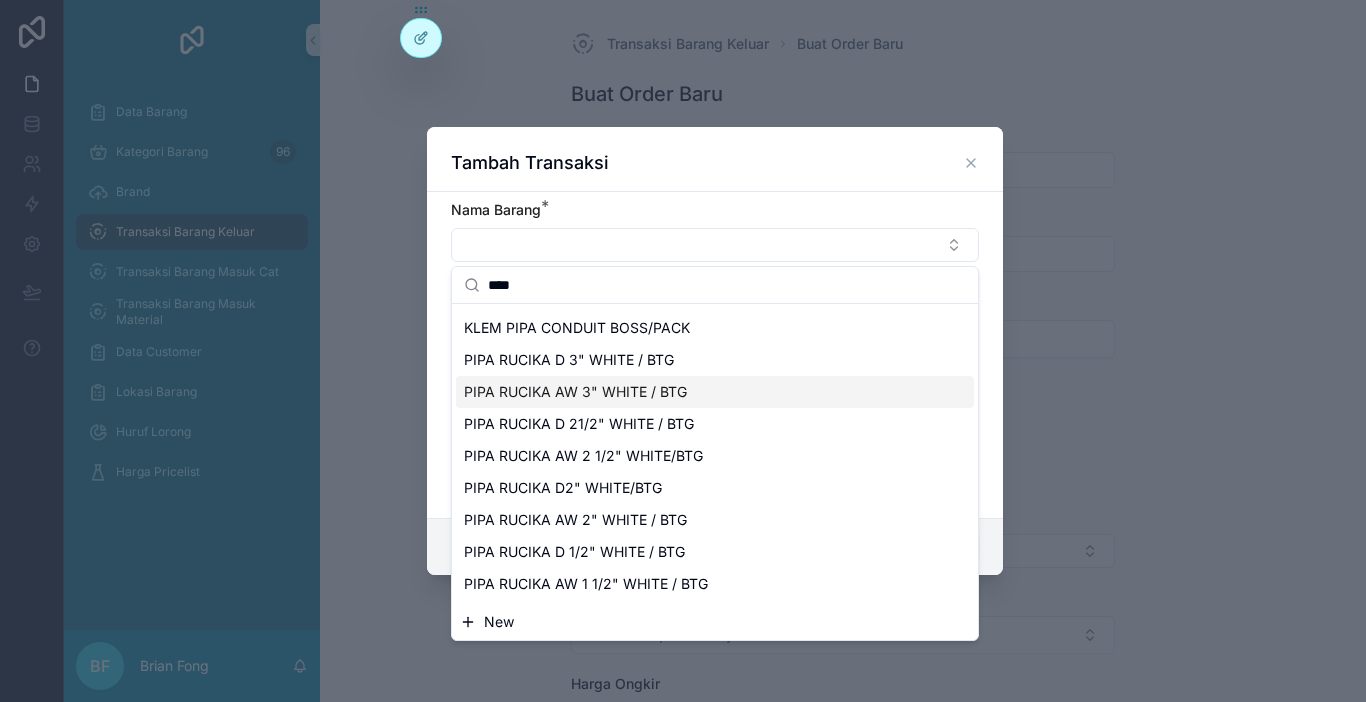 scroll, scrollTop: 800, scrollLeft: 0, axis: vertical 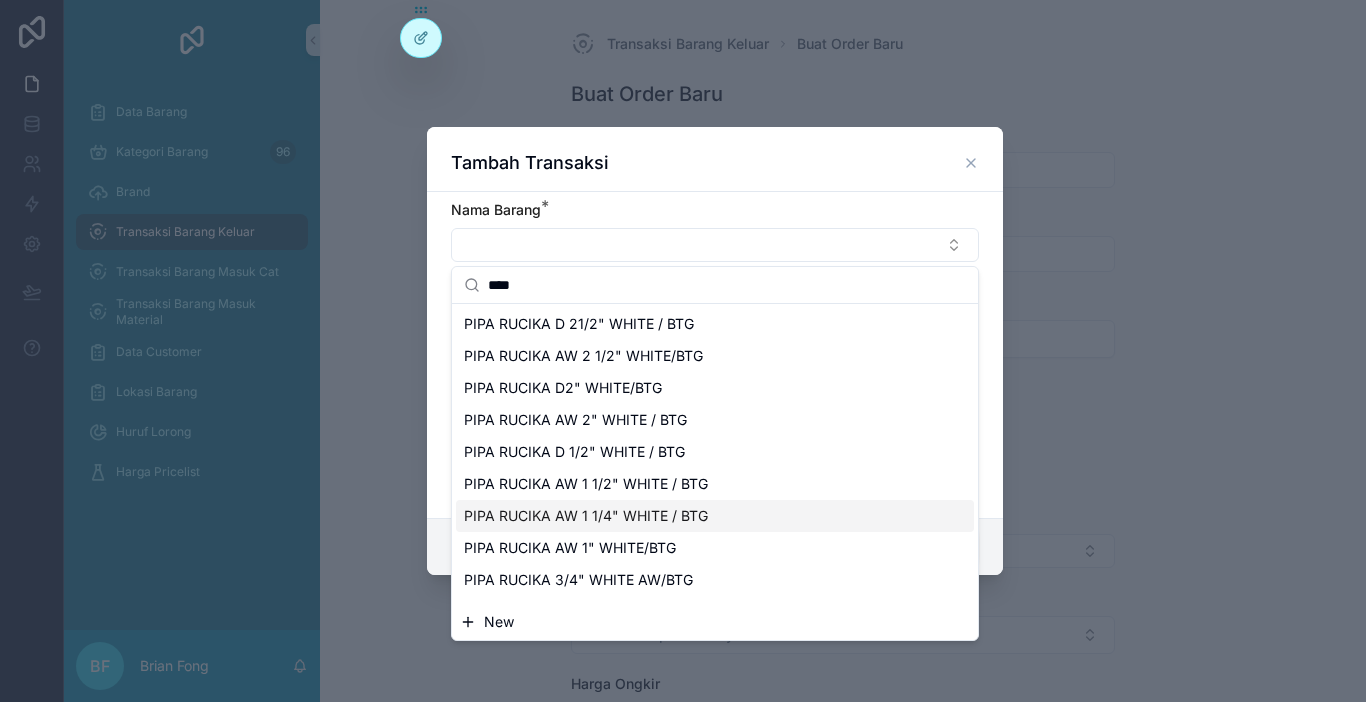 type on "****" 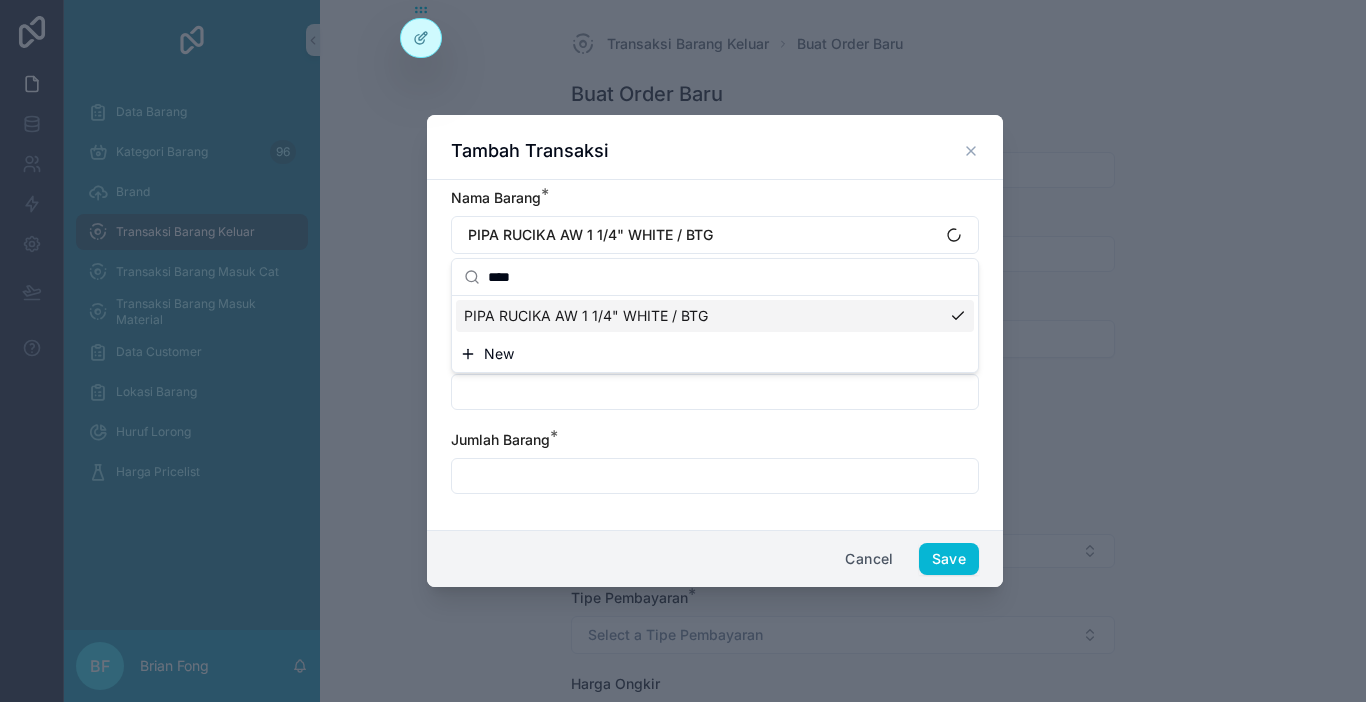 scroll, scrollTop: 0, scrollLeft: 0, axis: both 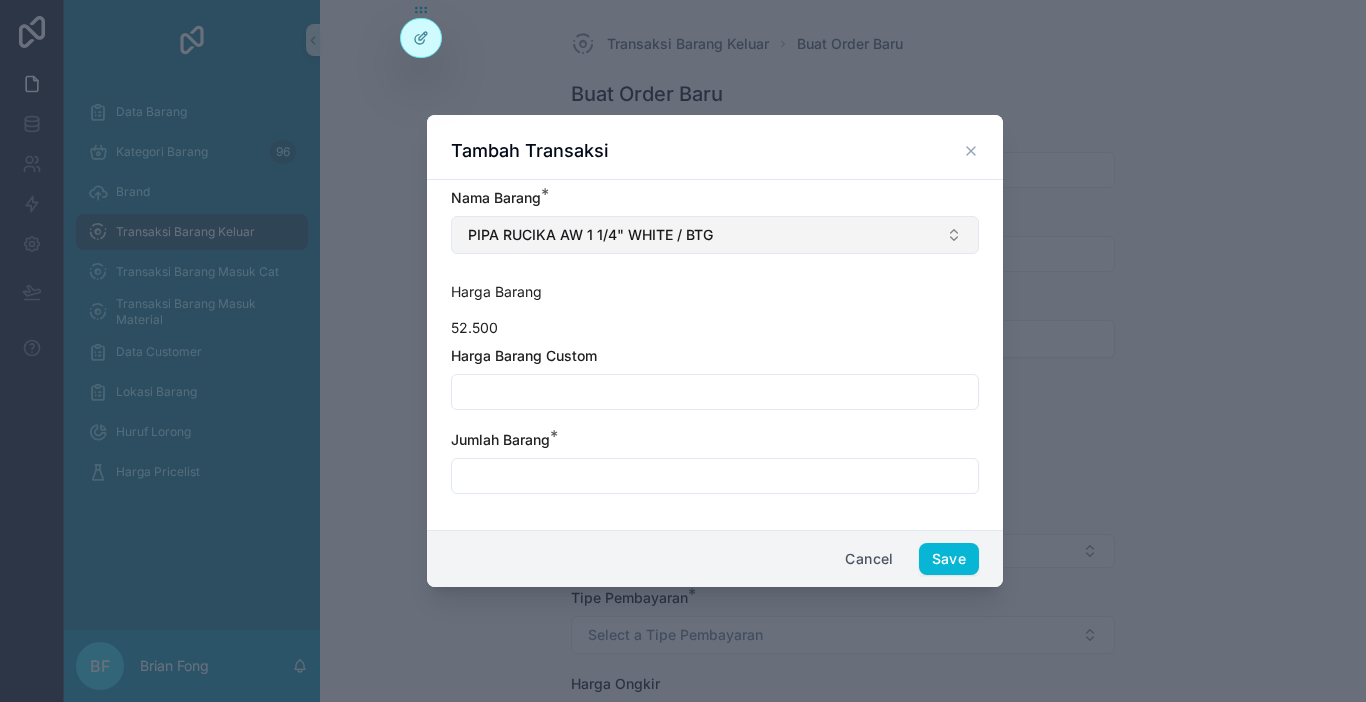 click on "PIPA RUCIKA AW 1 1/4" WHITE / BTG" at bounding box center (715, 235) 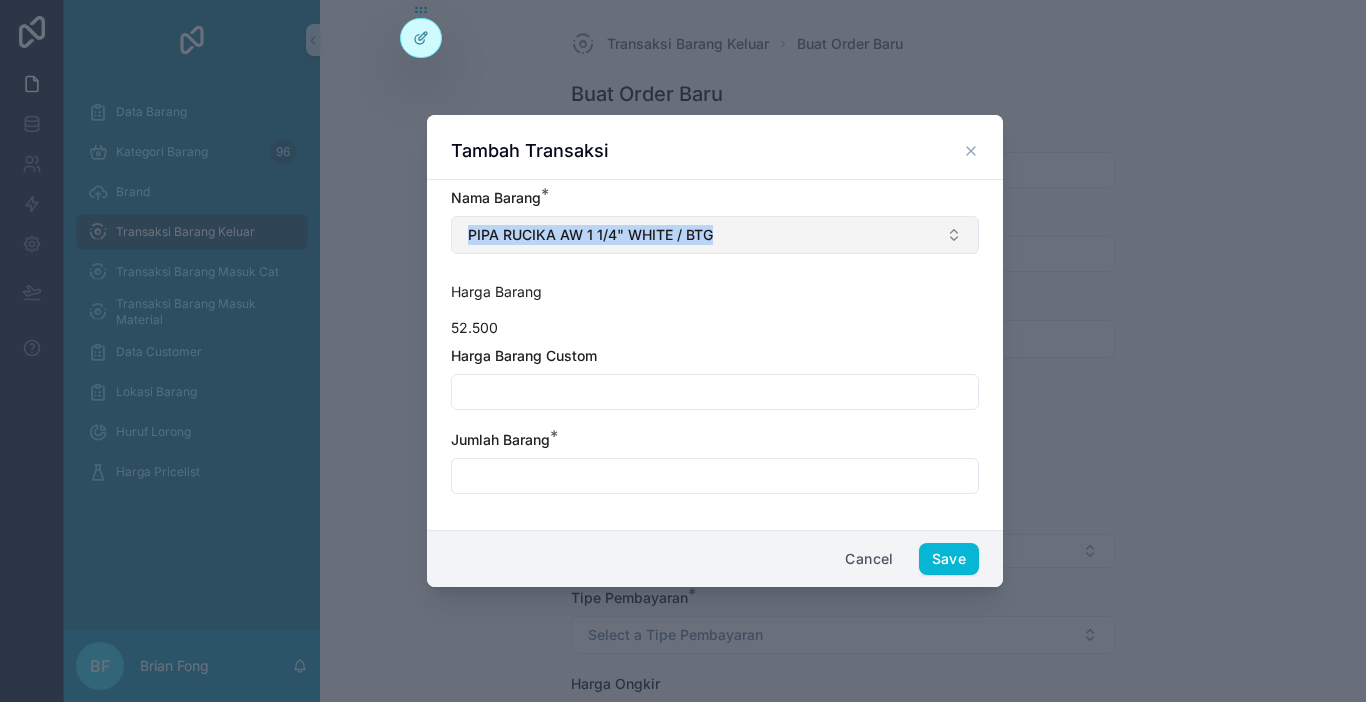 drag, startPoint x: 469, startPoint y: 212, endPoint x: 765, endPoint y: 245, distance: 297.83383 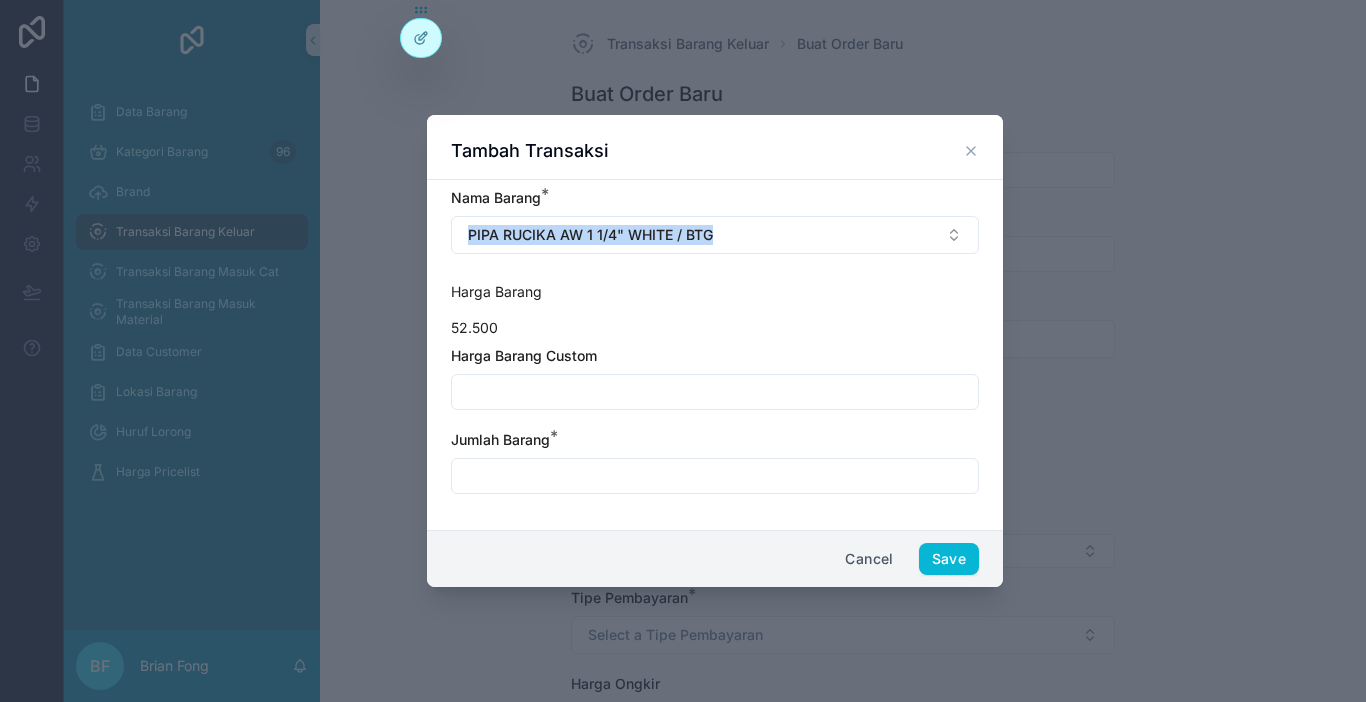 drag, startPoint x: 859, startPoint y: 566, endPoint x: 318, endPoint y: 385, distance: 570.4752 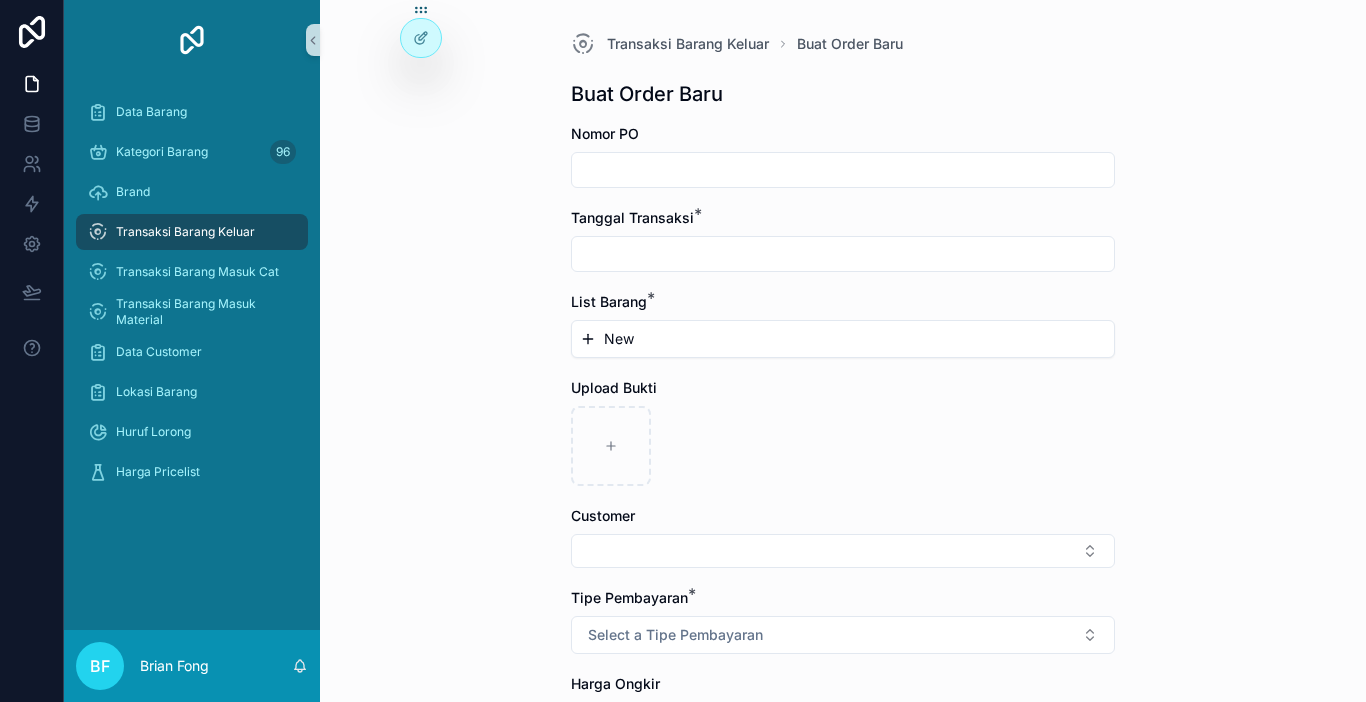 click on "Transaksi Barang Keluar" at bounding box center (185, 232) 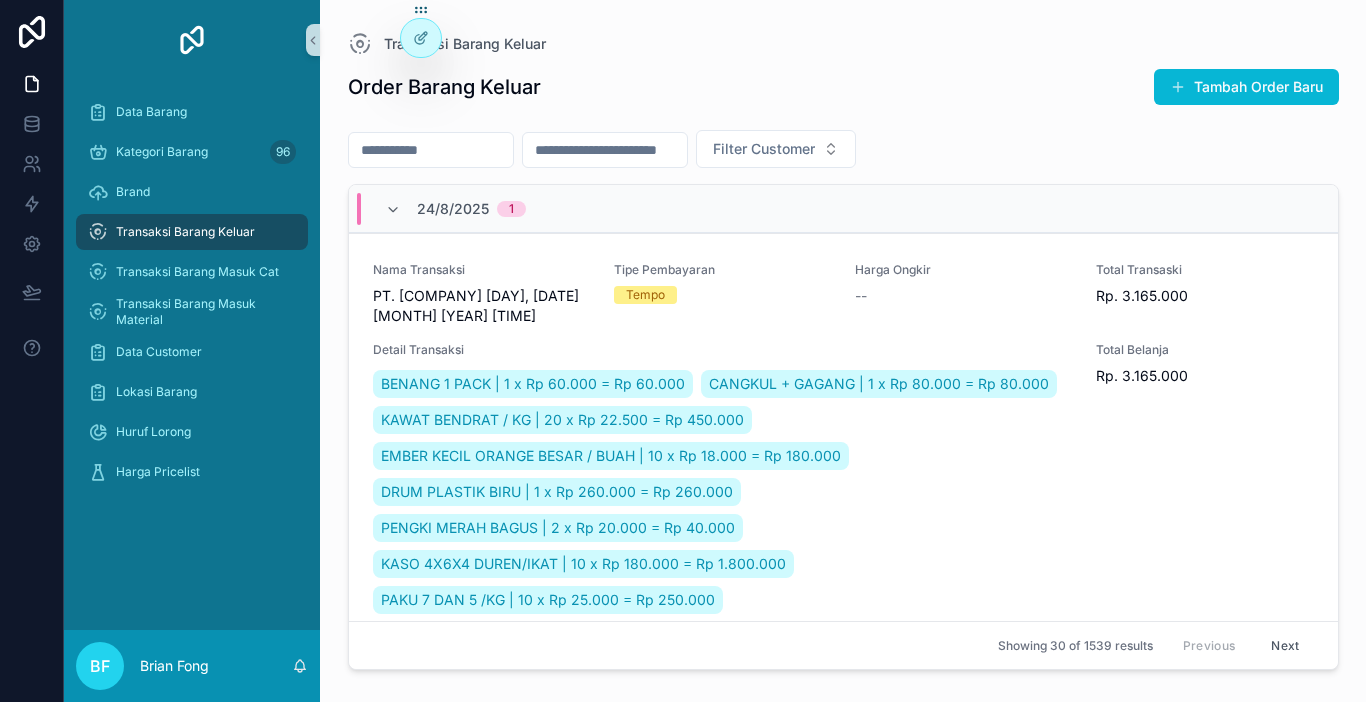 click at bounding box center (431, 150) 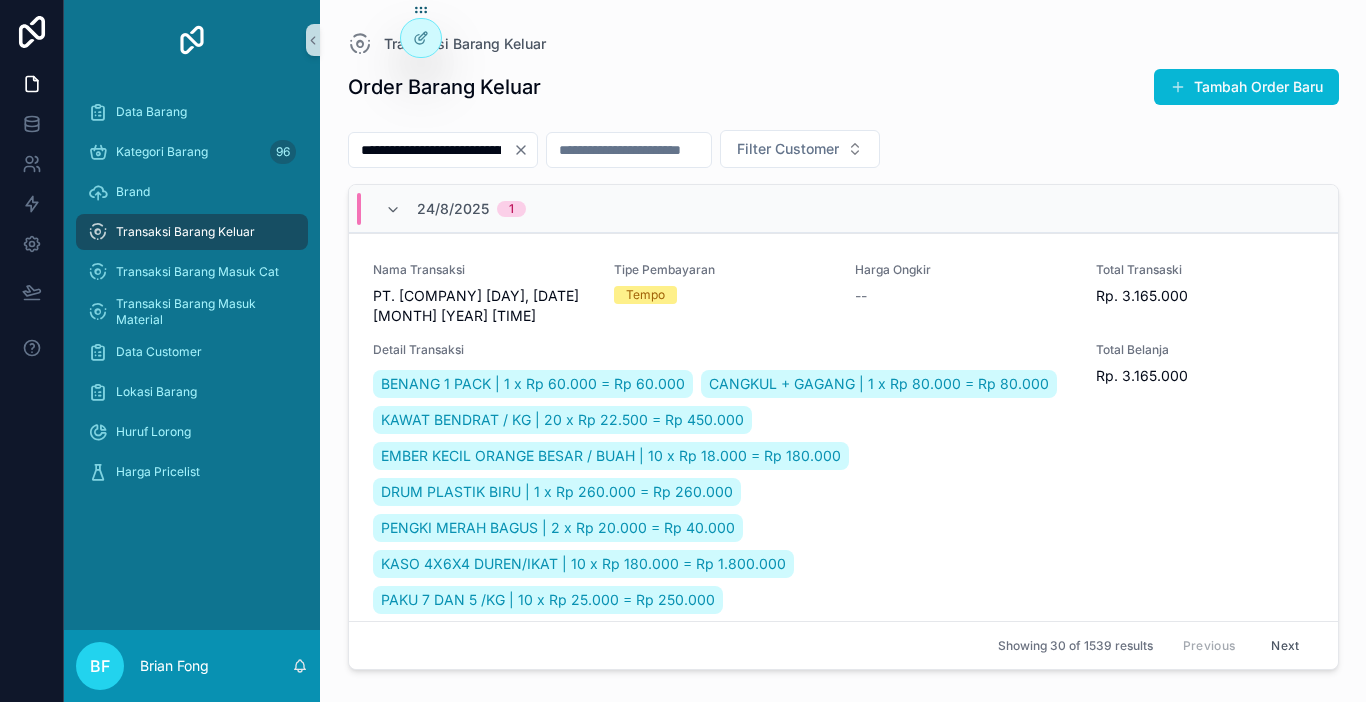 scroll, scrollTop: 0, scrollLeft: 52, axis: horizontal 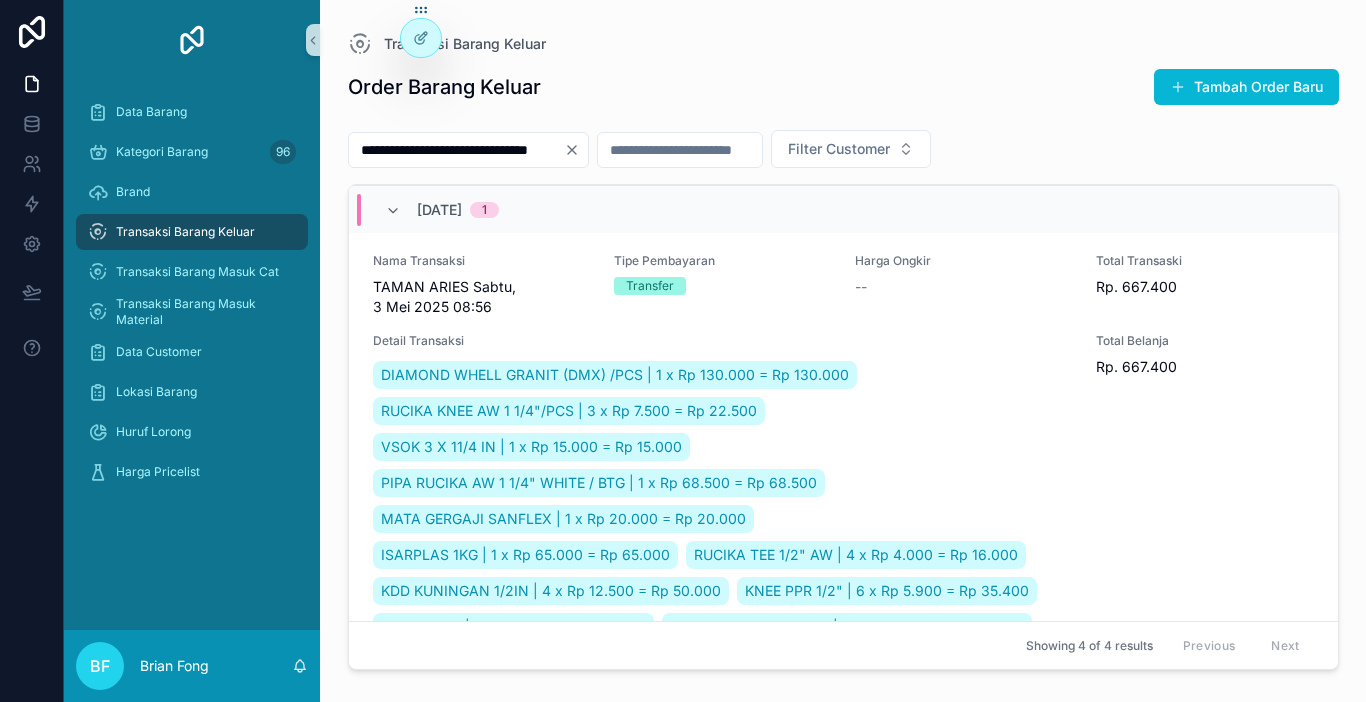 type on "**********" 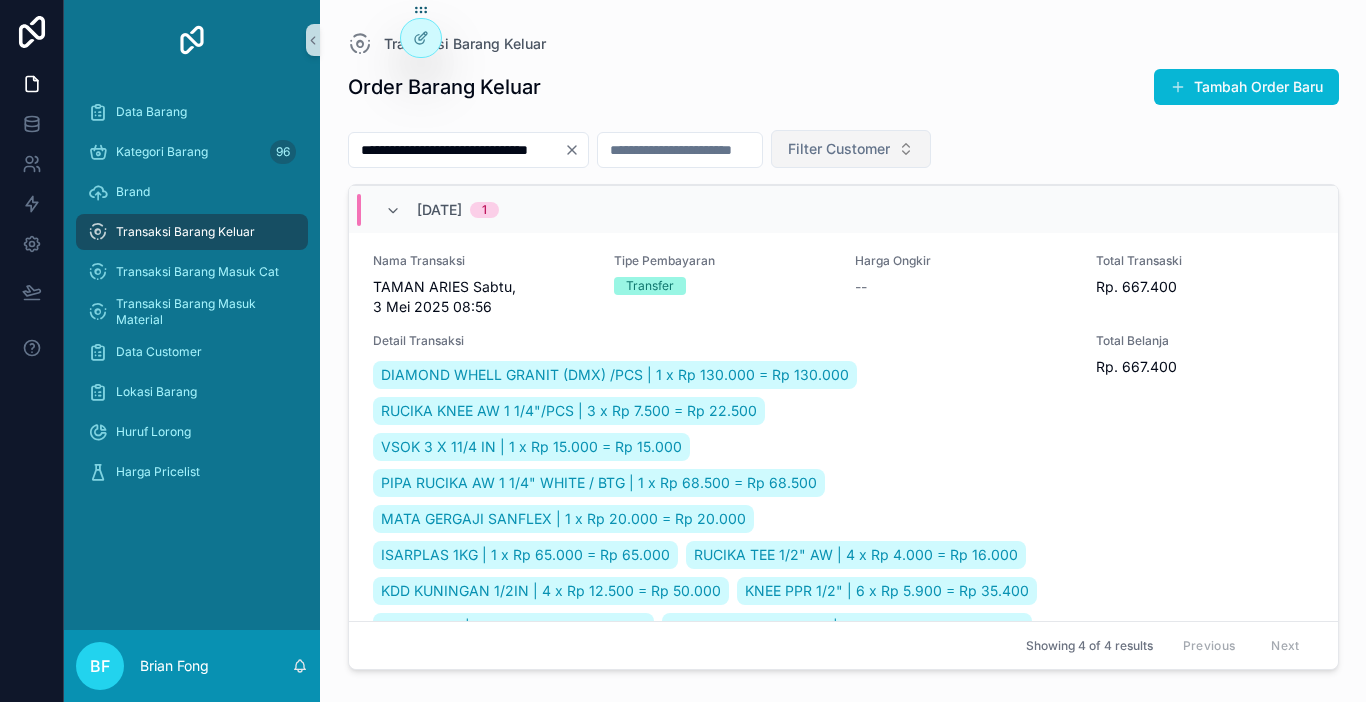 click on "Filter Customer" at bounding box center (839, 149) 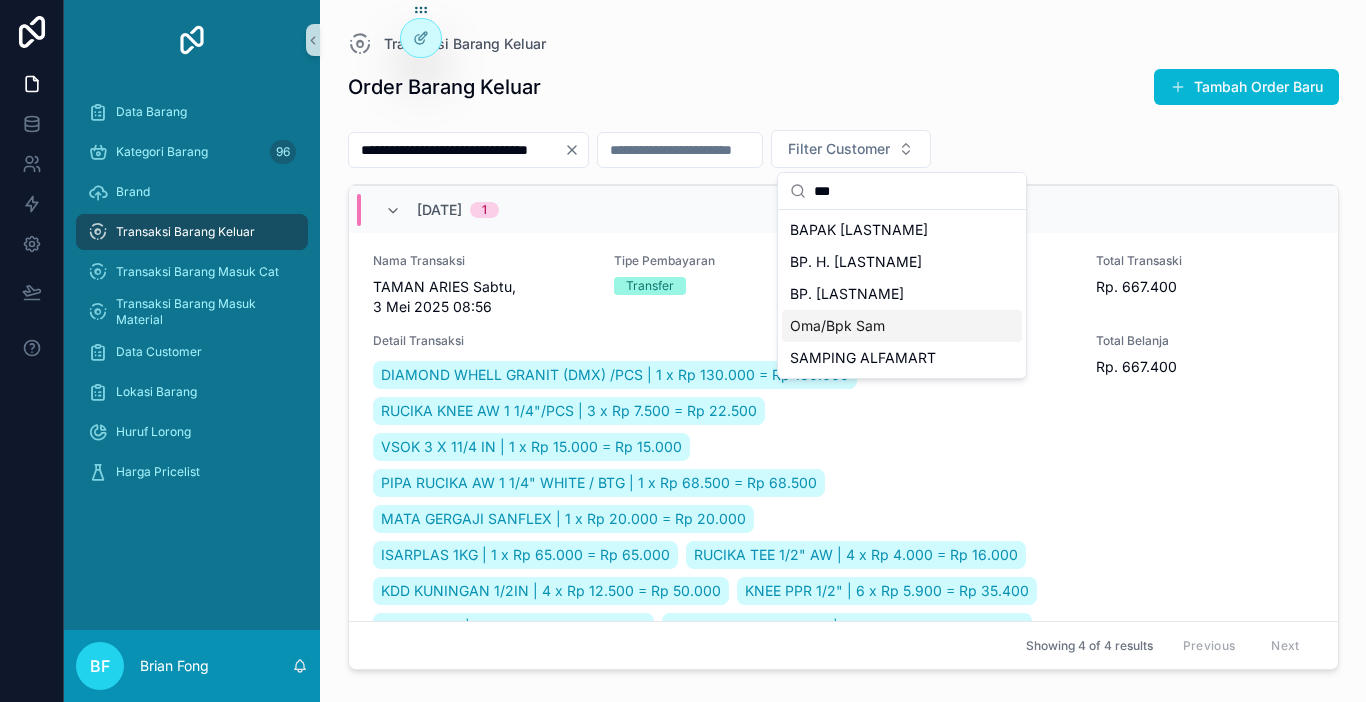 type on "***" 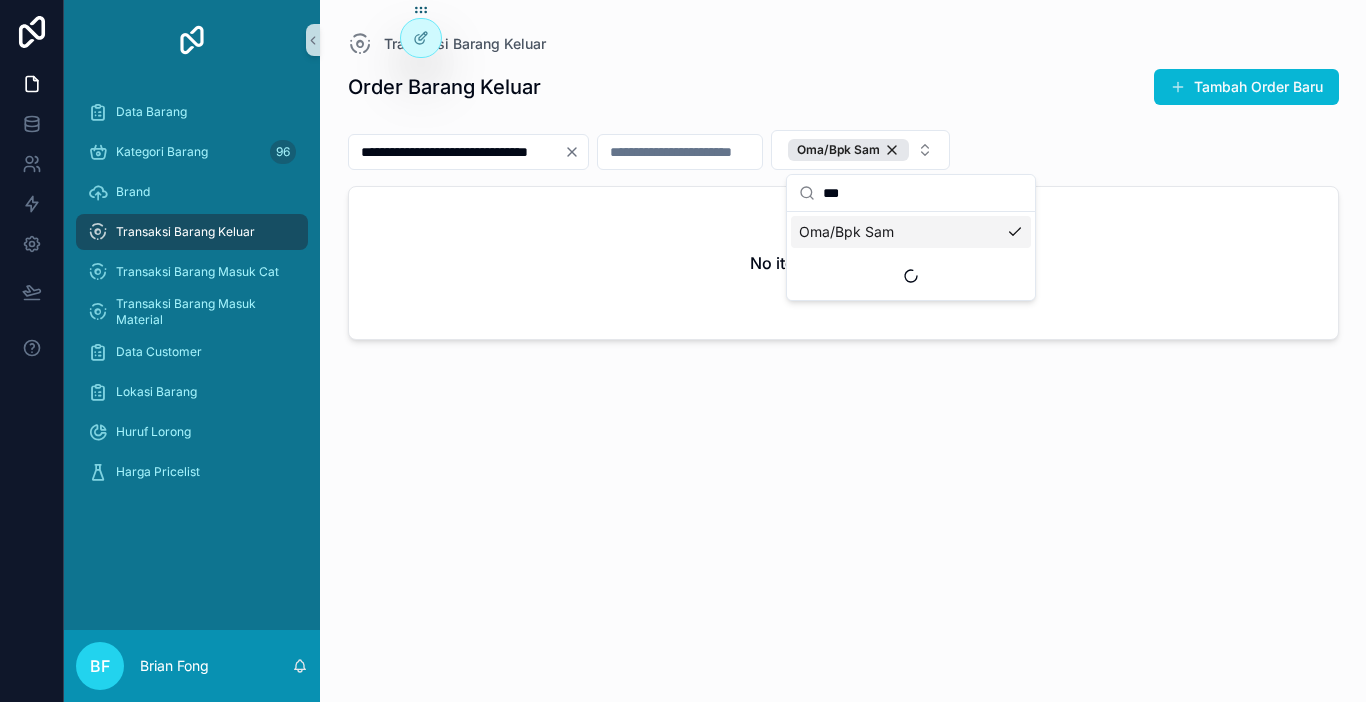click 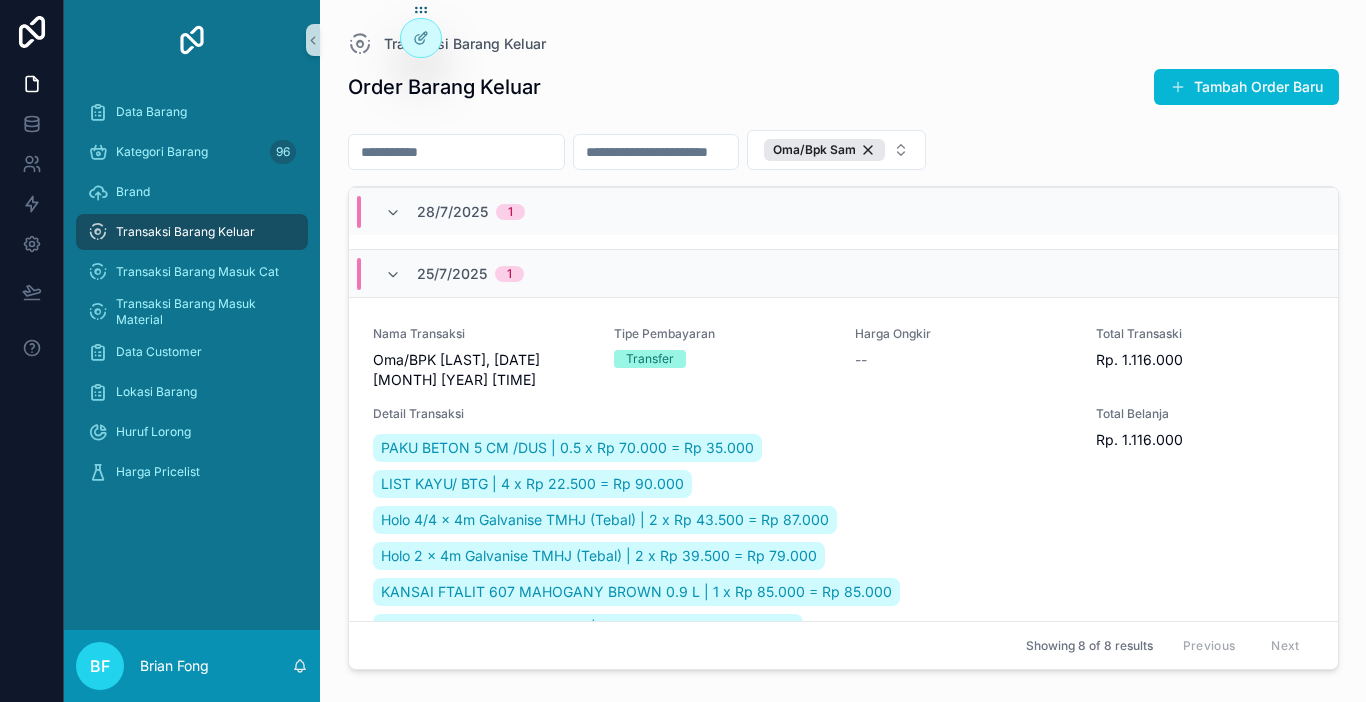 scroll, scrollTop: 600, scrollLeft: 0, axis: vertical 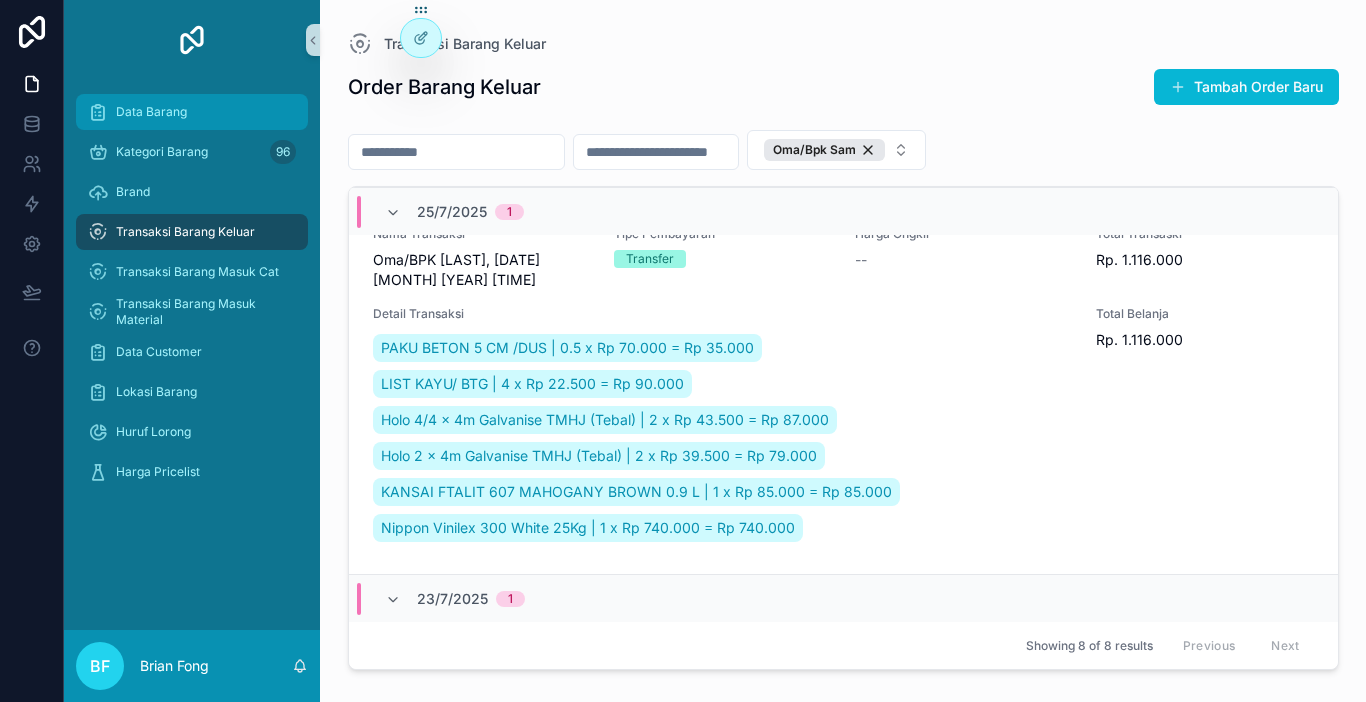 click on "Data Barang" at bounding box center (151, 112) 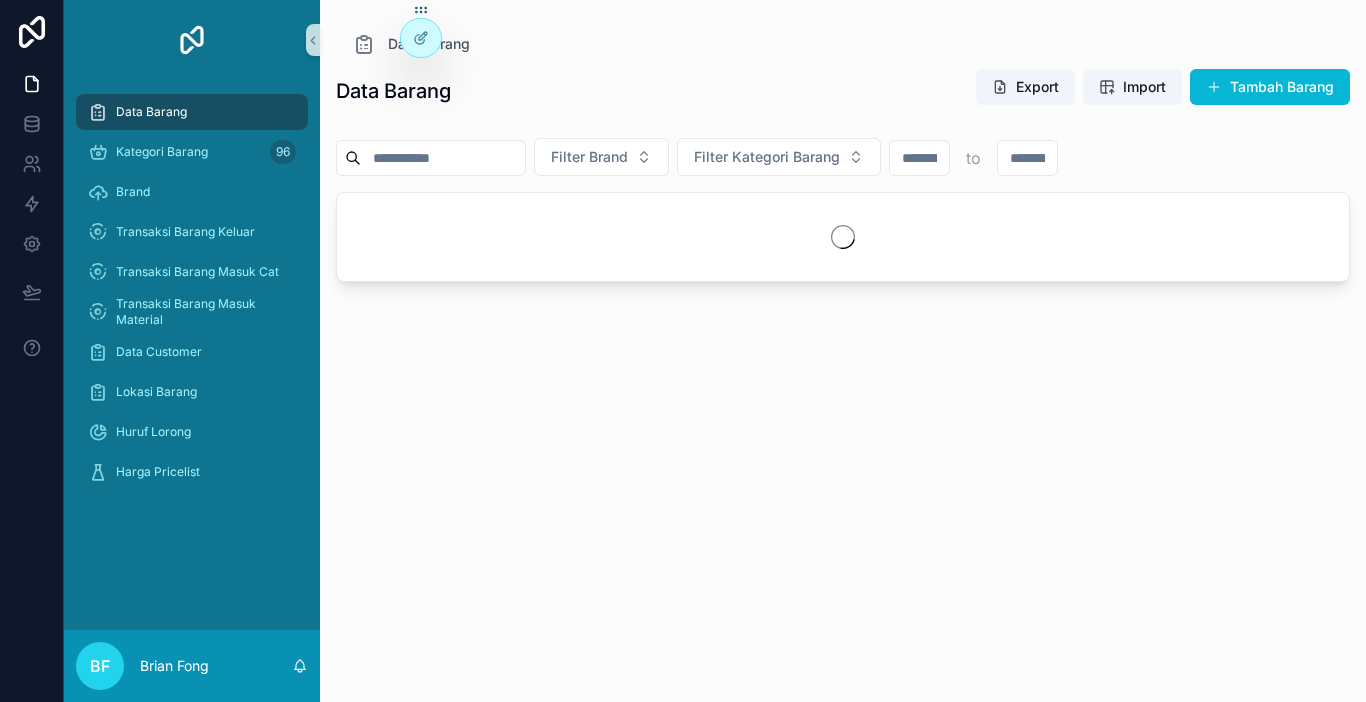 click at bounding box center (443, 158) 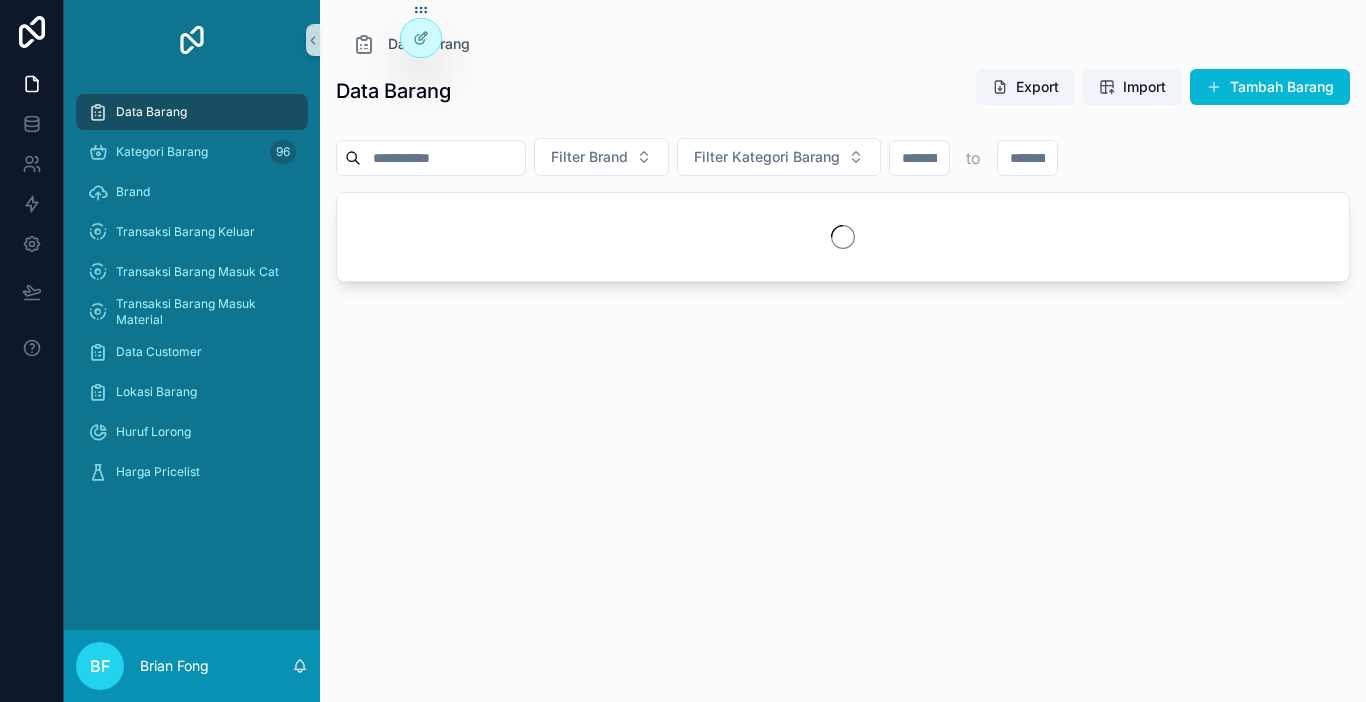 paste on "**********" 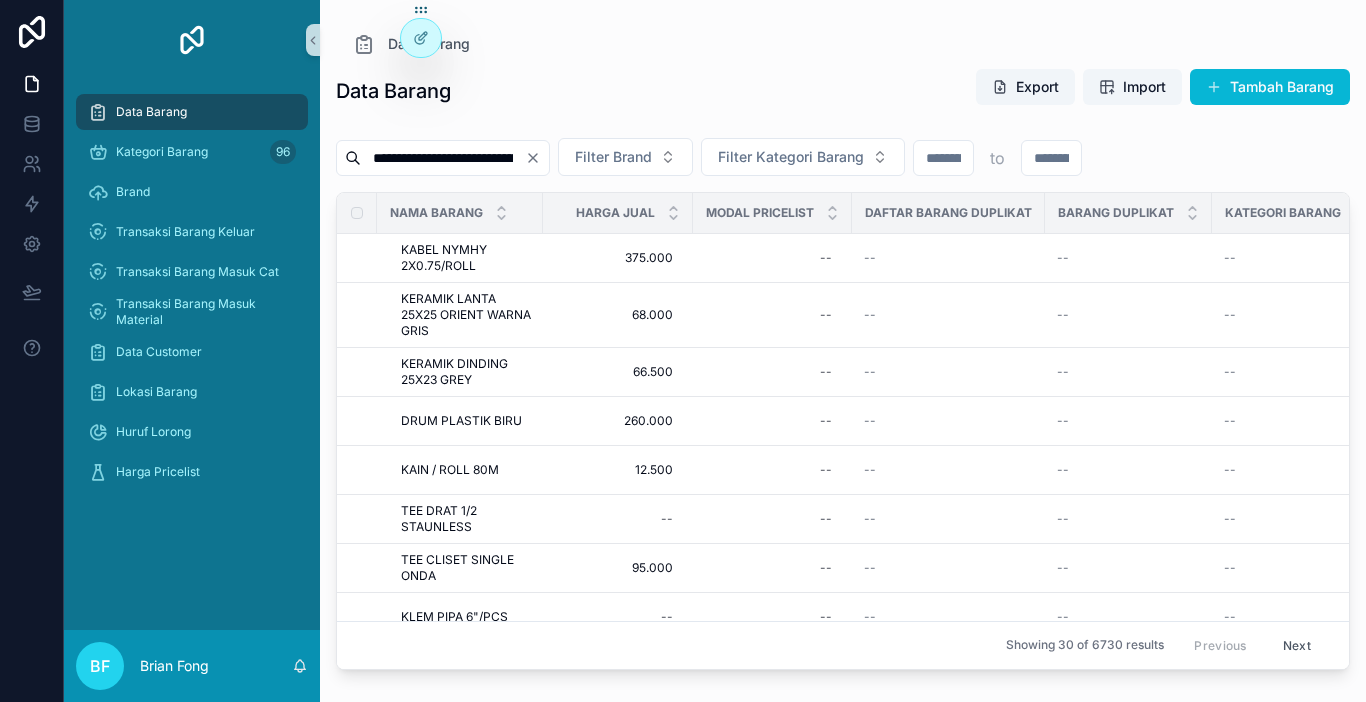 scroll, scrollTop: 0, scrollLeft: 5, axis: horizontal 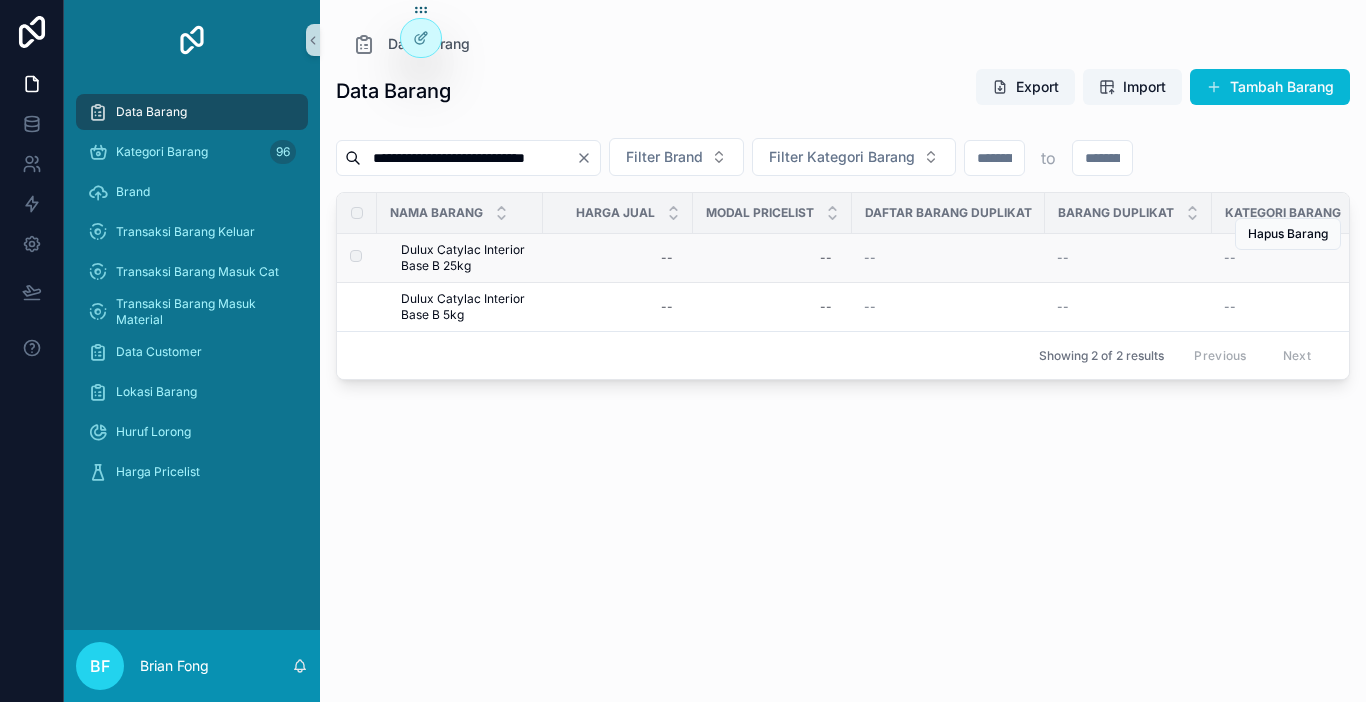 type on "**********" 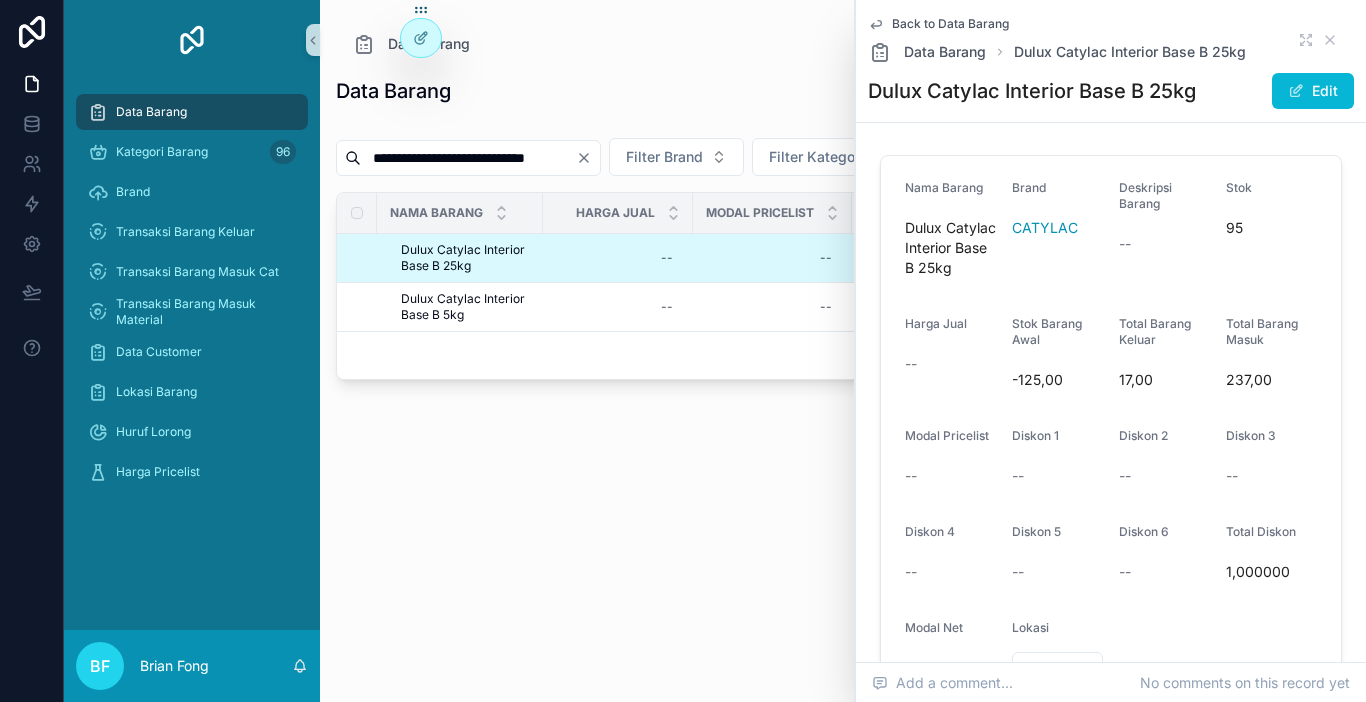 click at bounding box center [588, 158] 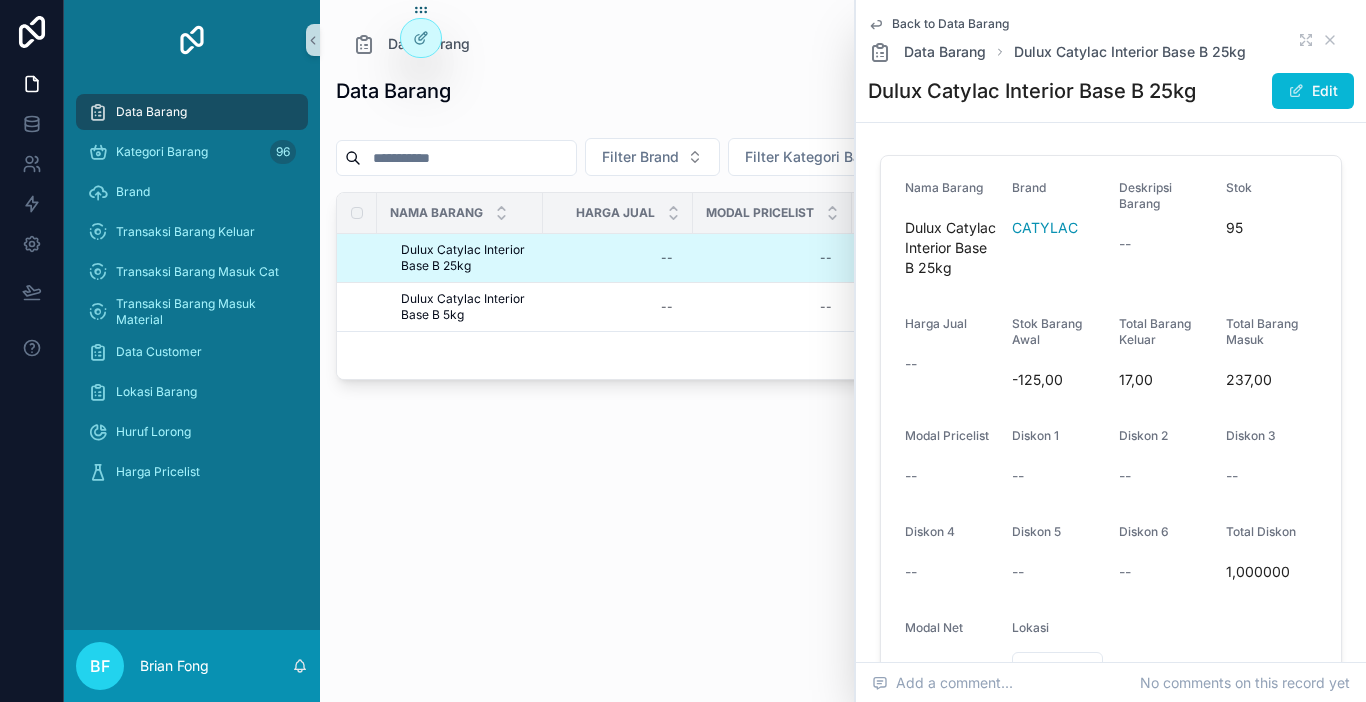 click at bounding box center (468, 158) 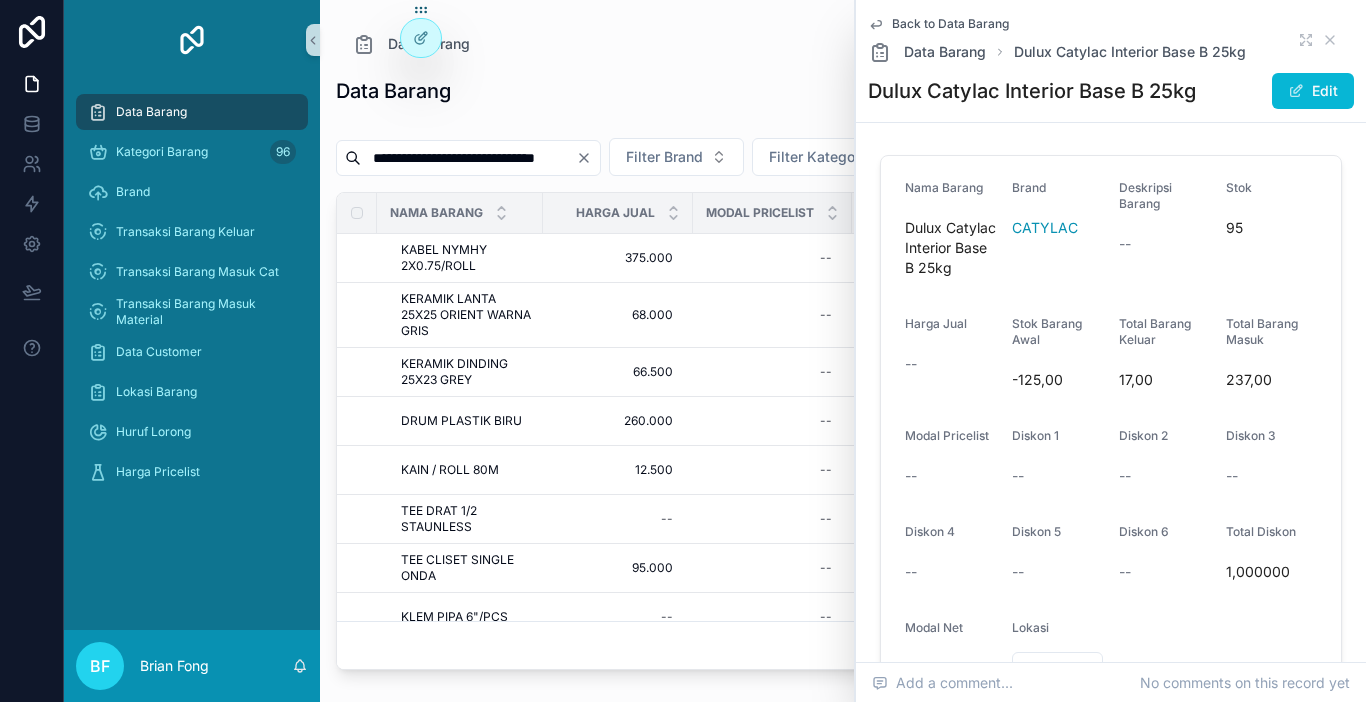 scroll, scrollTop: 0, scrollLeft: 75, axis: horizontal 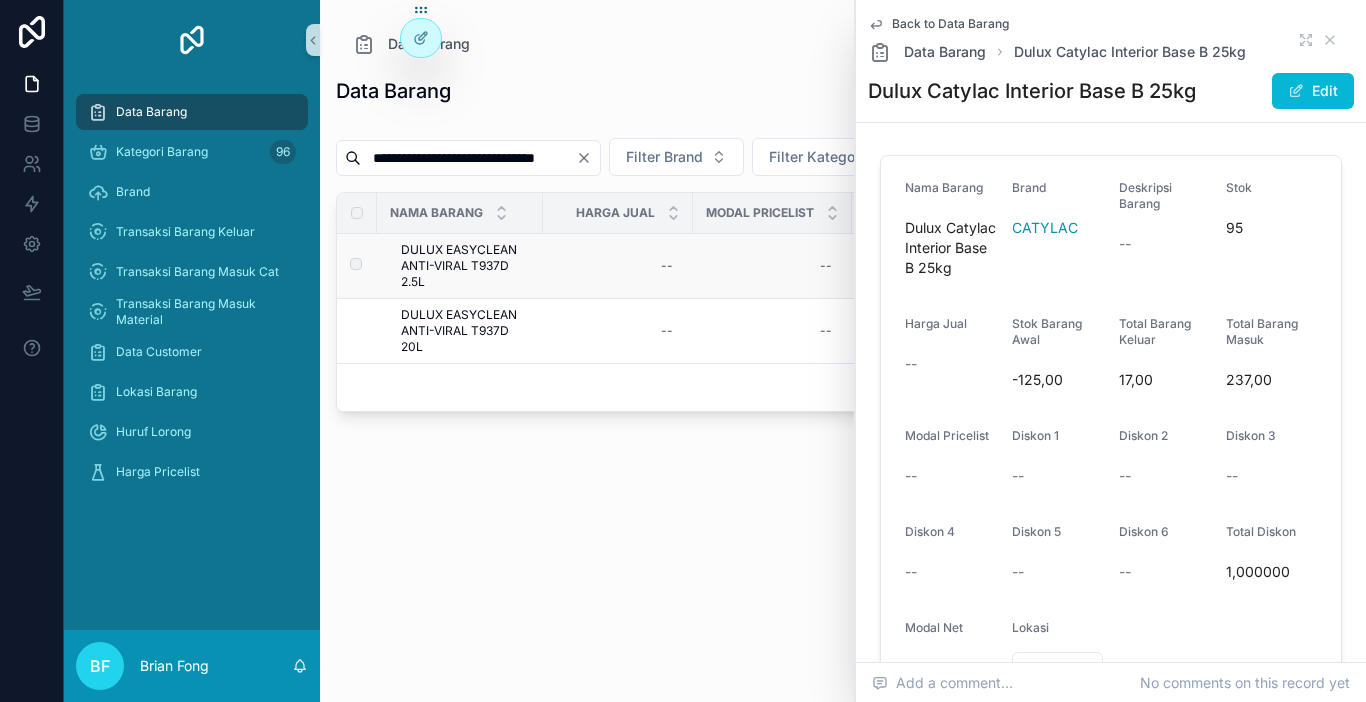 type on "**********" 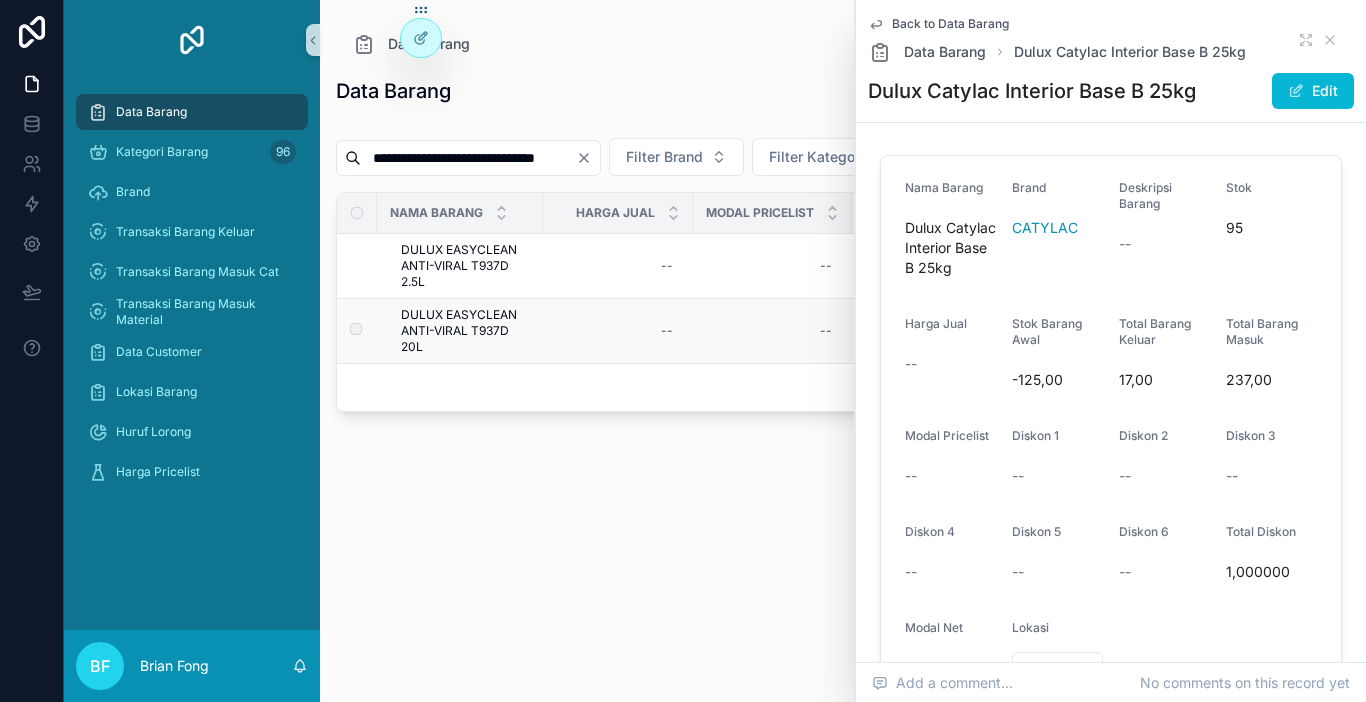 click on "DULUX EASYCLEAN ANTI-VIRAL T937D 20L" at bounding box center (466, 331) 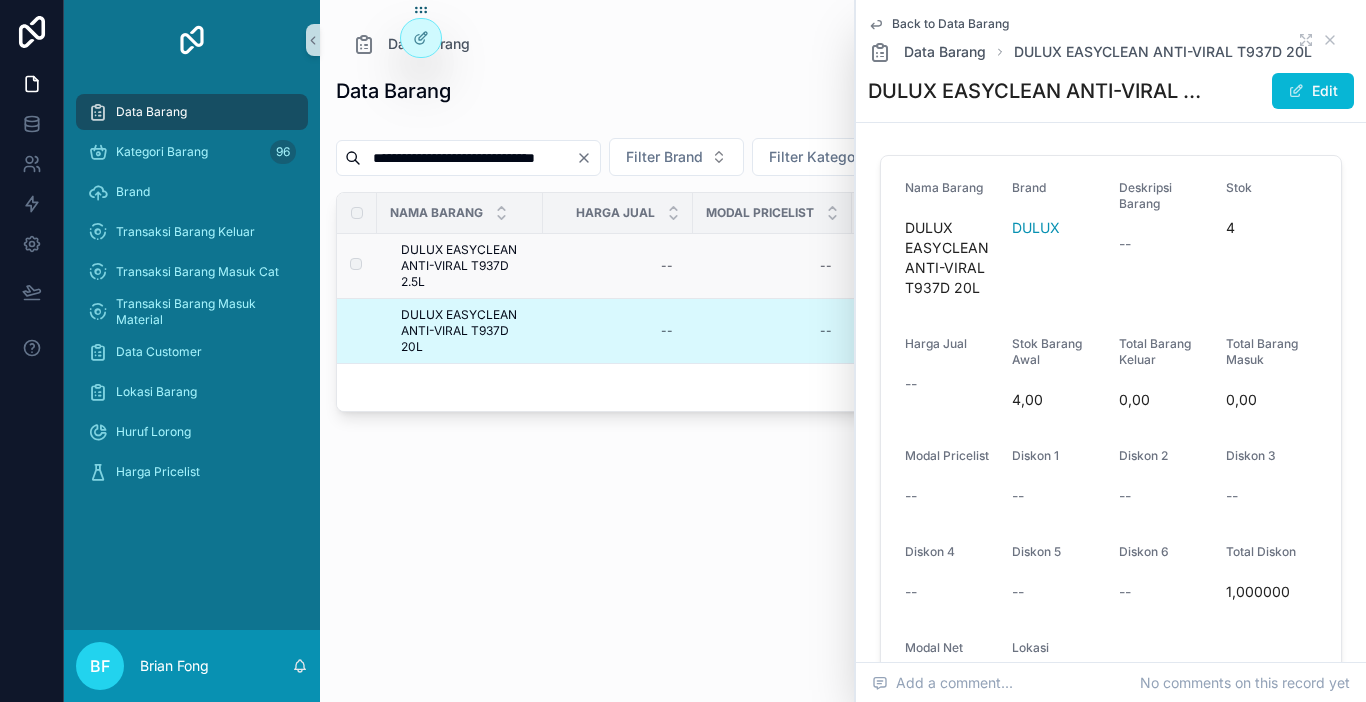 click on "DULUX EASYCLEAN ANTI-VIRAL T937D 2.5L" at bounding box center (466, 266) 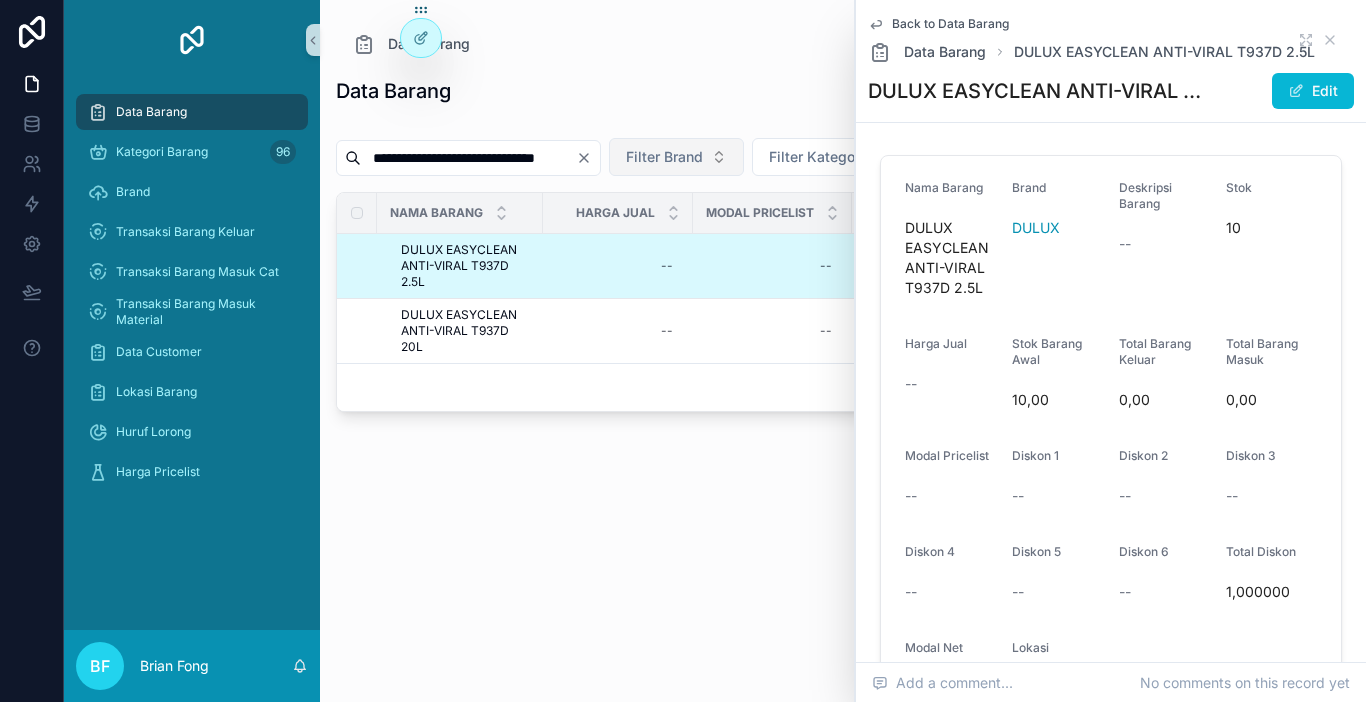 click 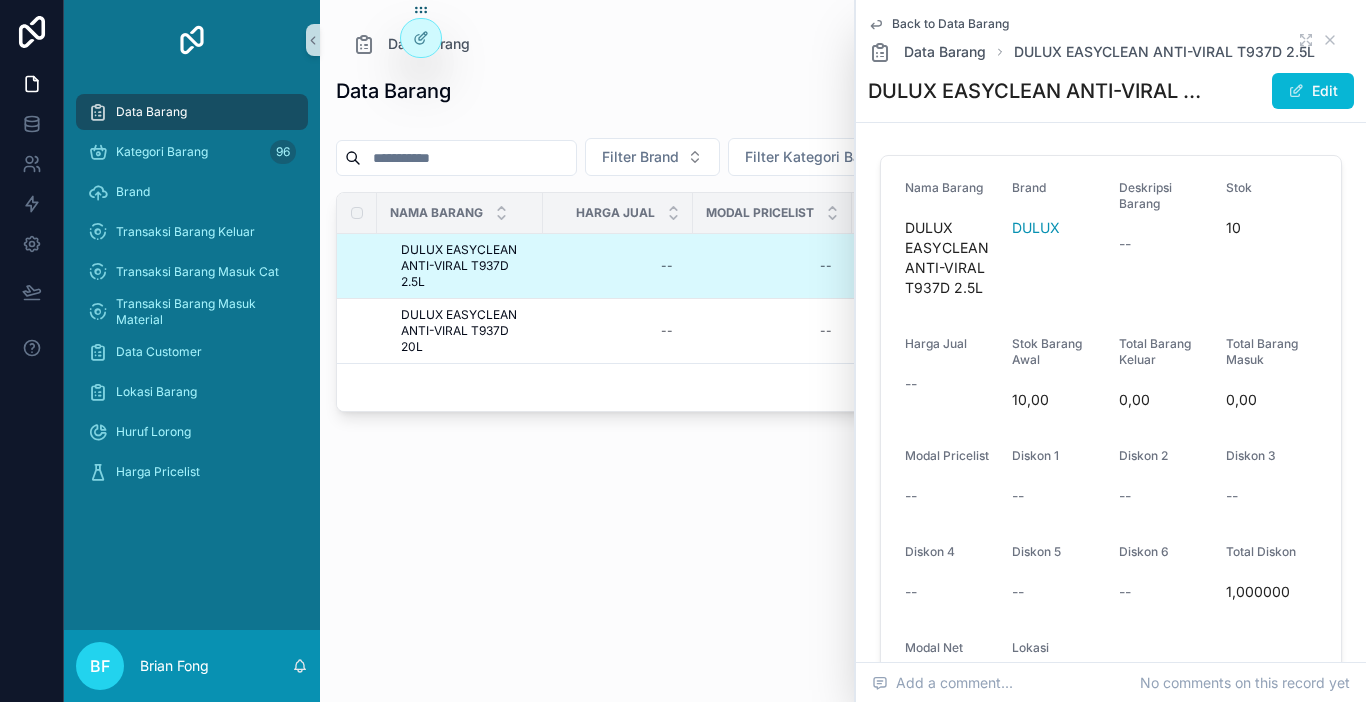 click at bounding box center [468, 158] 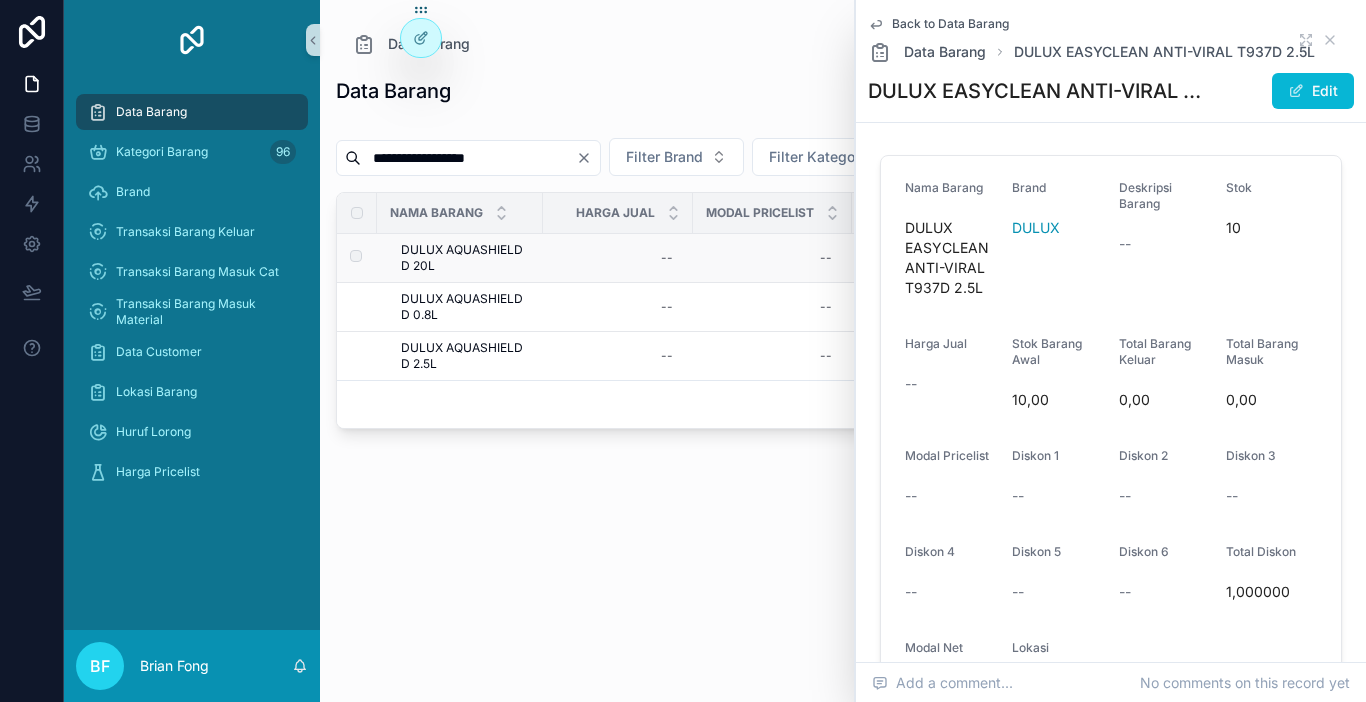 type on "**********" 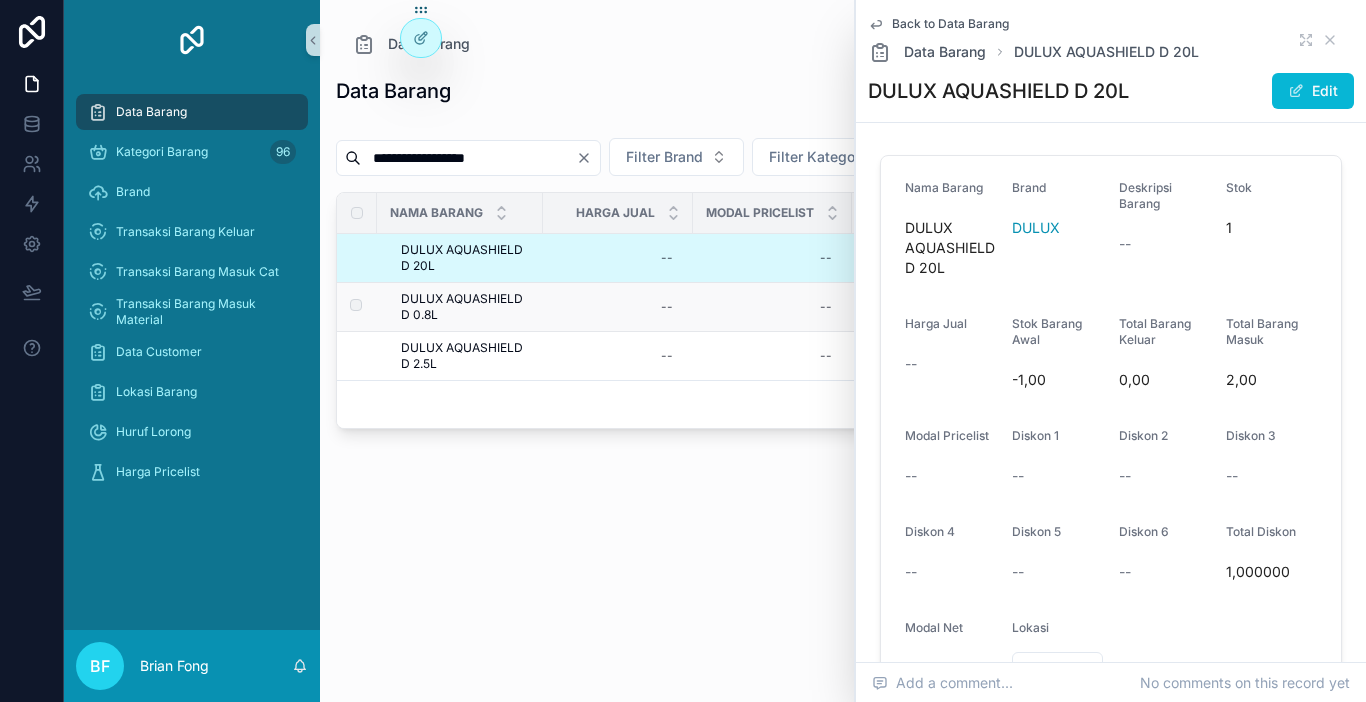 click on "DULUX AQUASHIELD D 0.8L" at bounding box center (466, 307) 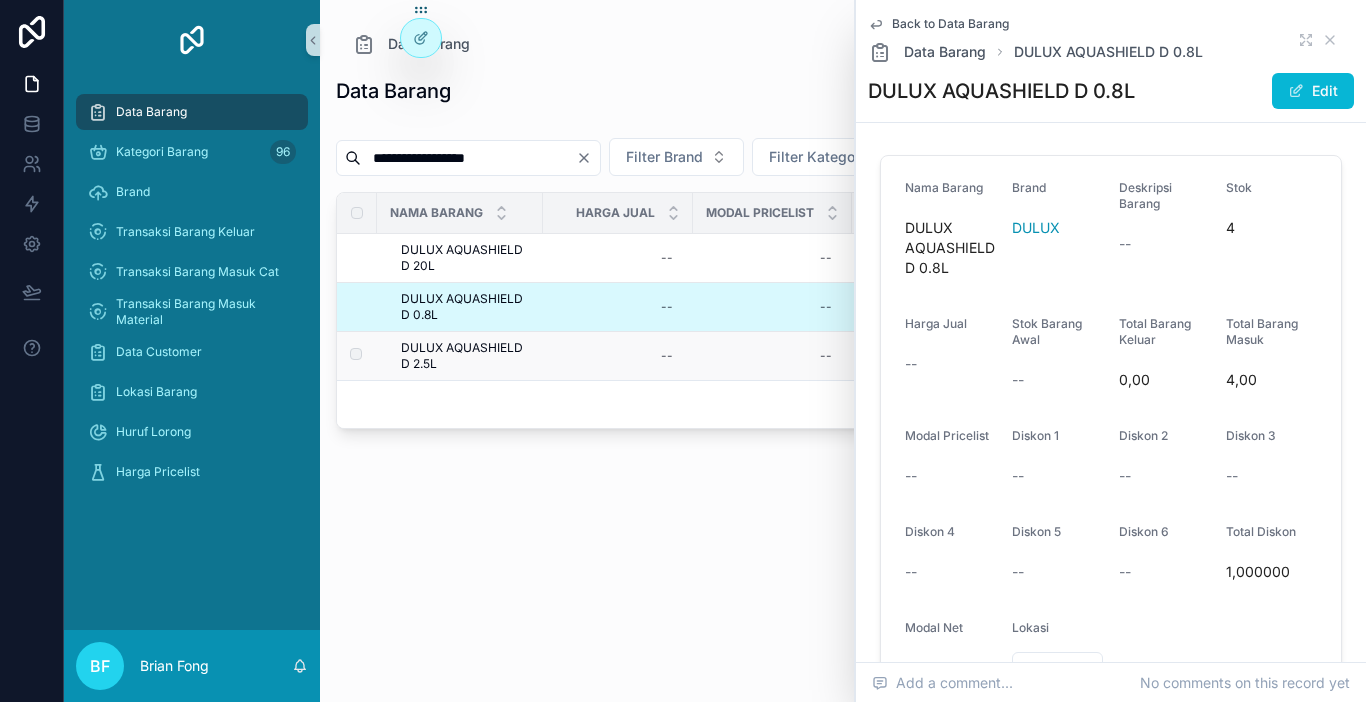 click on "DULUX AQUASHIELD D 2.5L DULUX AQUASHIELD D 2.5L" at bounding box center [460, 356] 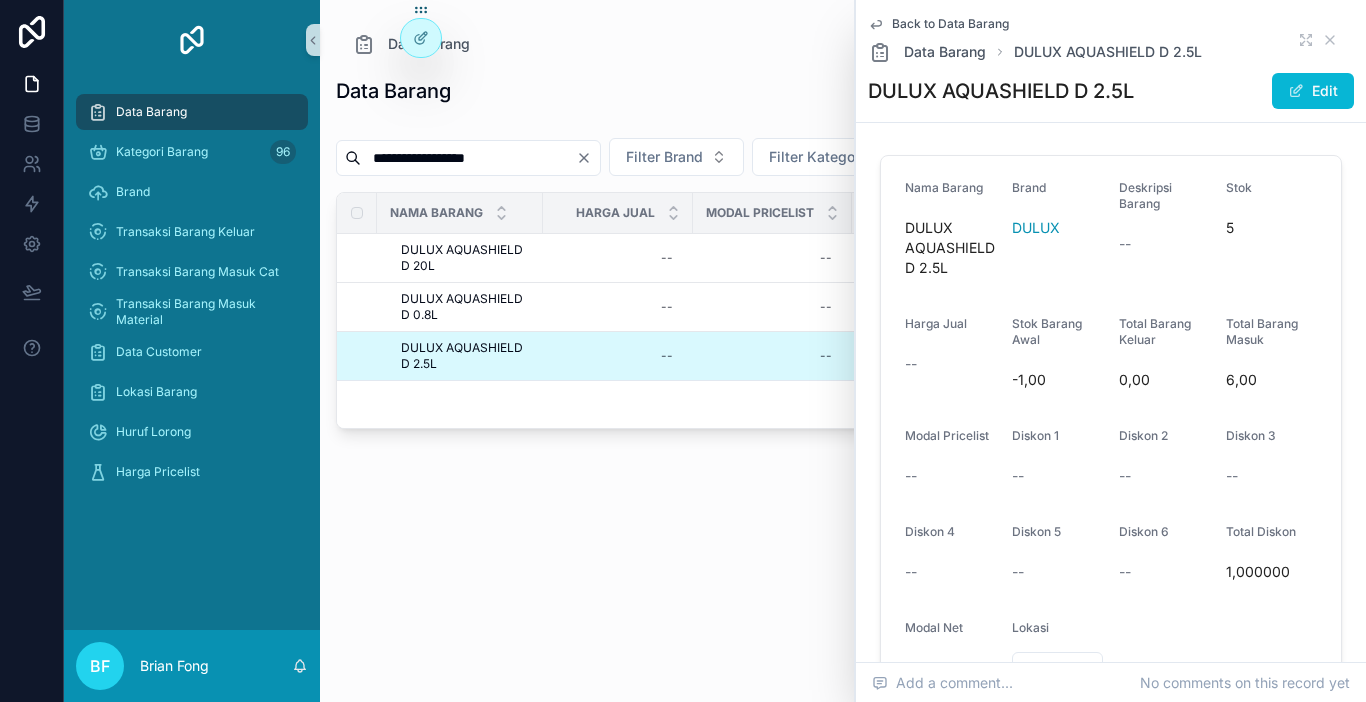 click on "Data Barang" at bounding box center (192, 112) 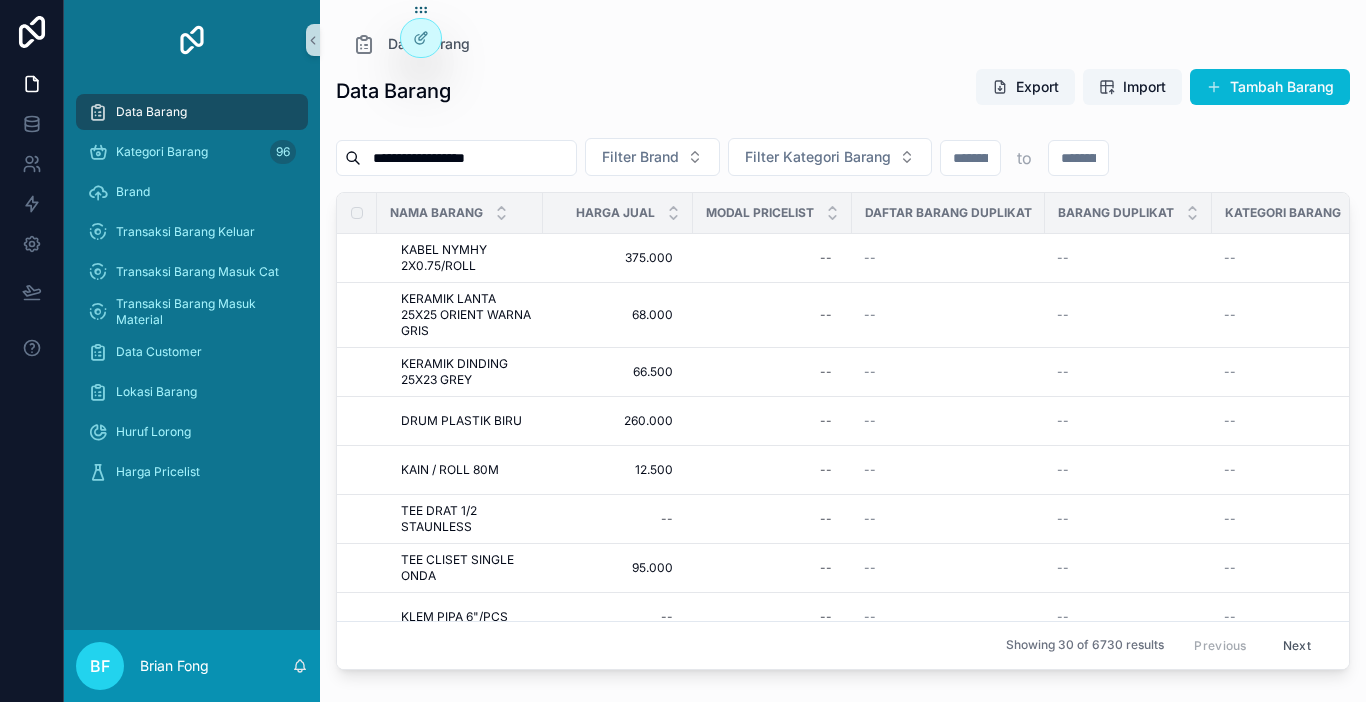 scroll, scrollTop: 100, scrollLeft: 0, axis: vertical 